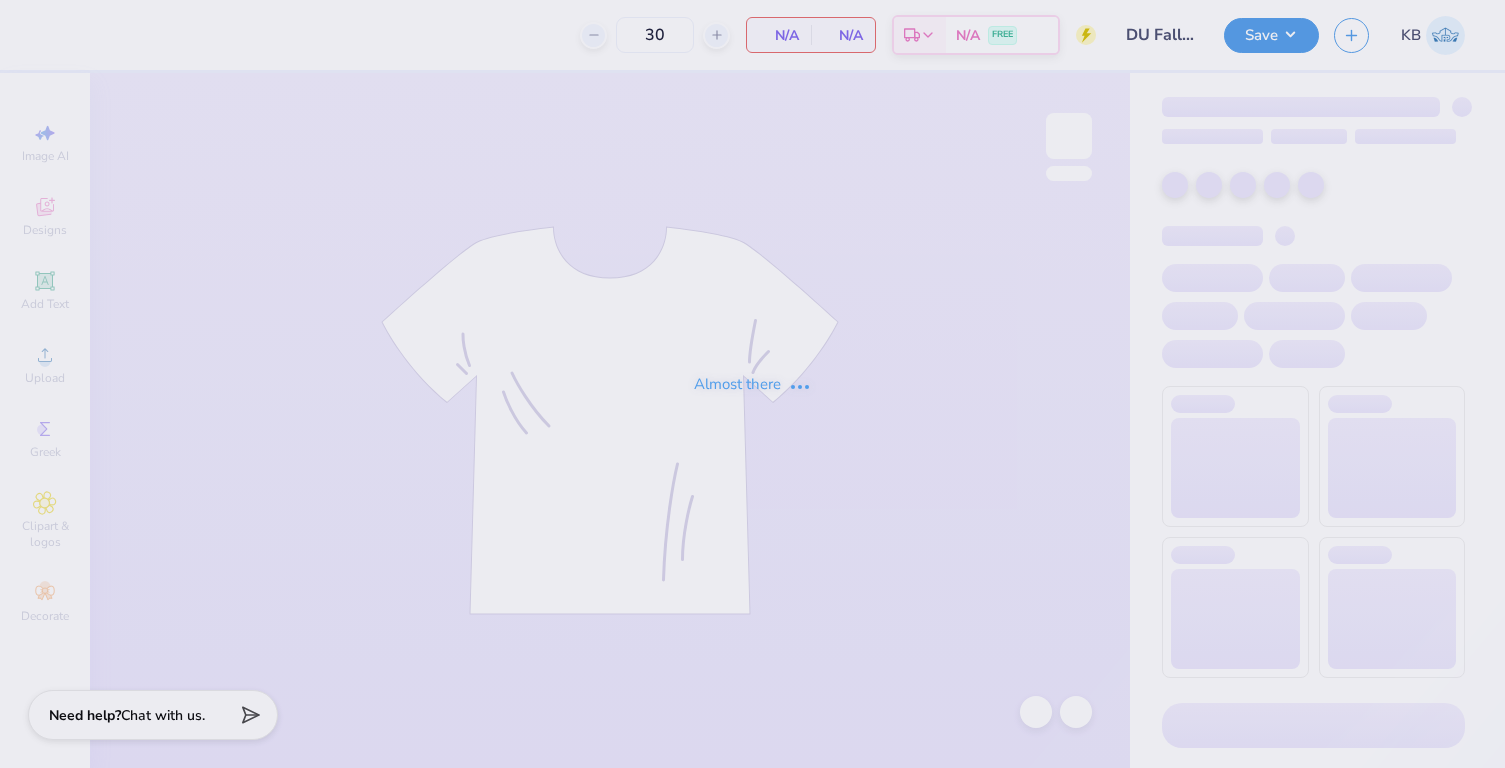 scroll, scrollTop: 0, scrollLeft: 0, axis: both 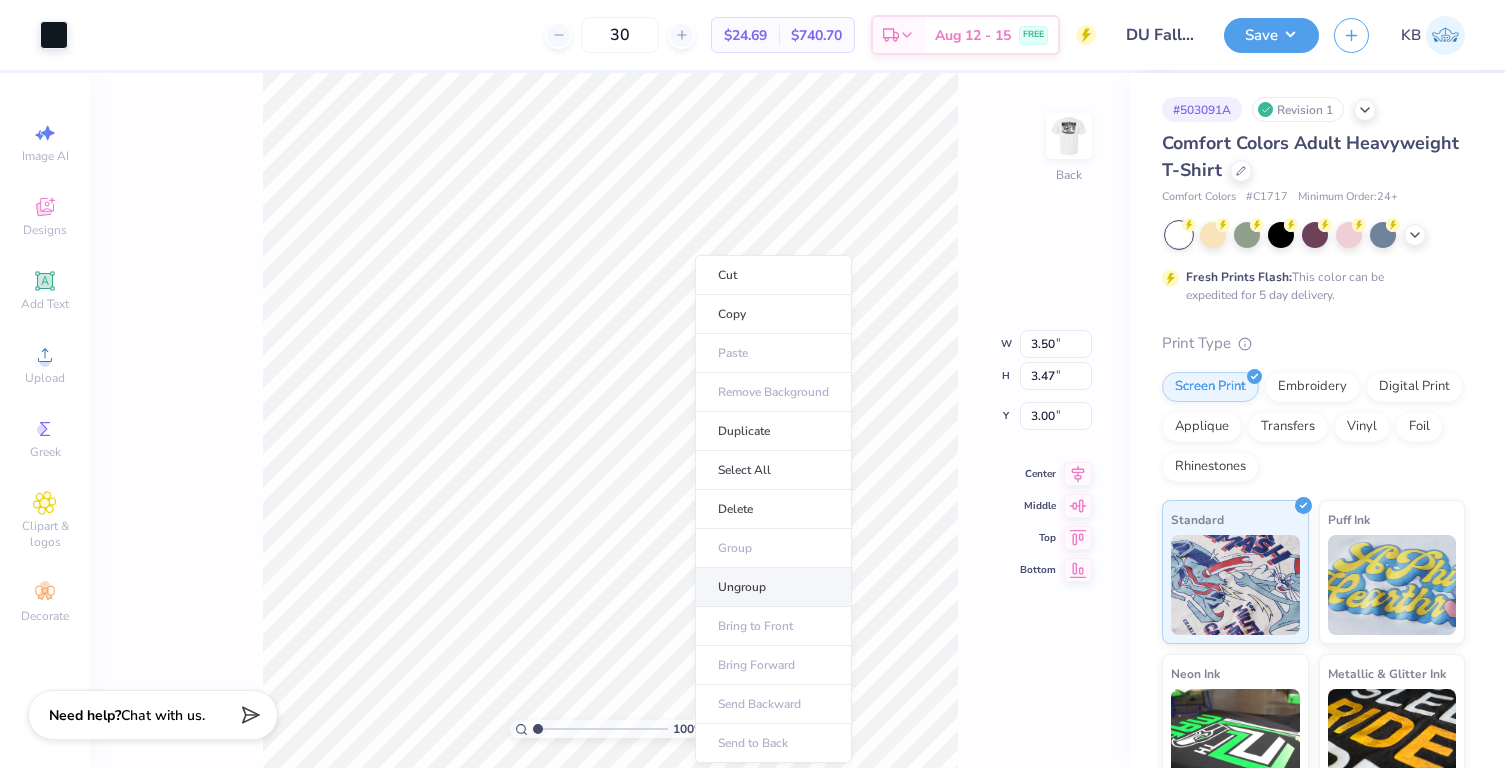 click on "Ungroup" at bounding box center [773, 587] 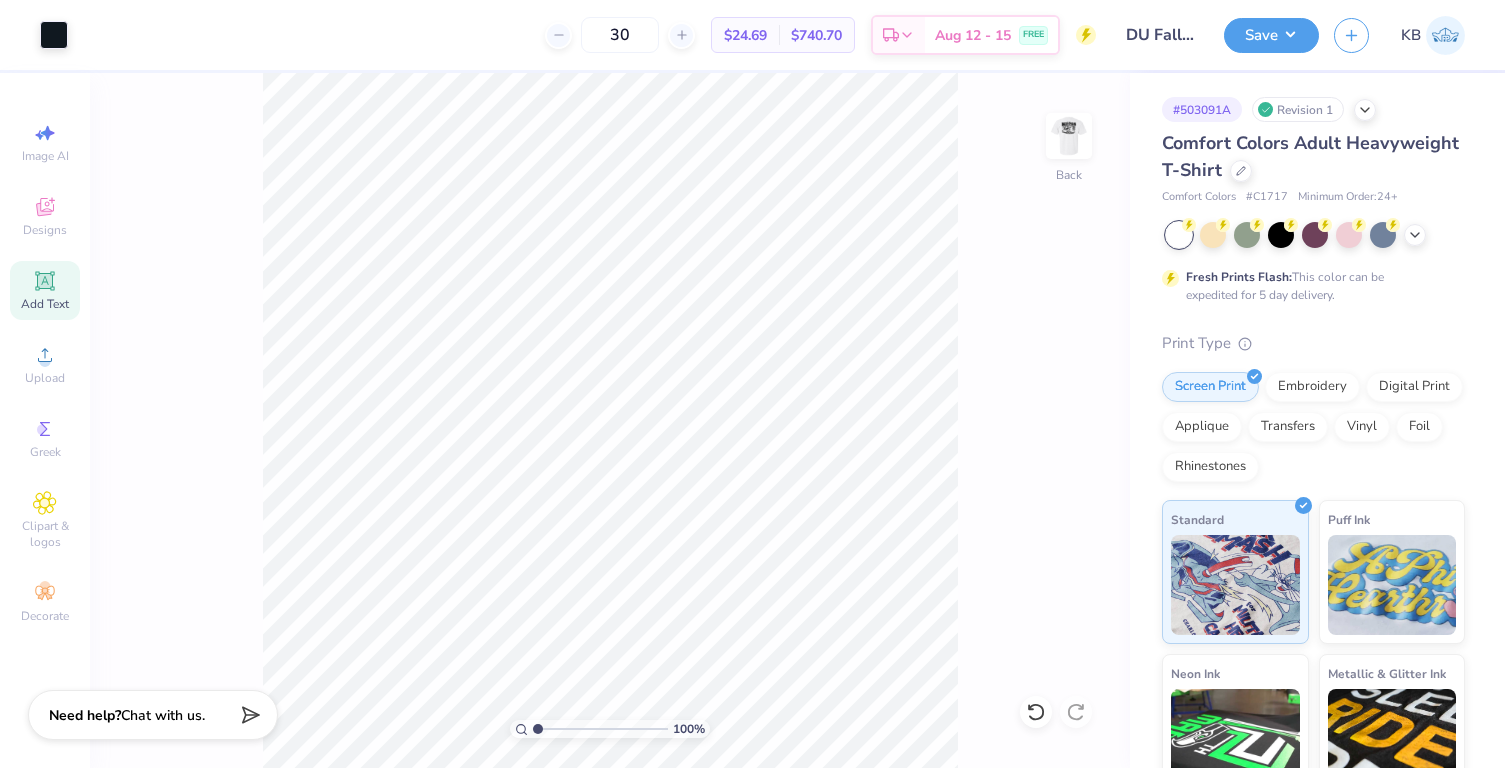 click on "Add Text" at bounding box center (45, 290) 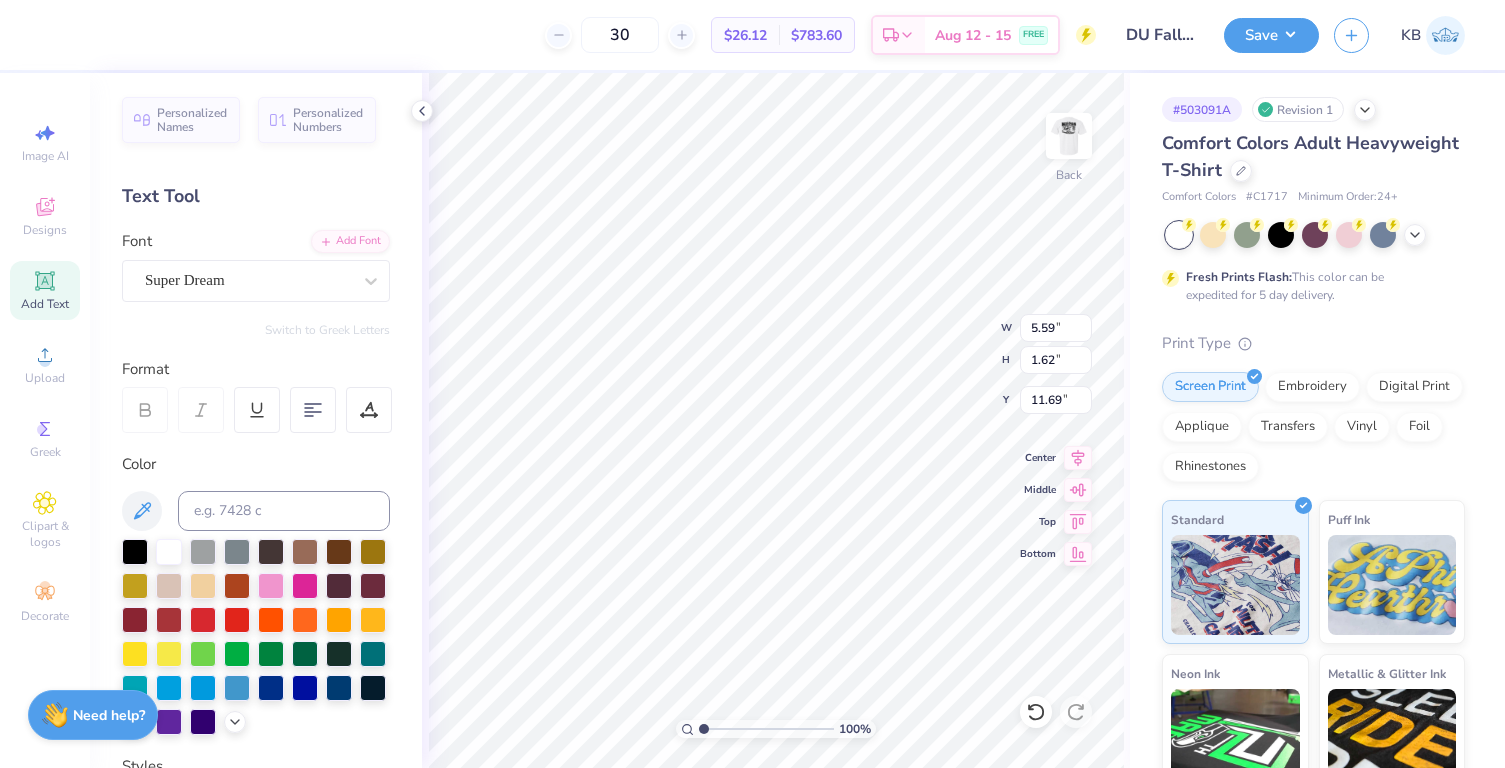 scroll, scrollTop: 16, scrollLeft: 2, axis: both 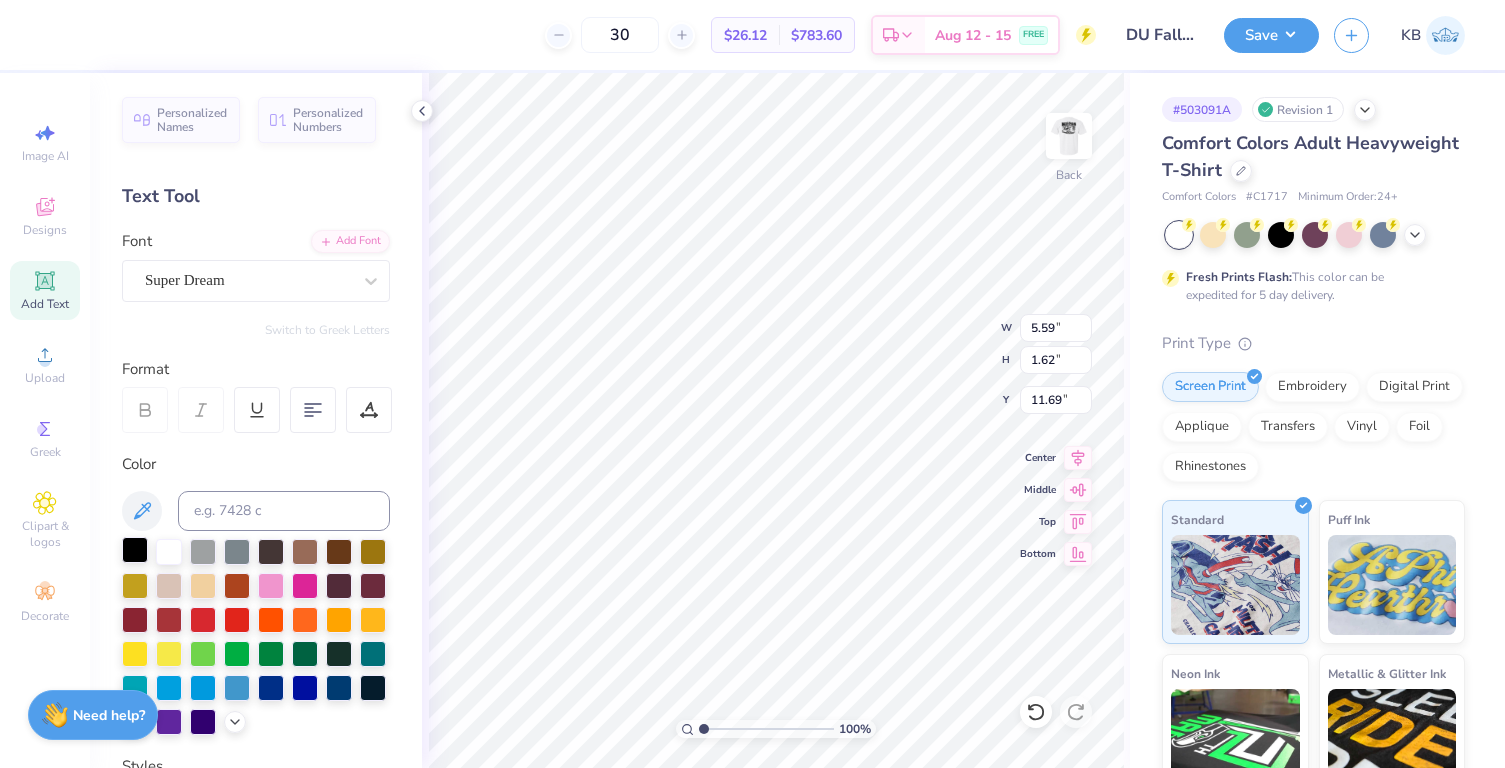 type on "2025" 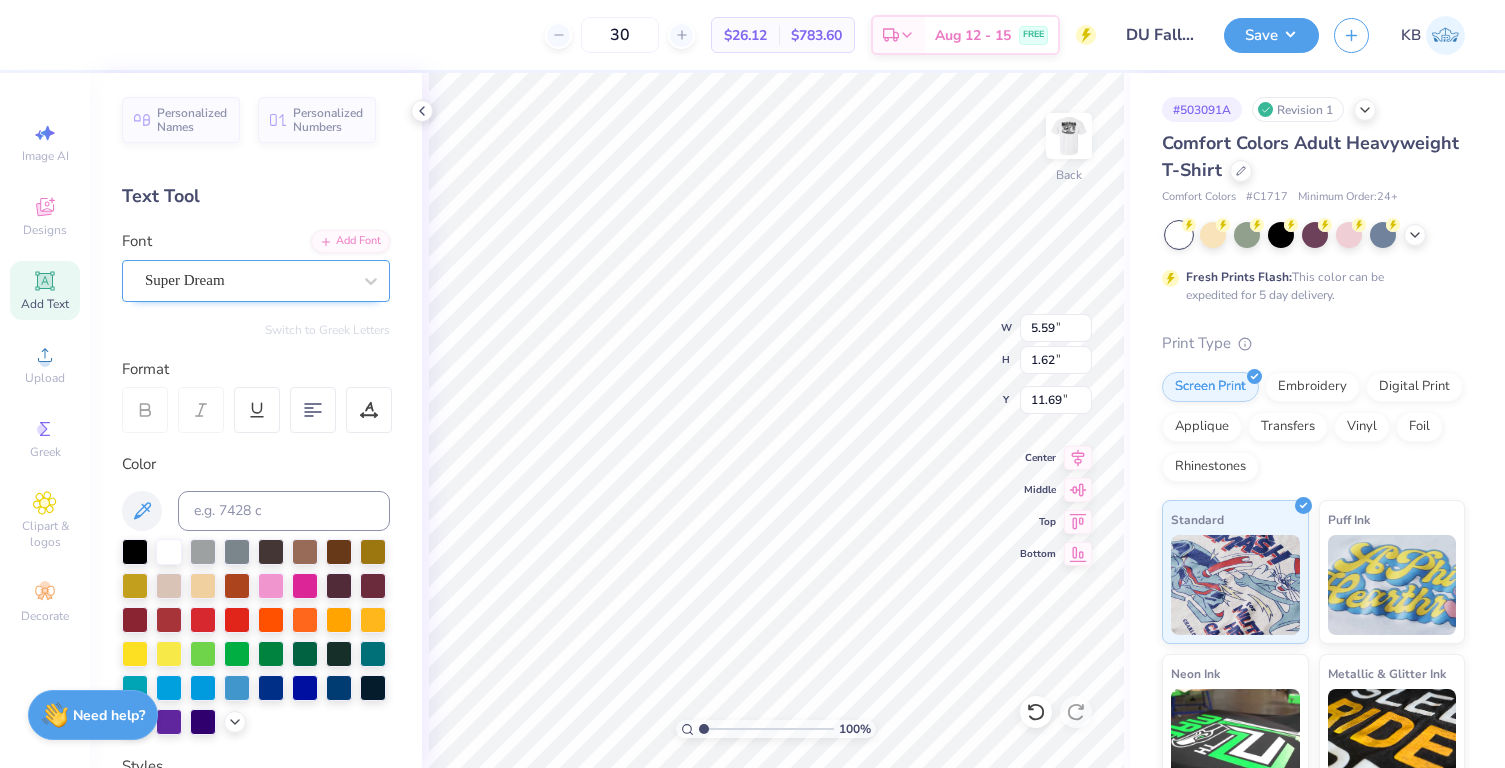 click on "Super Dream" at bounding box center [248, 280] 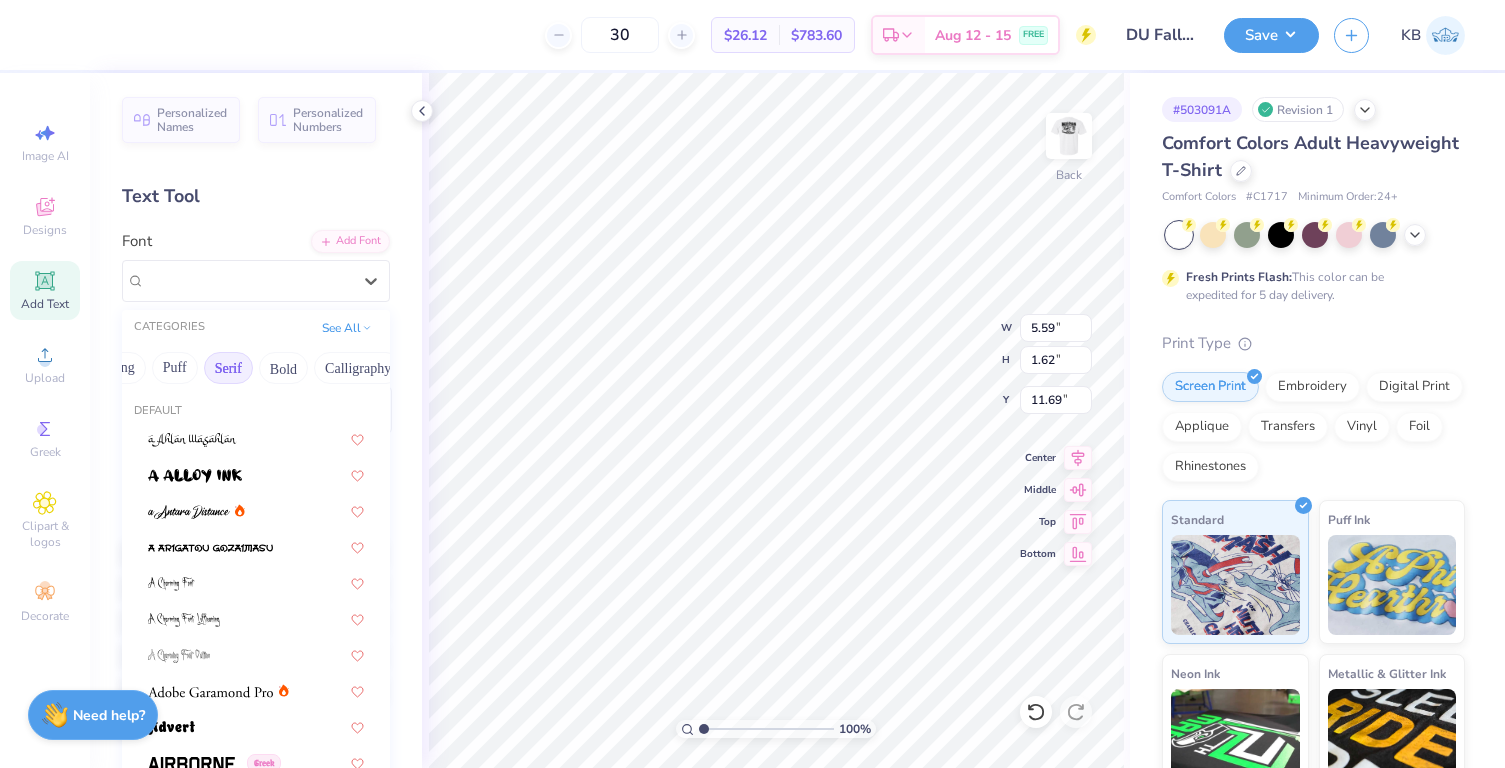scroll, scrollTop: 0, scrollLeft: 141, axis: horizontal 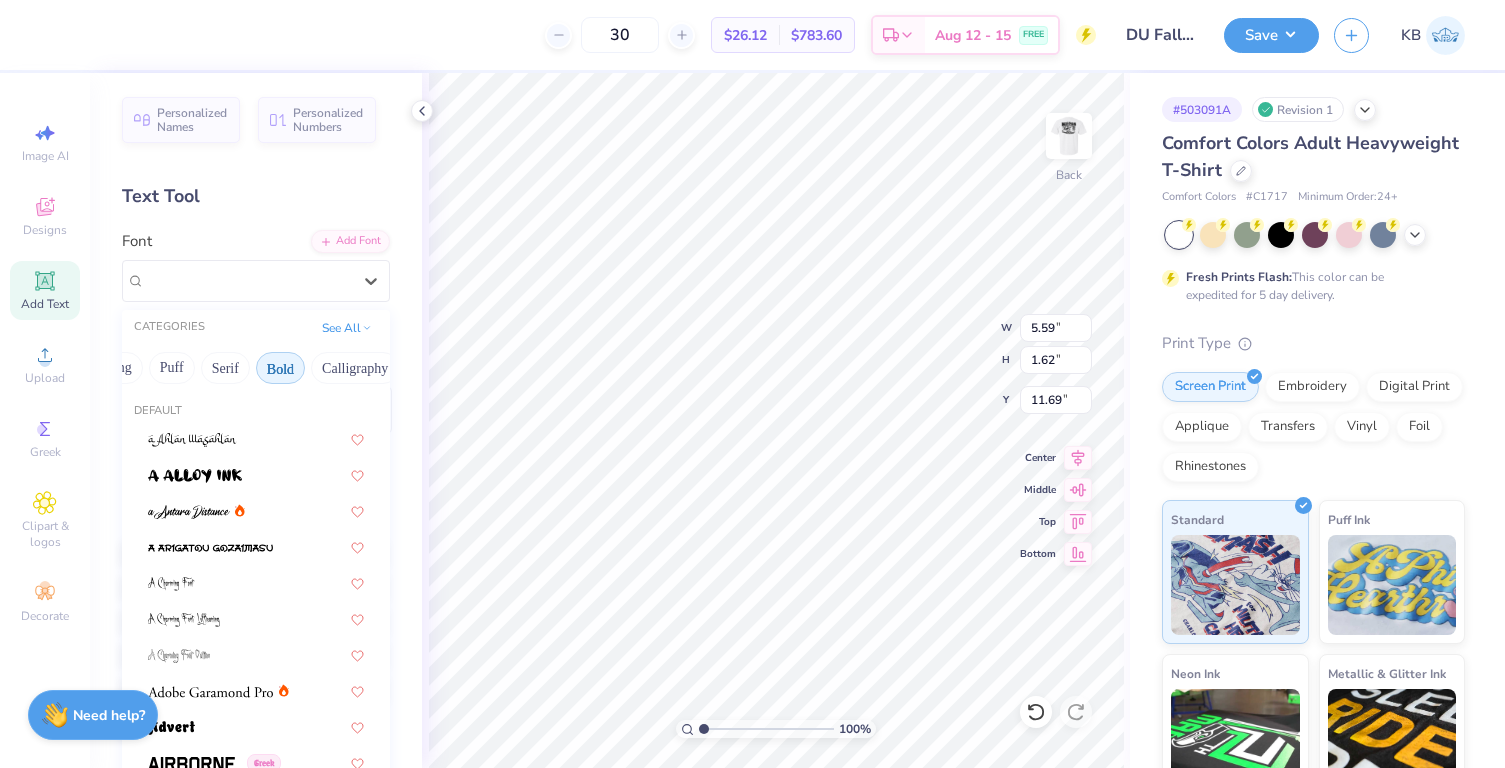 click on "Bold" at bounding box center [280, 368] 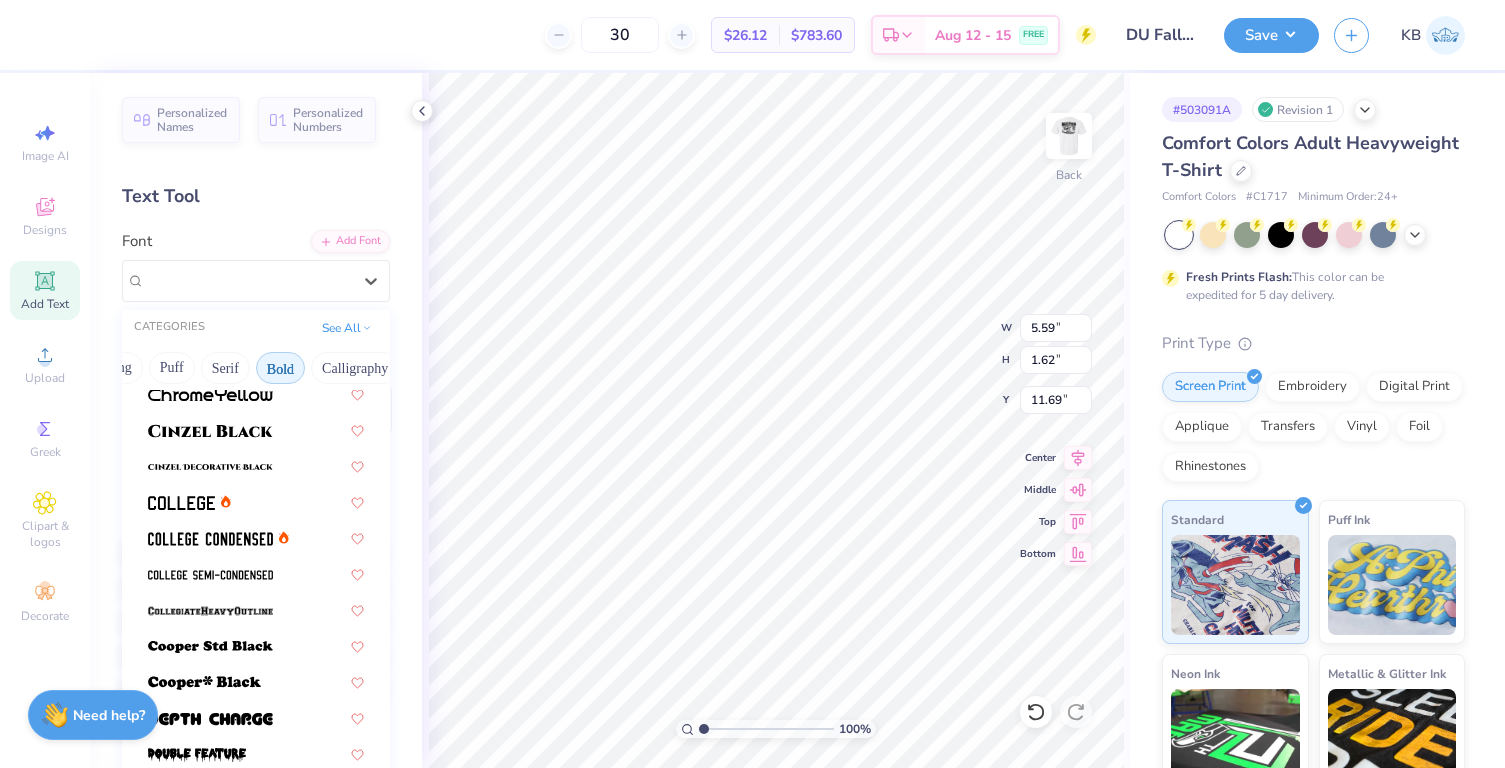 scroll, scrollTop: 121, scrollLeft: 0, axis: vertical 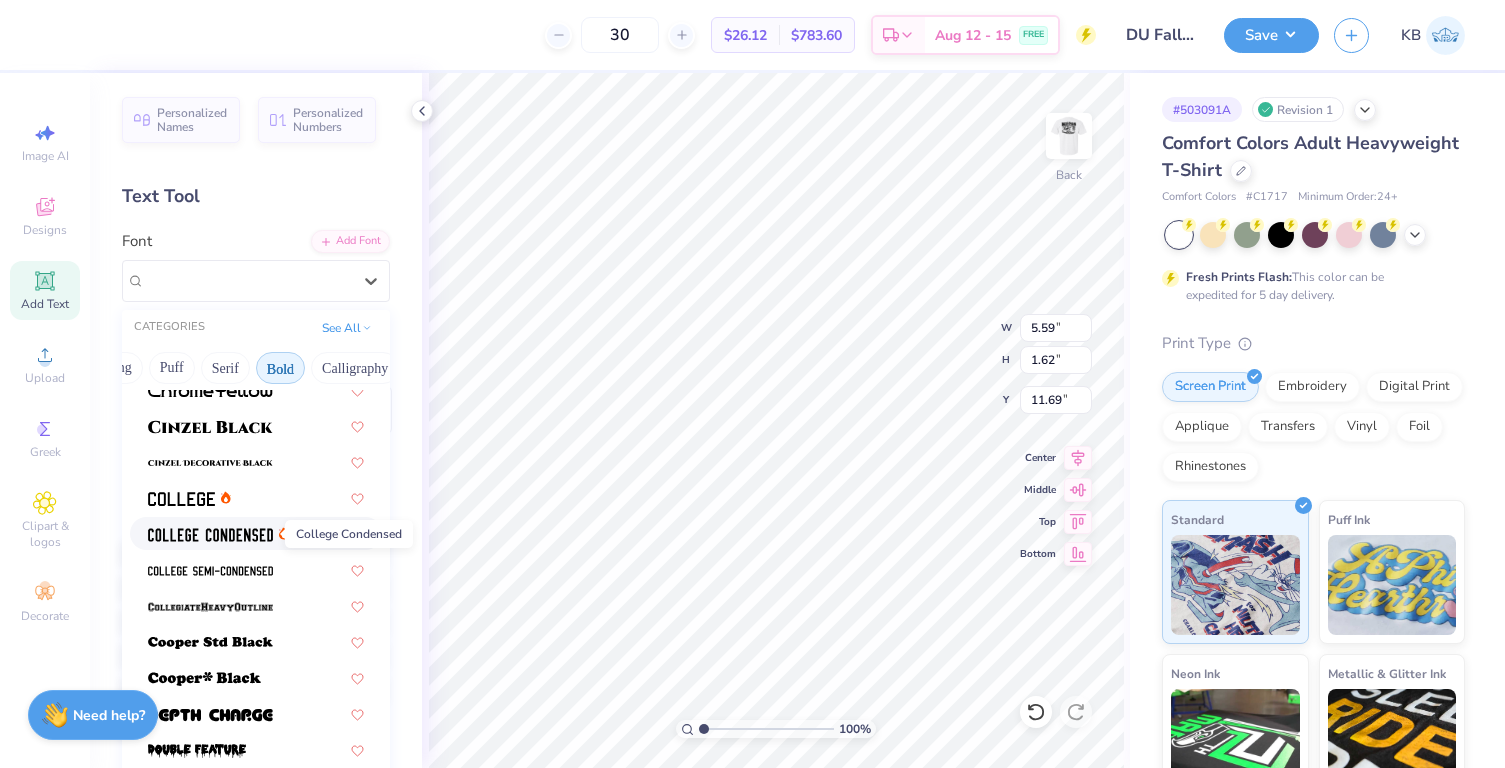 click at bounding box center [210, 535] 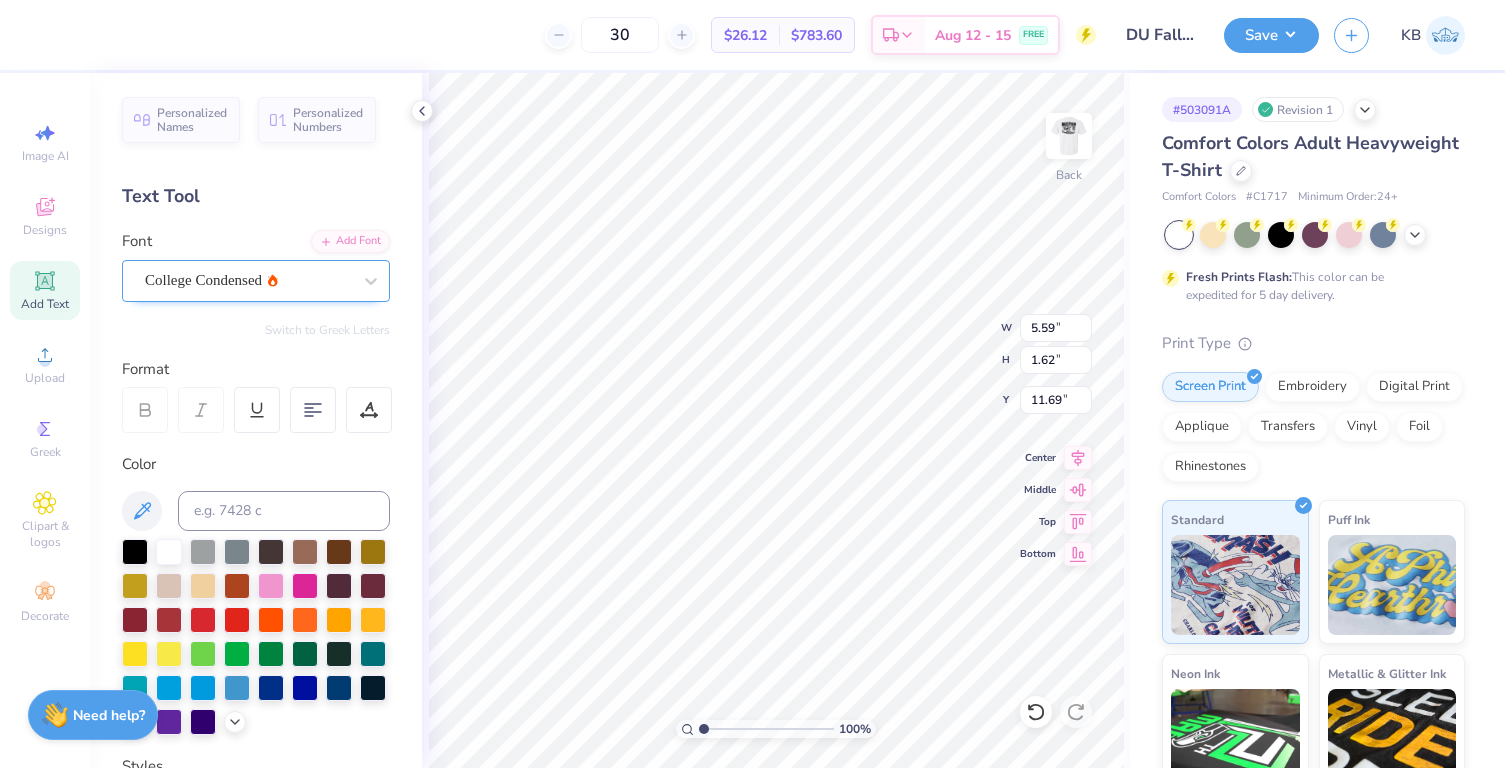 click on "College Condensed" at bounding box center (248, 280) 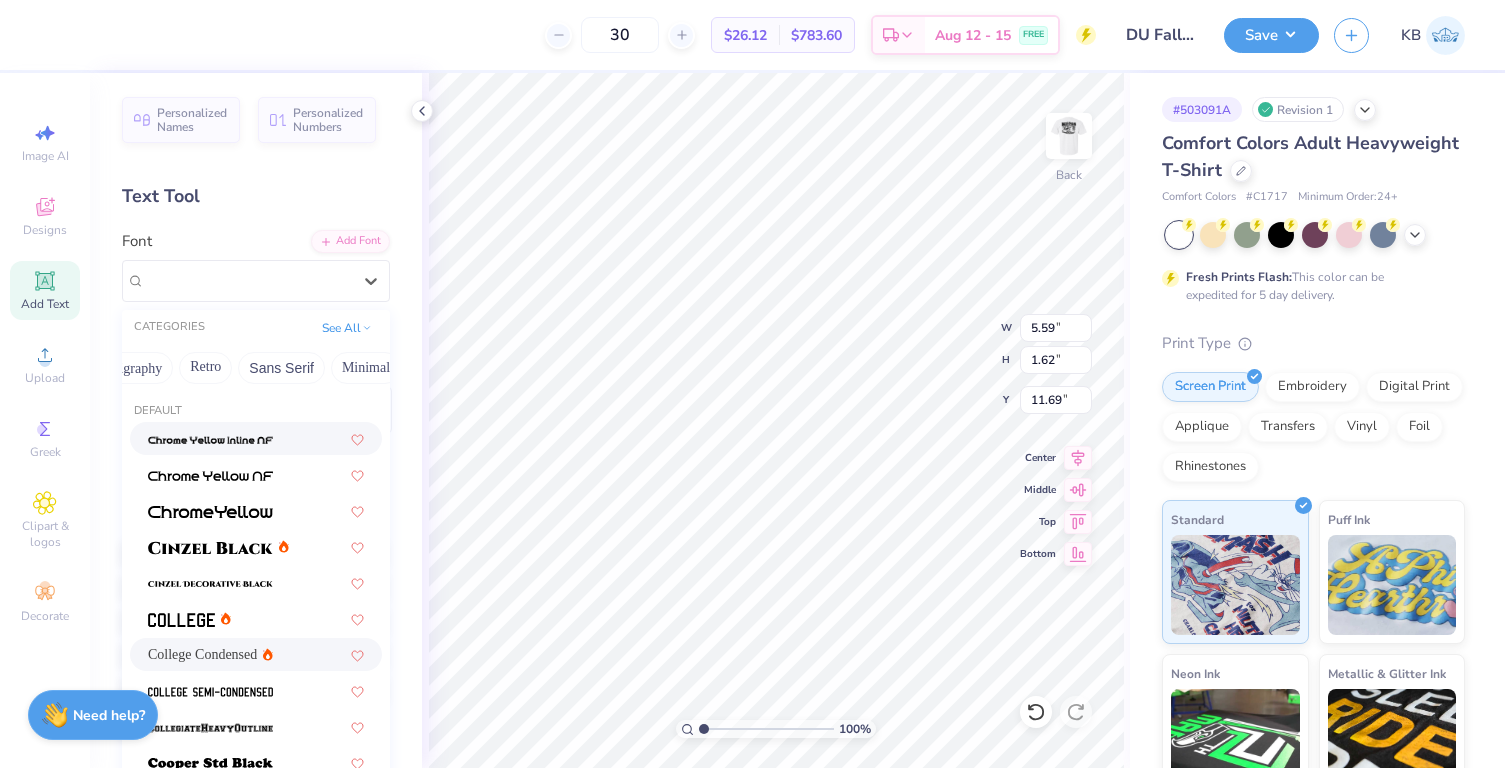 scroll, scrollTop: 0, scrollLeft: 382, axis: horizontal 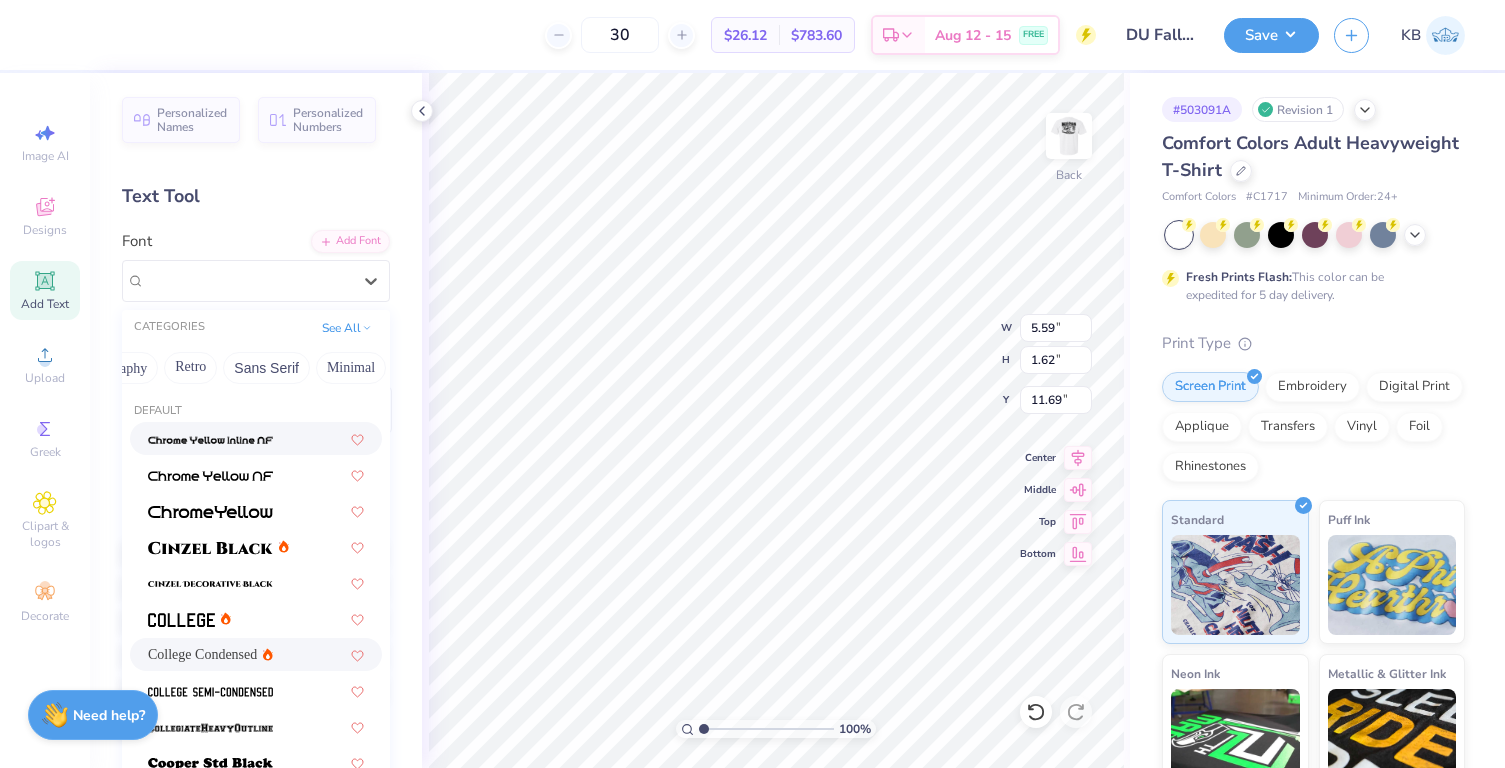 click on "Sans Serif" at bounding box center (266, 368) 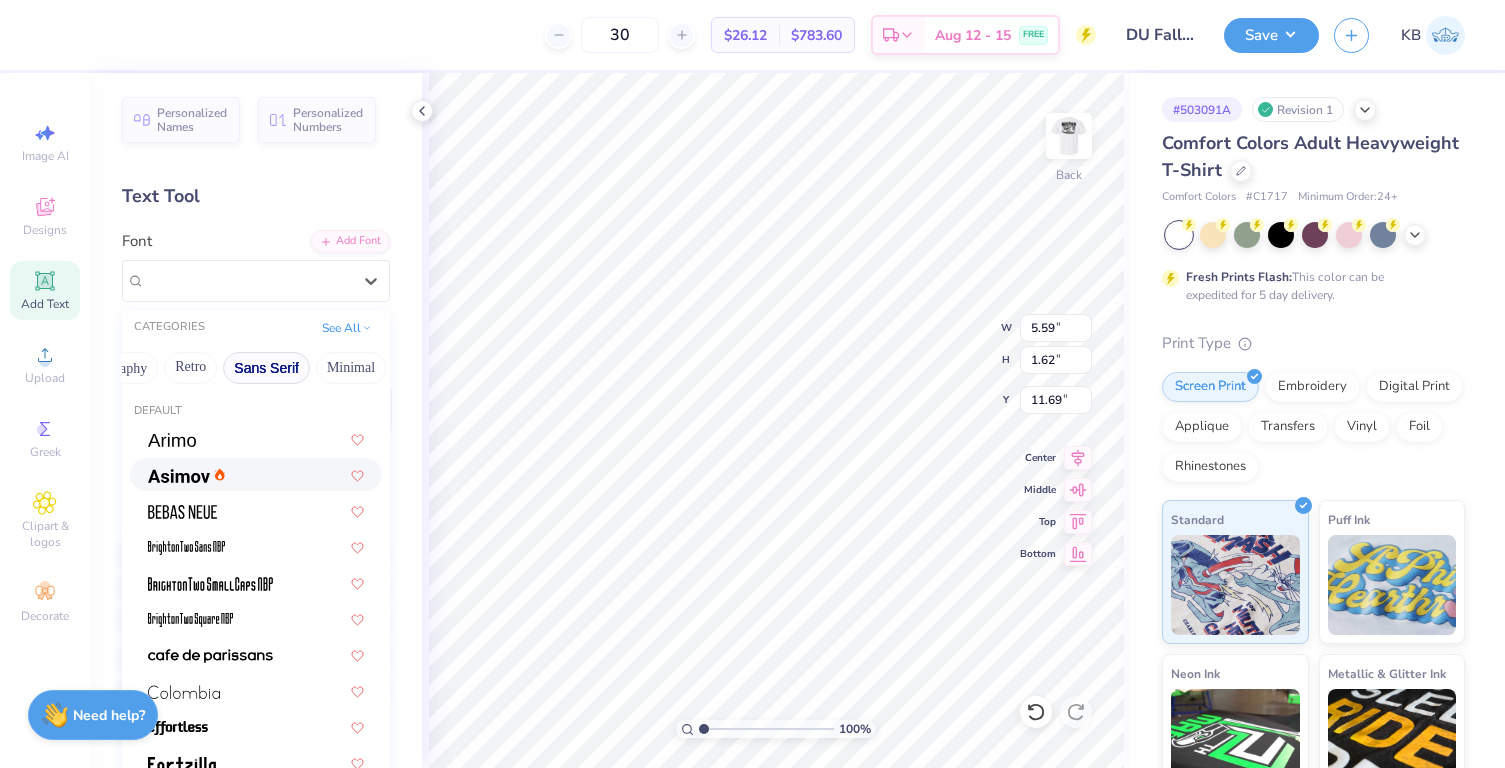 click at bounding box center [256, 474] 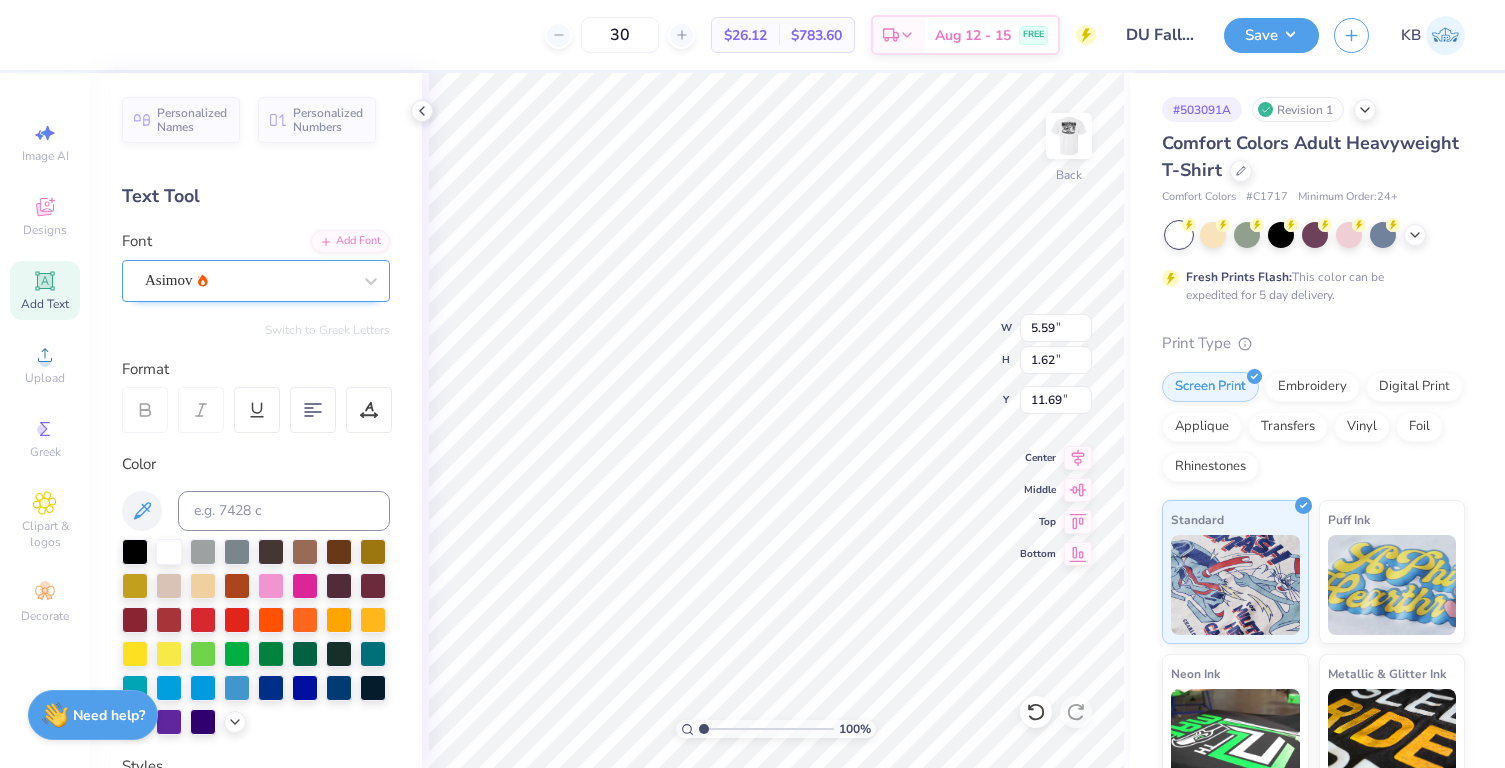 click on "Asimov" at bounding box center (248, 280) 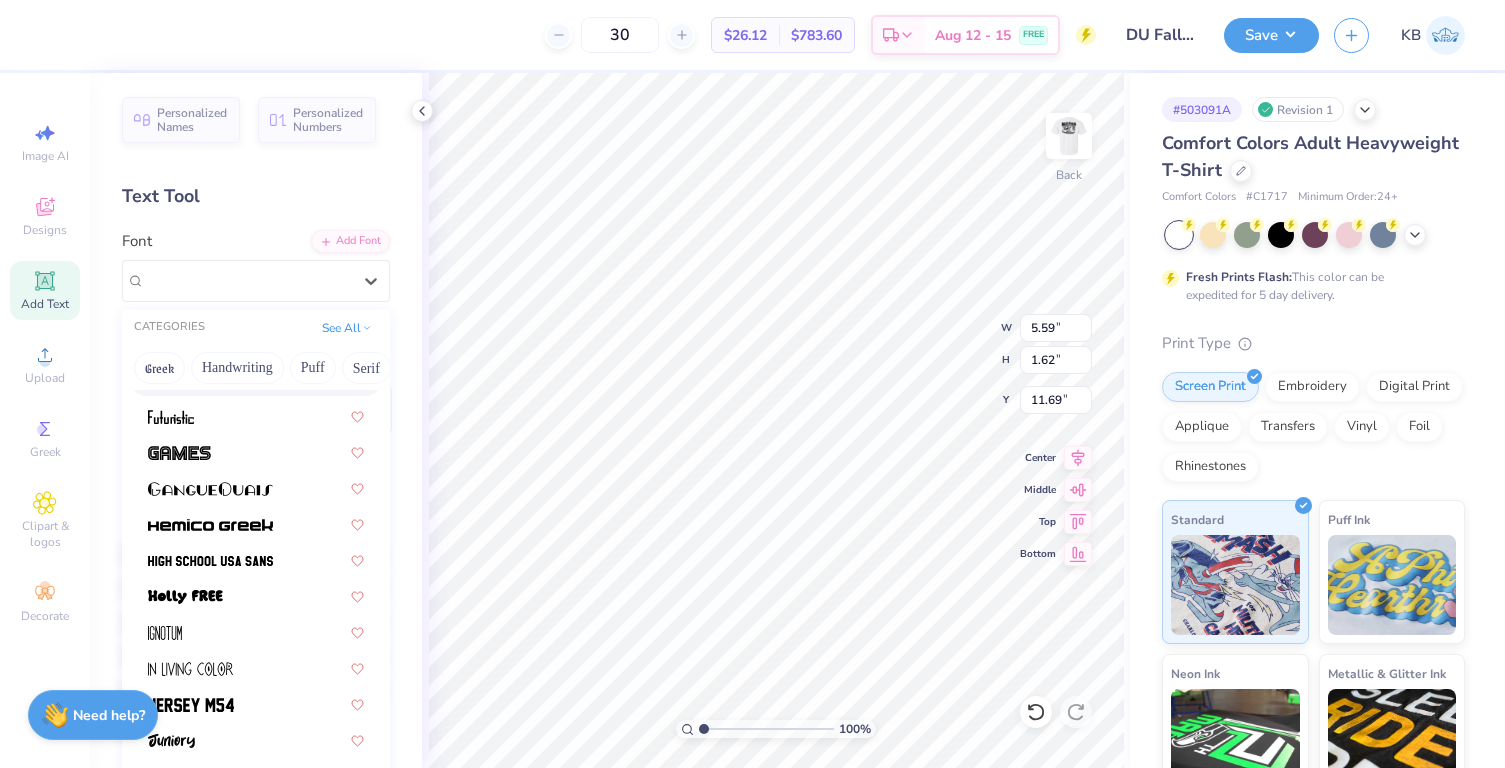 scroll, scrollTop: 432, scrollLeft: 0, axis: vertical 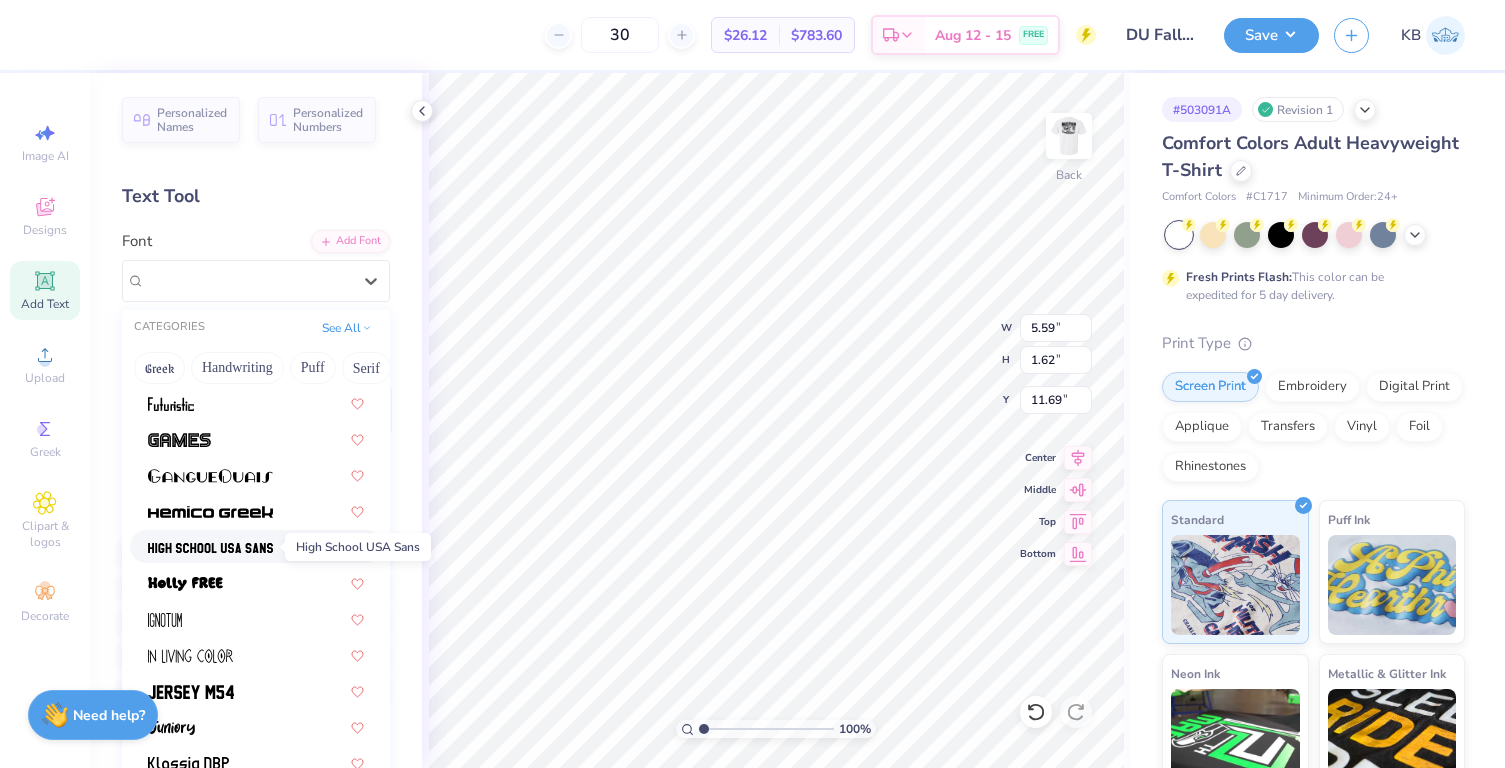click at bounding box center [210, 548] 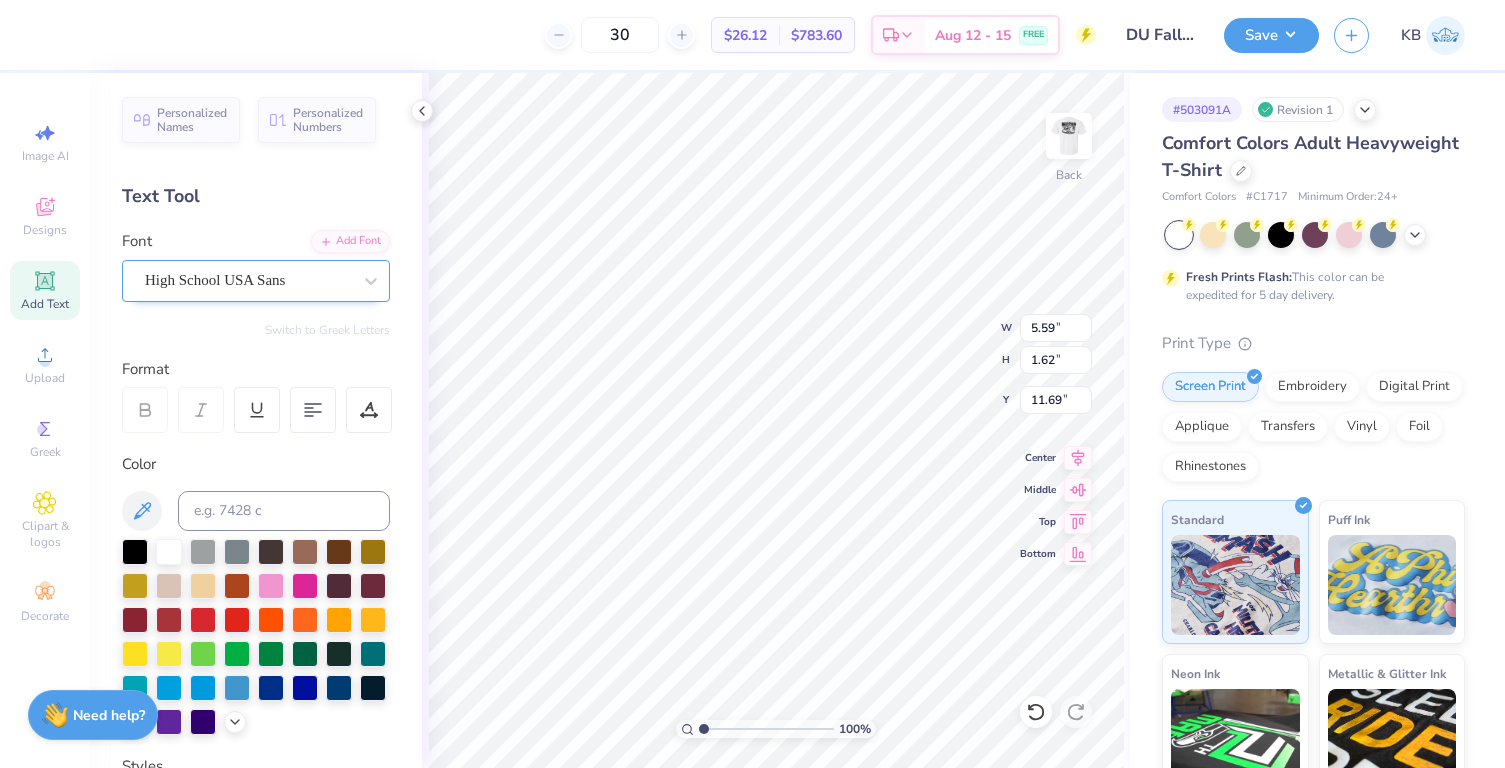 click on "High School USA Sans" at bounding box center (248, 280) 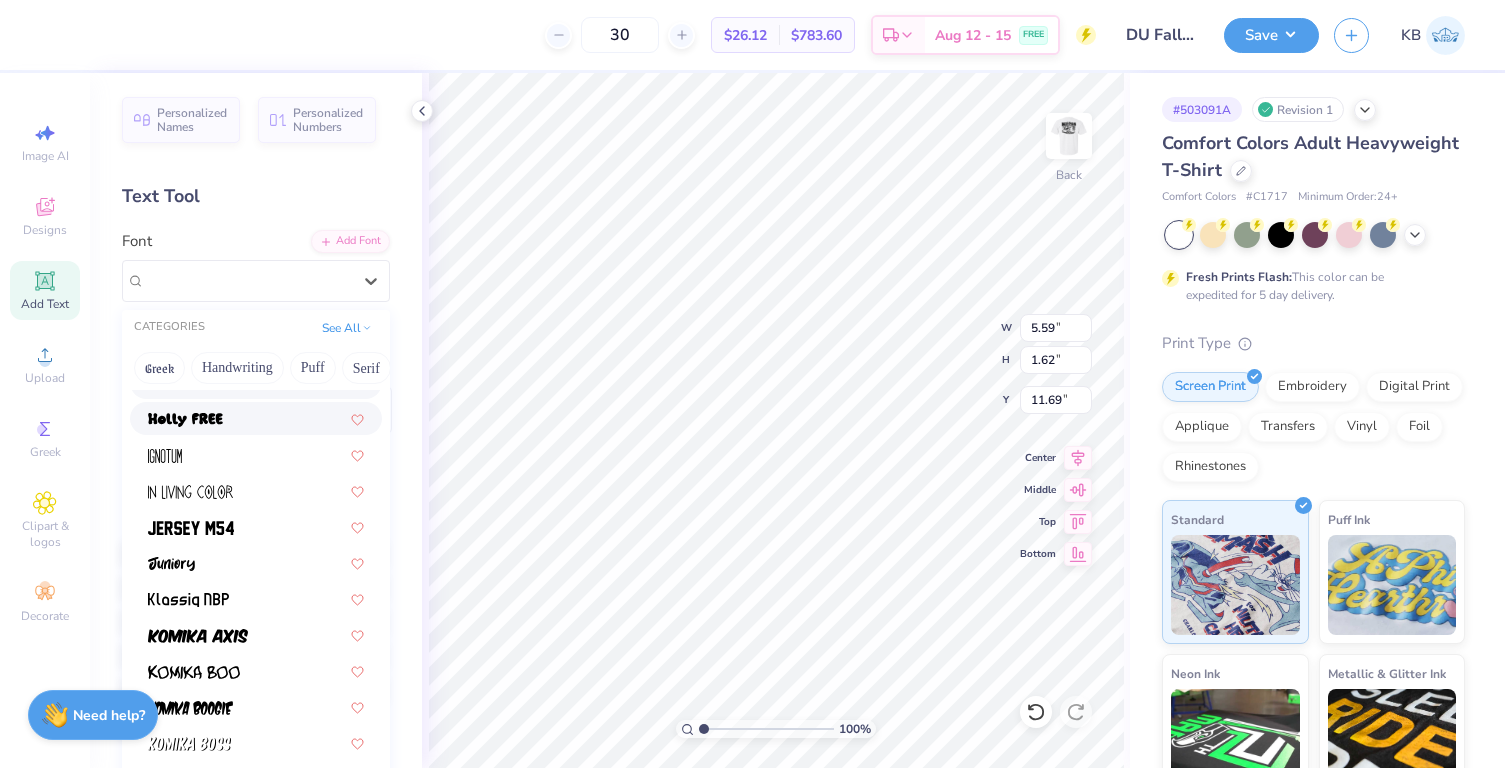 scroll, scrollTop: 608, scrollLeft: 0, axis: vertical 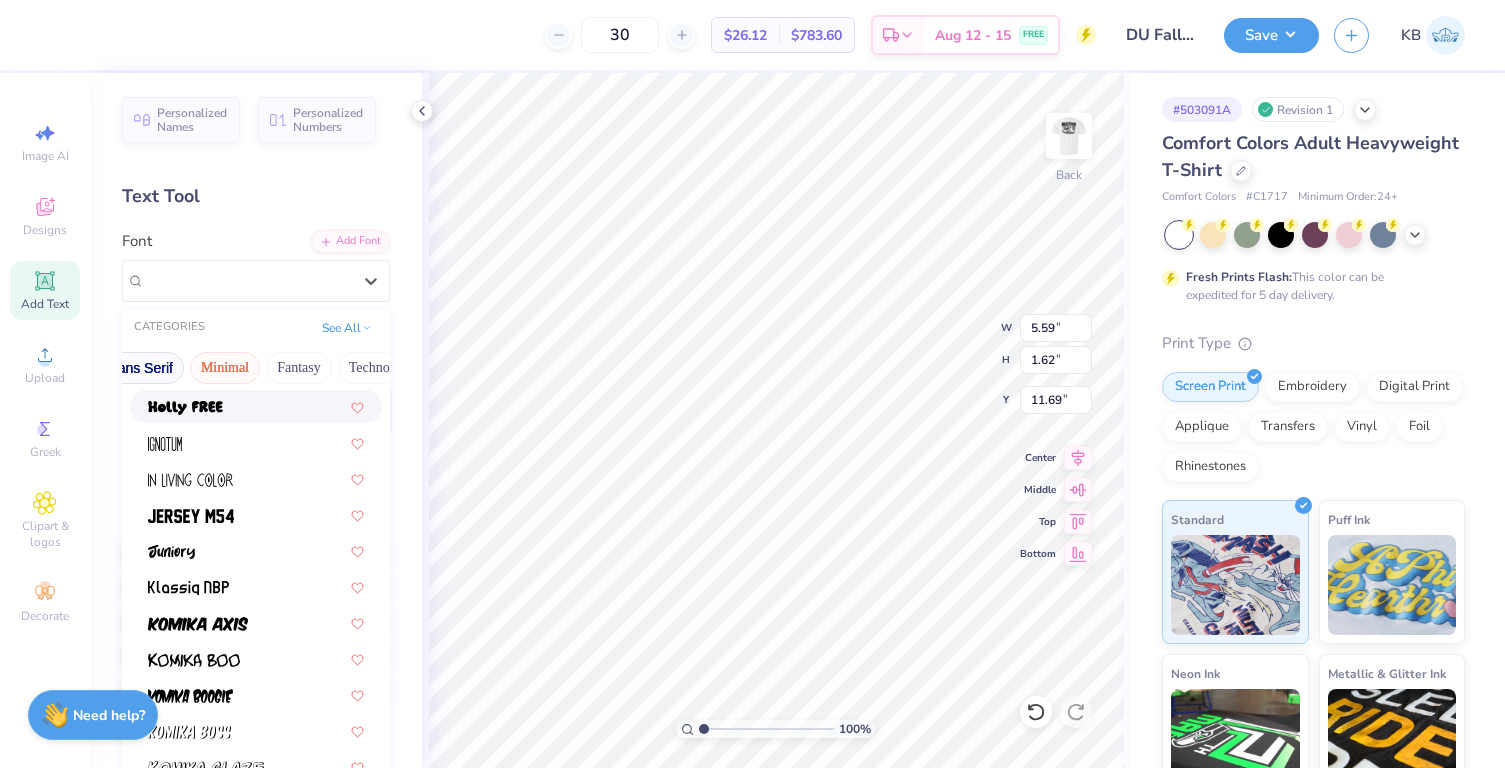 click on "Minimal" at bounding box center (225, 368) 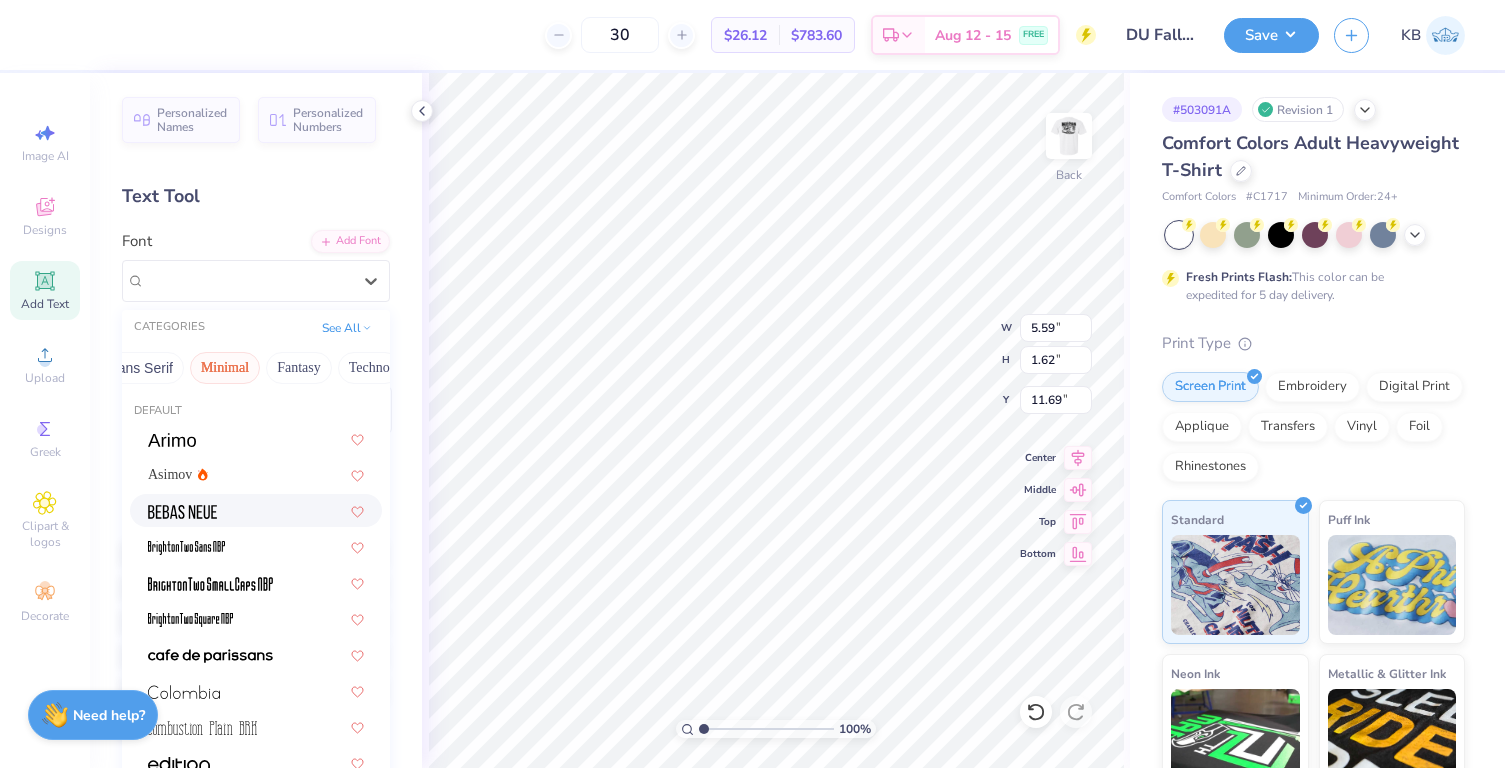 click at bounding box center [256, 510] 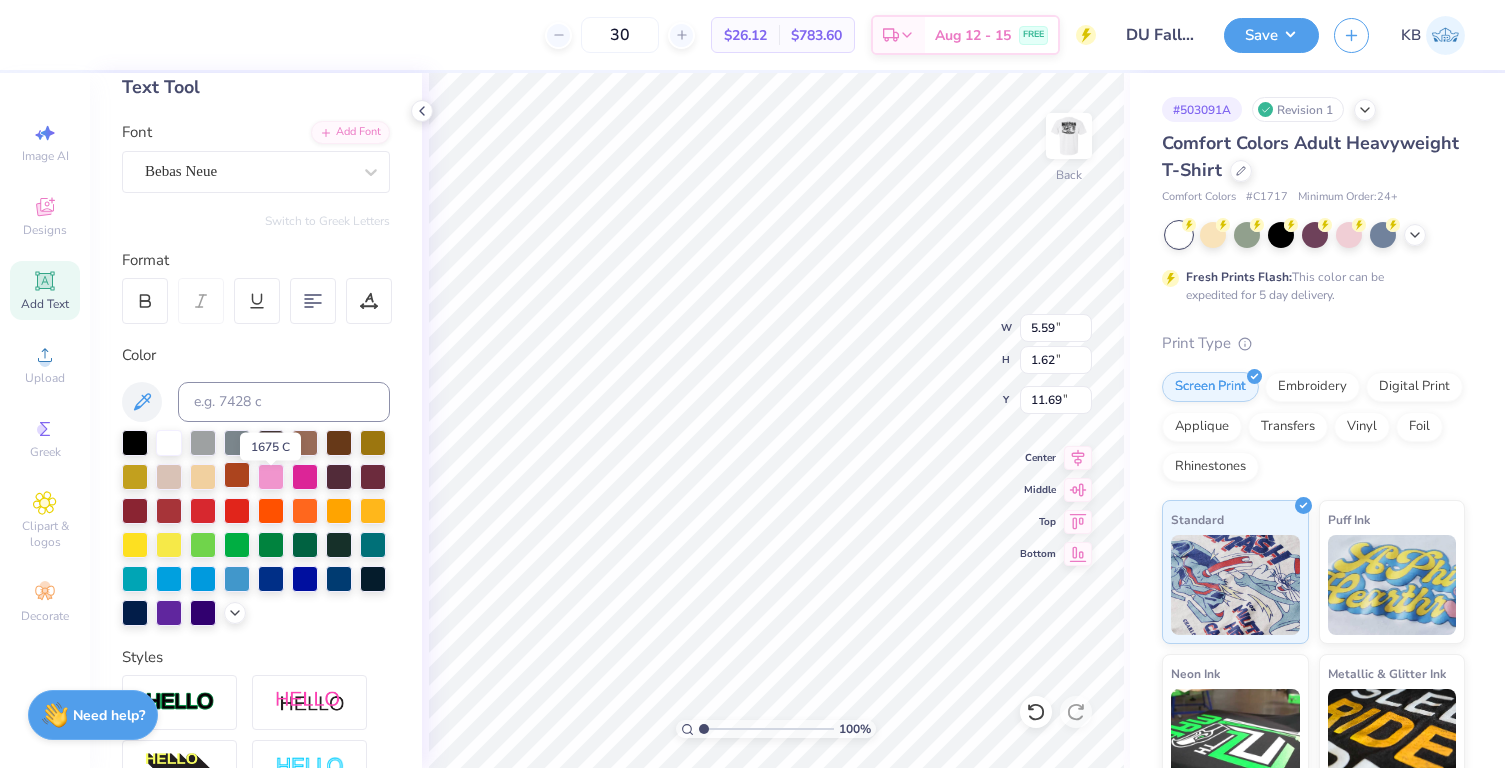 scroll, scrollTop: 125, scrollLeft: 0, axis: vertical 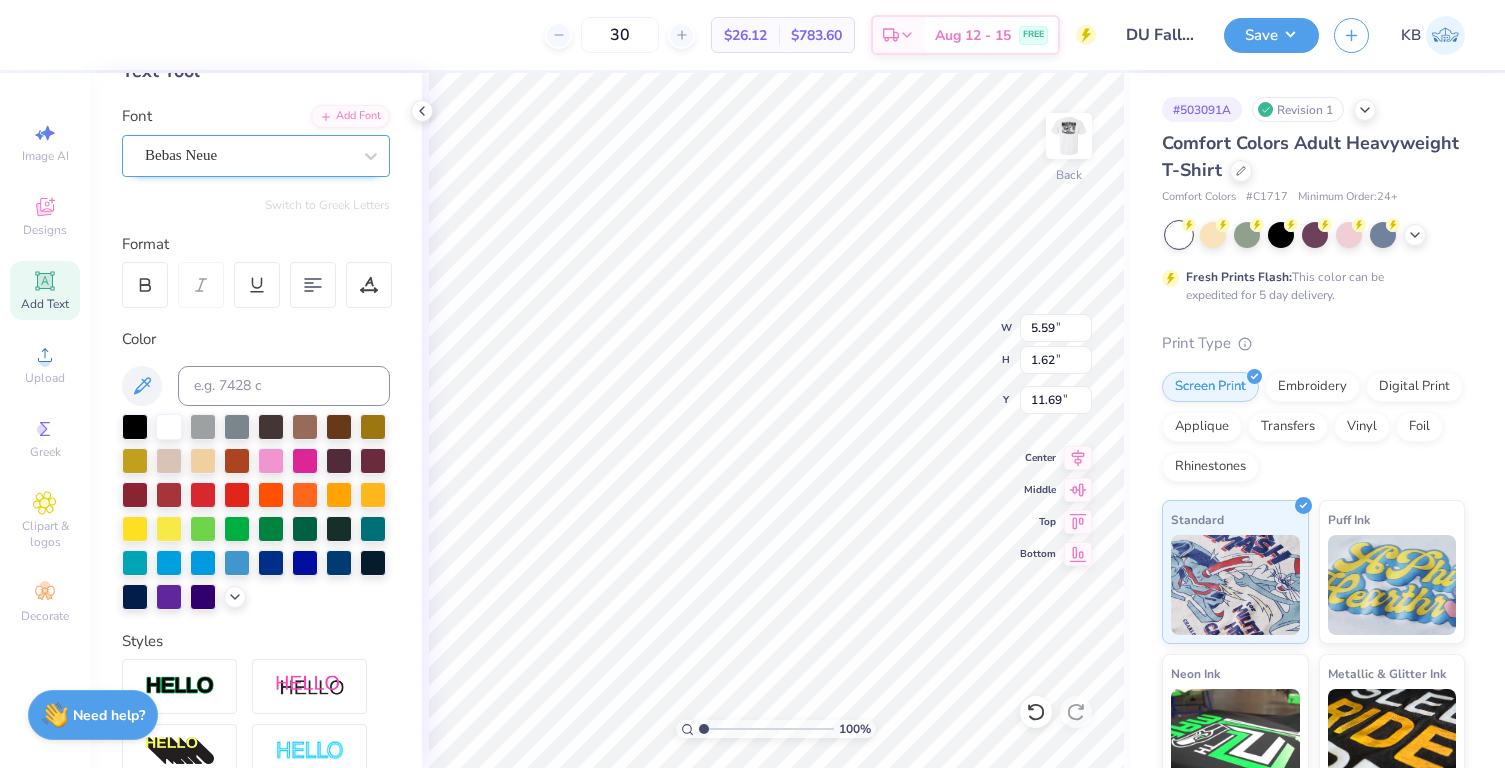 click on "Bebas Neue" at bounding box center (248, 155) 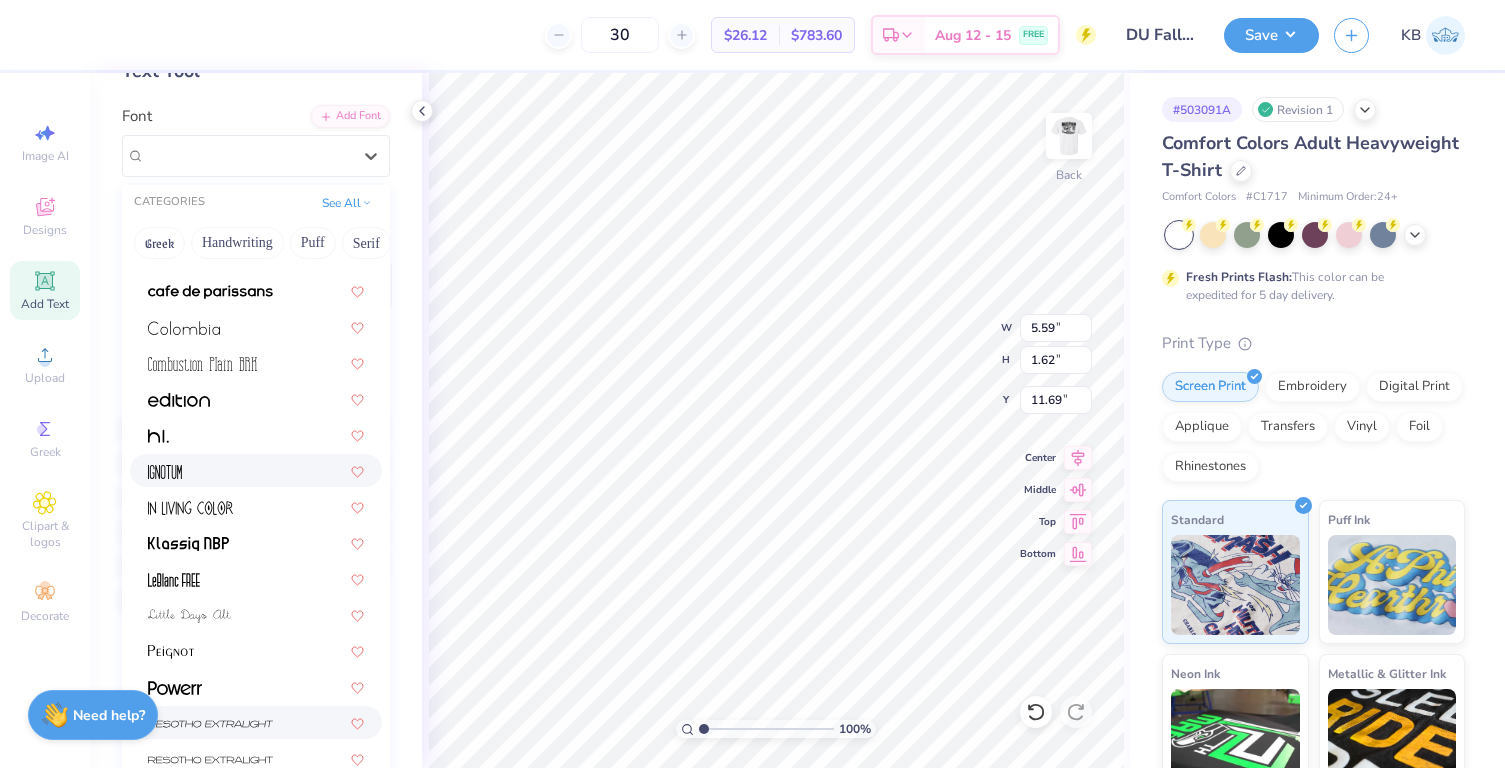scroll, scrollTop: 382, scrollLeft: 0, axis: vertical 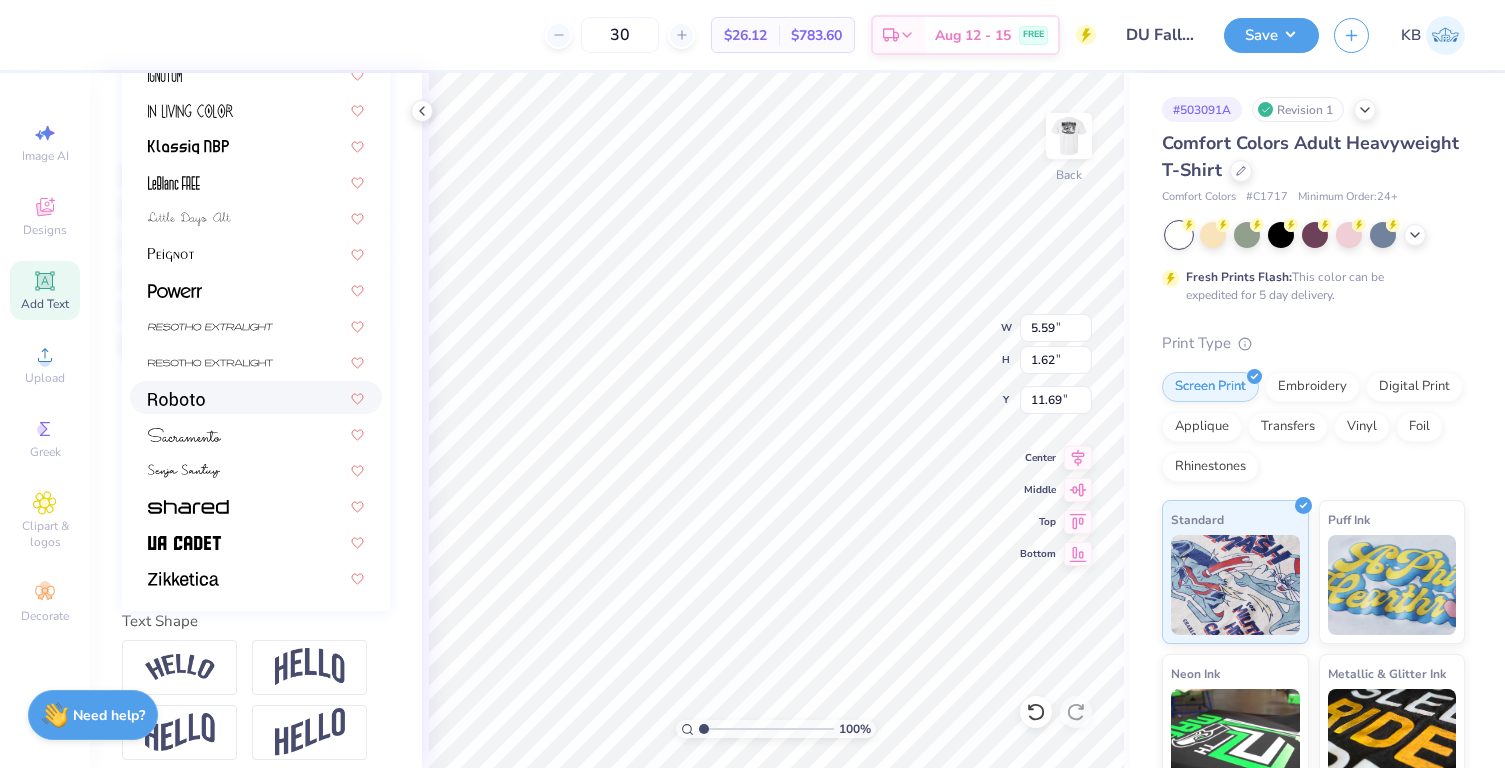 click at bounding box center [176, 399] 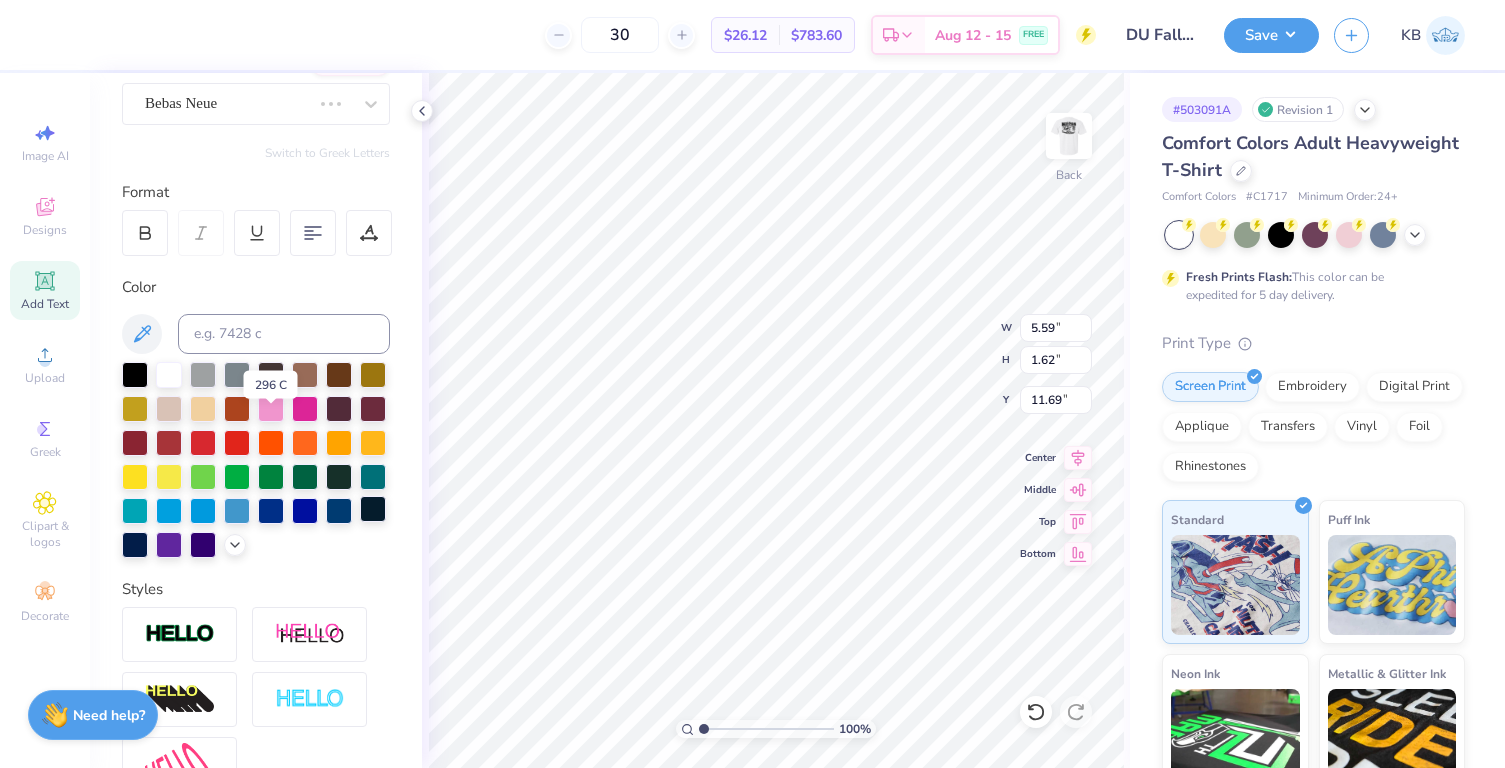 scroll, scrollTop: 0, scrollLeft: 0, axis: both 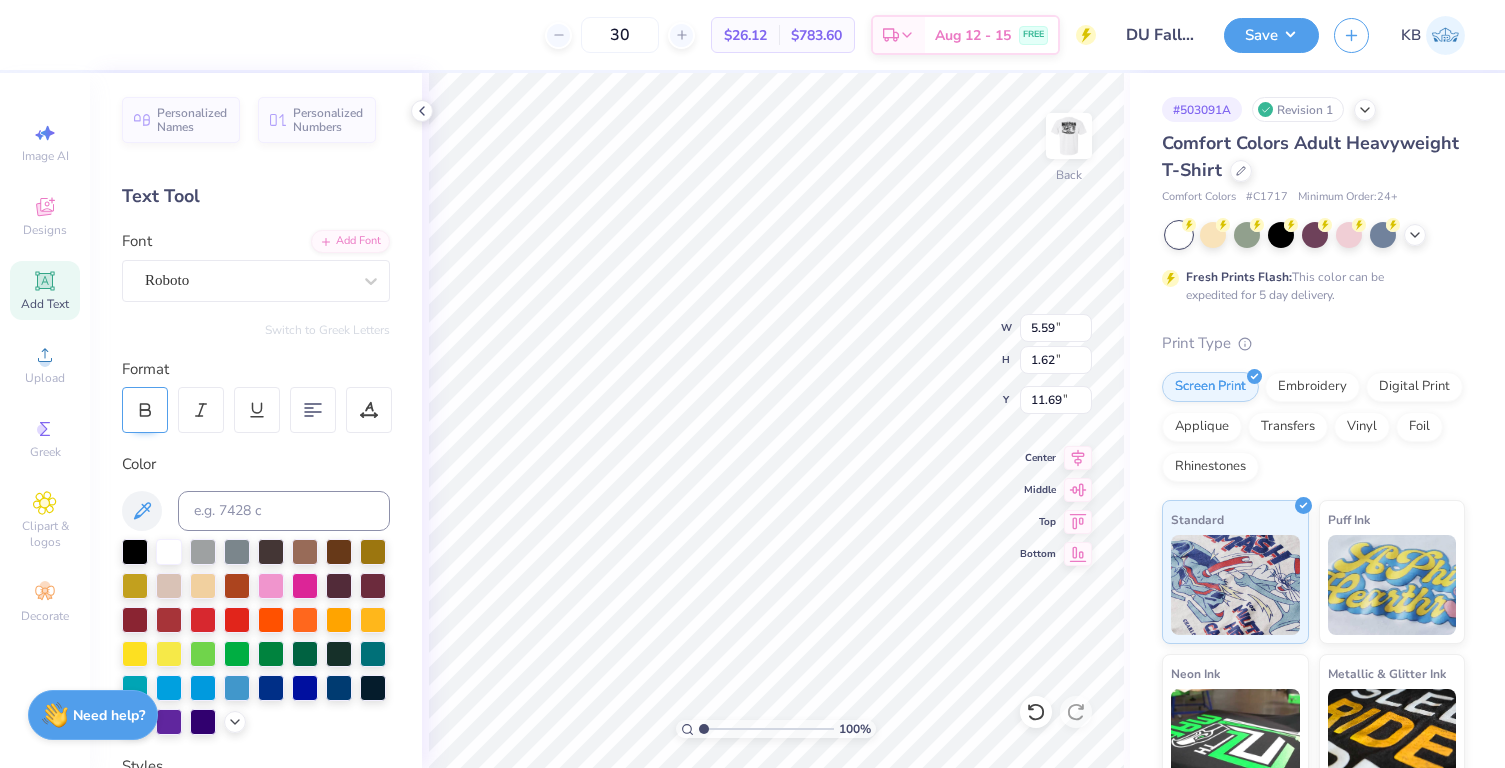 click 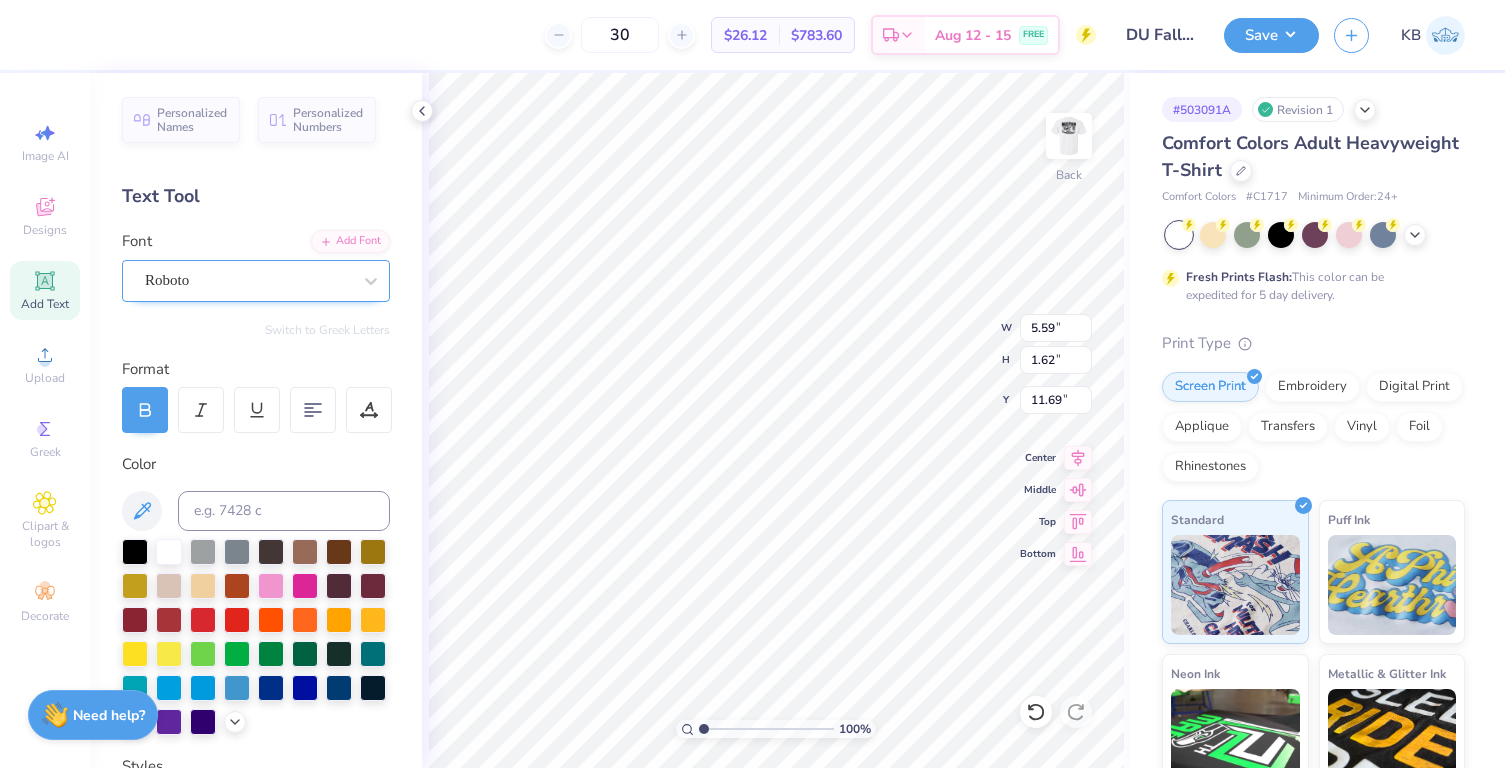 click on "Roboto" at bounding box center [248, 280] 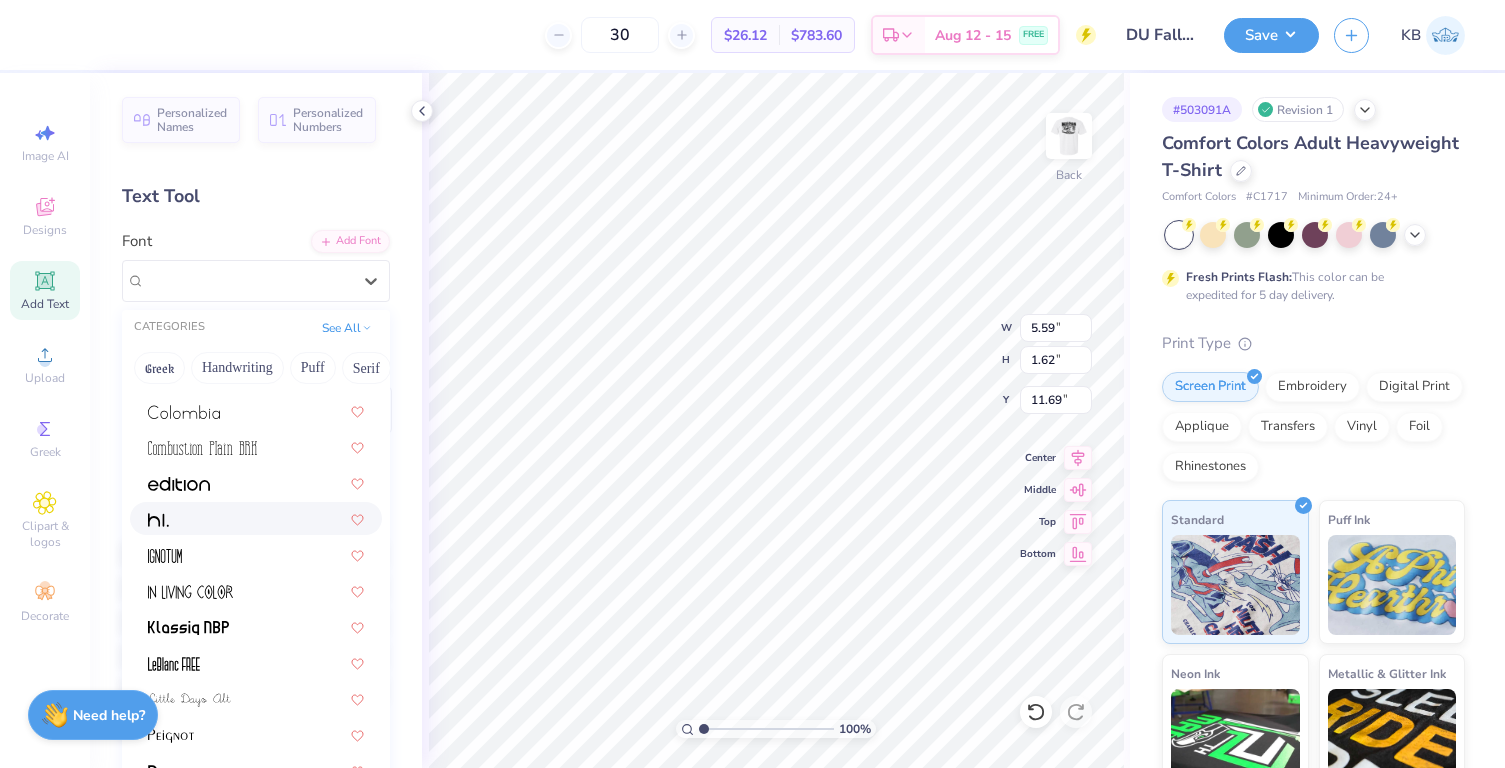 scroll, scrollTop: 382, scrollLeft: 0, axis: vertical 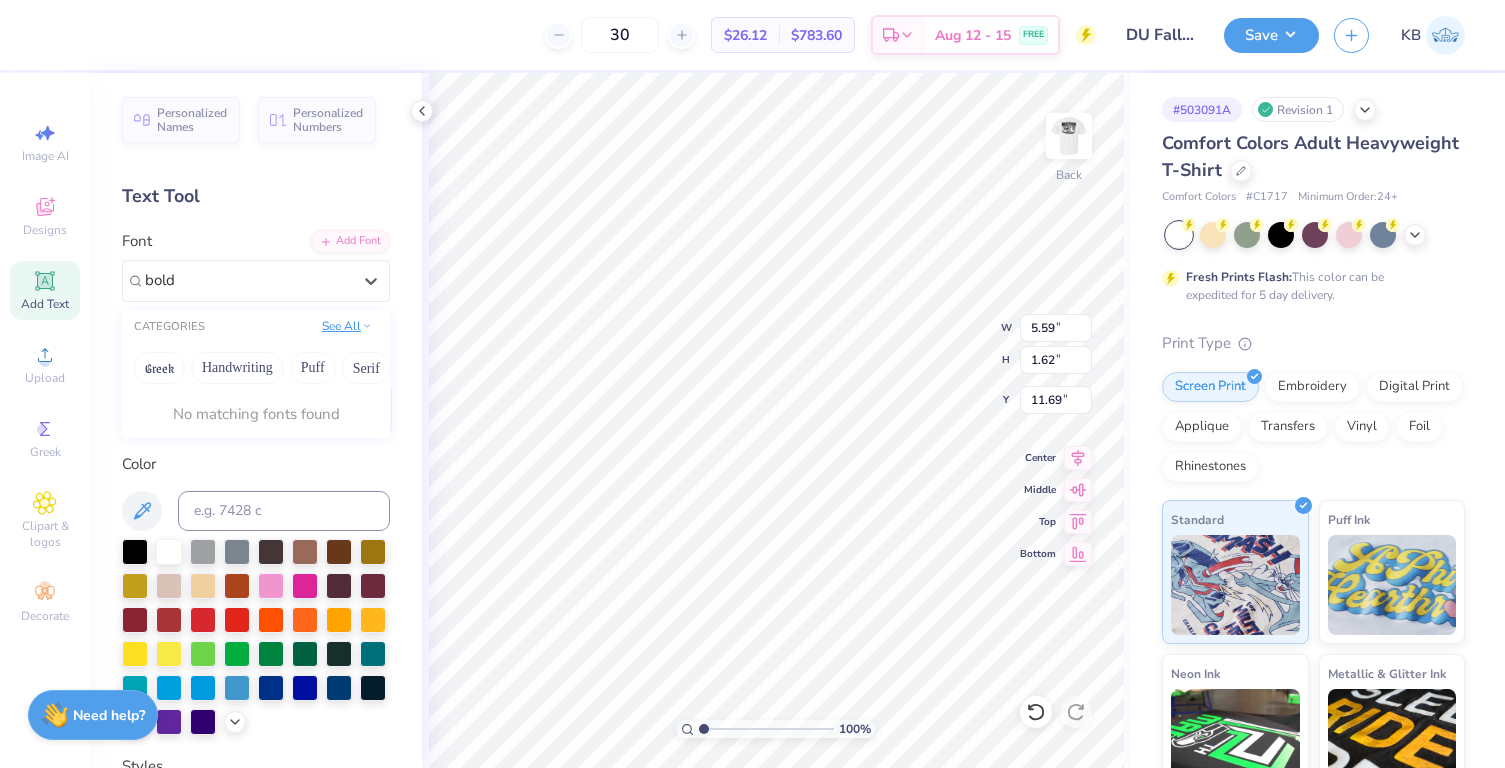 click on "See All" at bounding box center [347, 326] 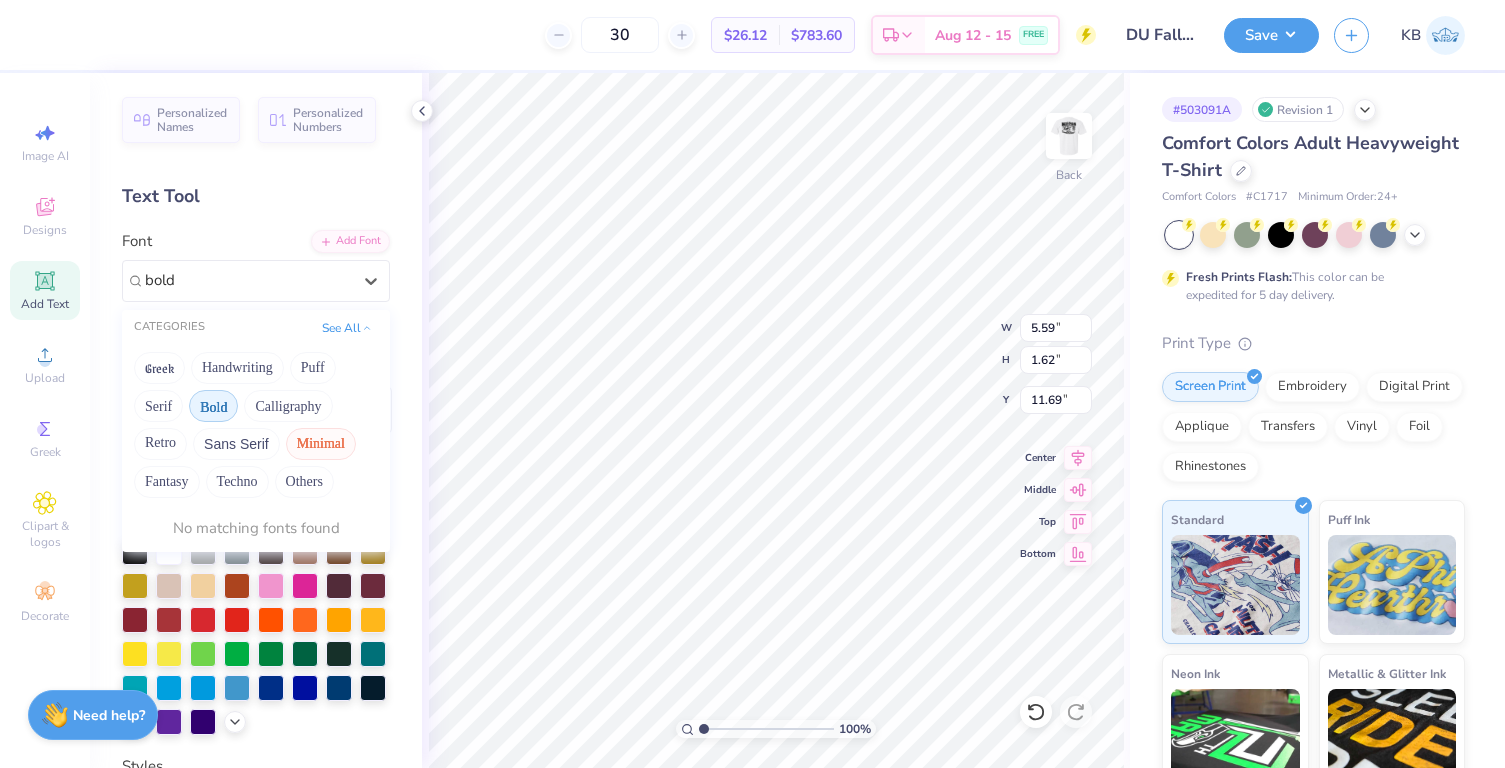 click on "Bold" at bounding box center (213, 406) 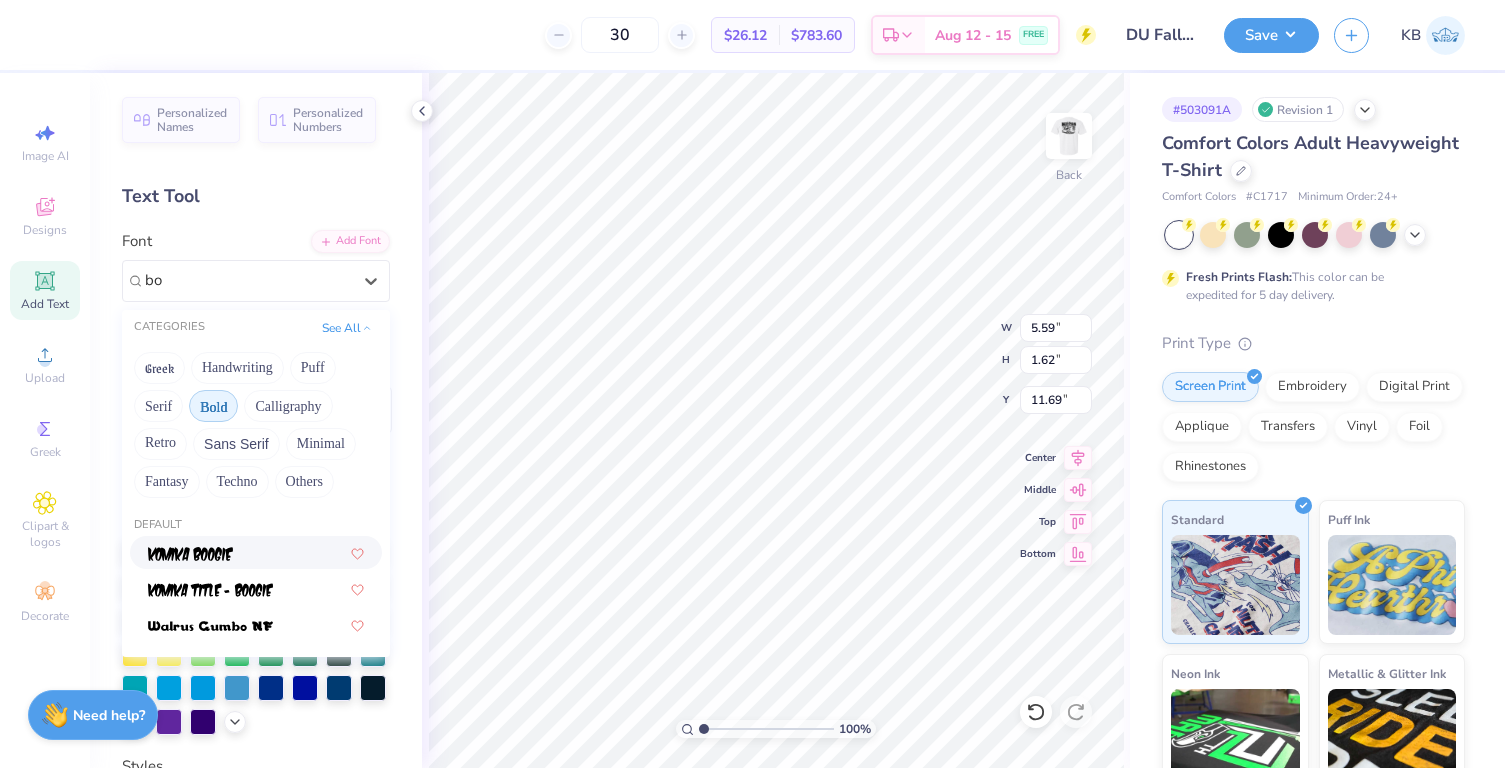 type on "b" 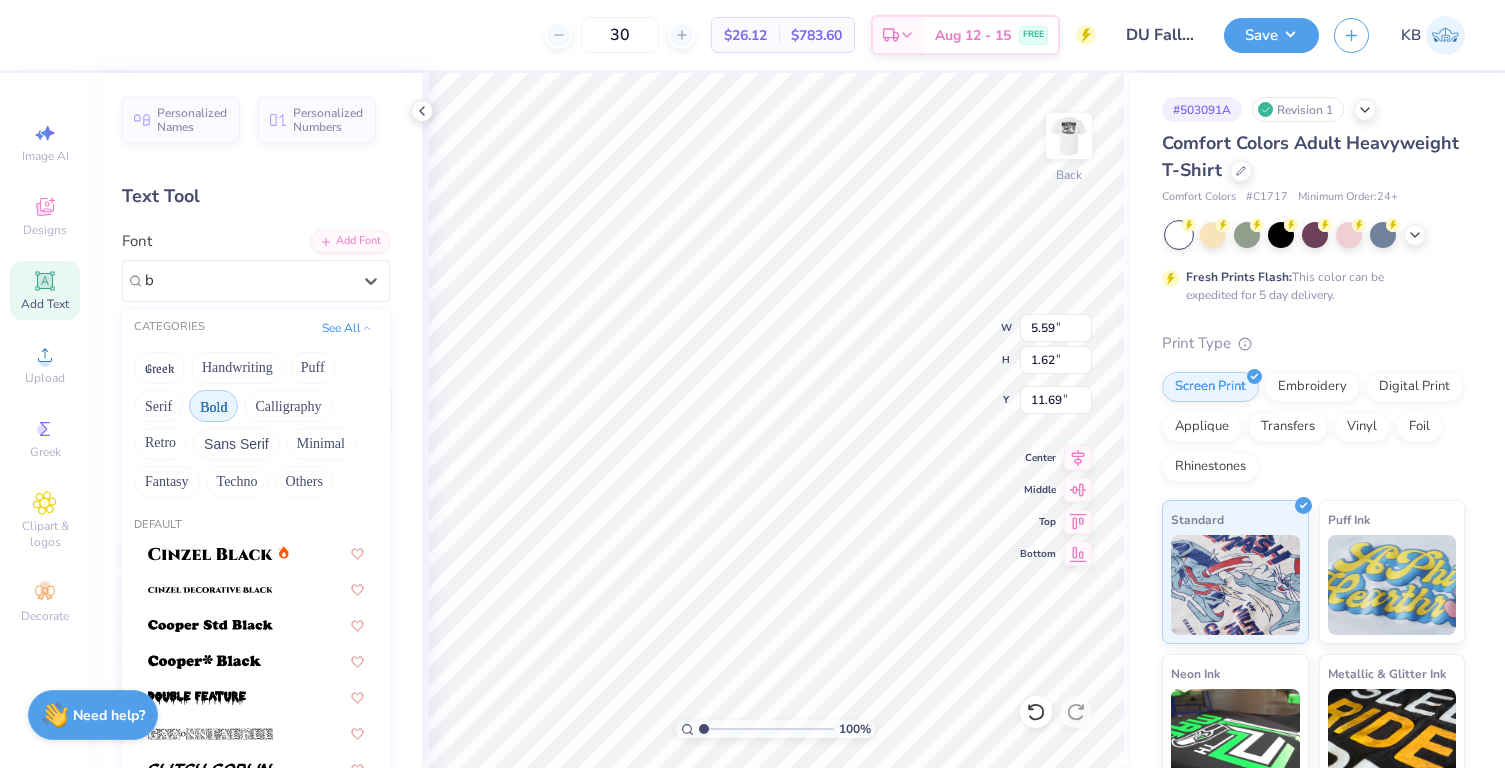type 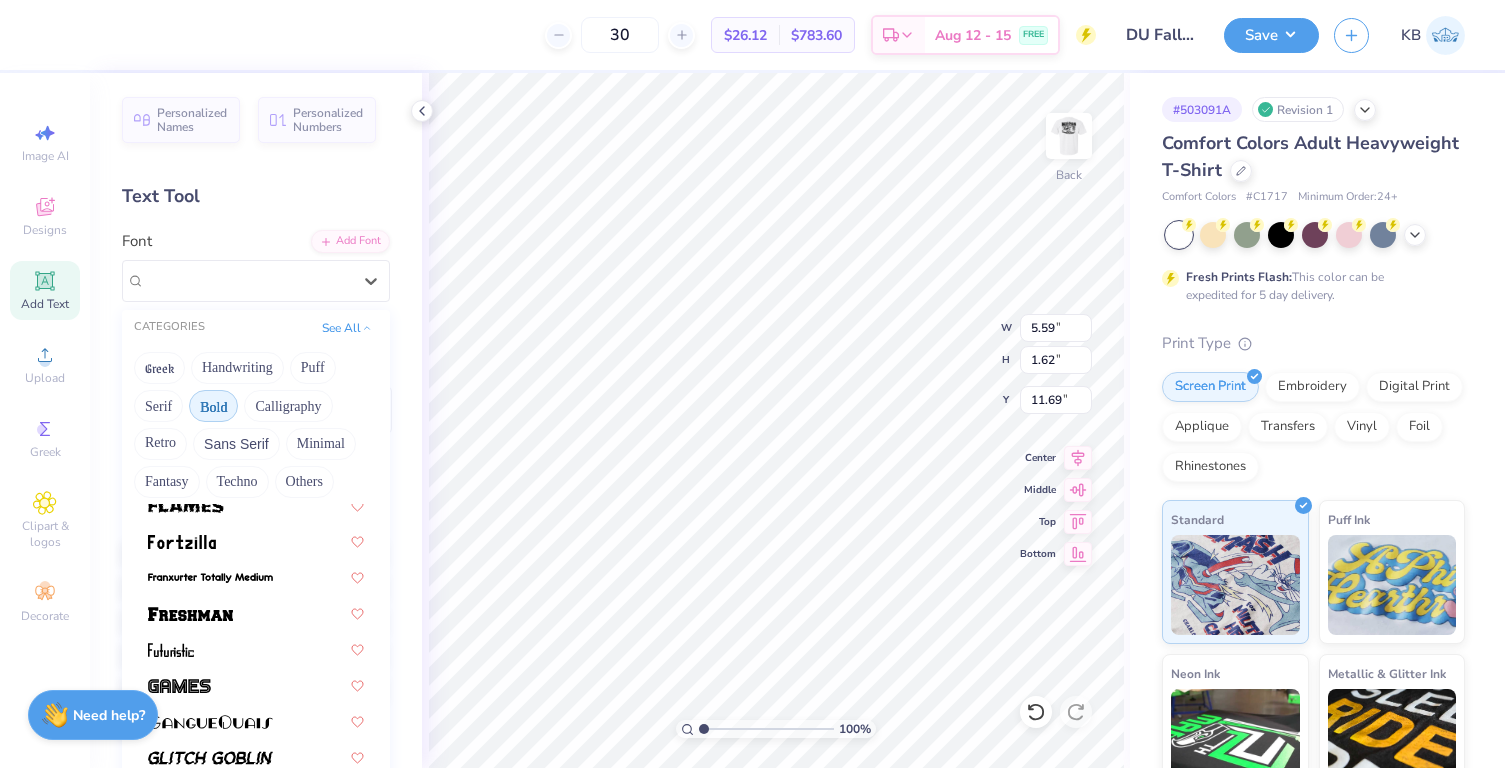 scroll, scrollTop: 659, scrollLeft: 0, axis: vertical 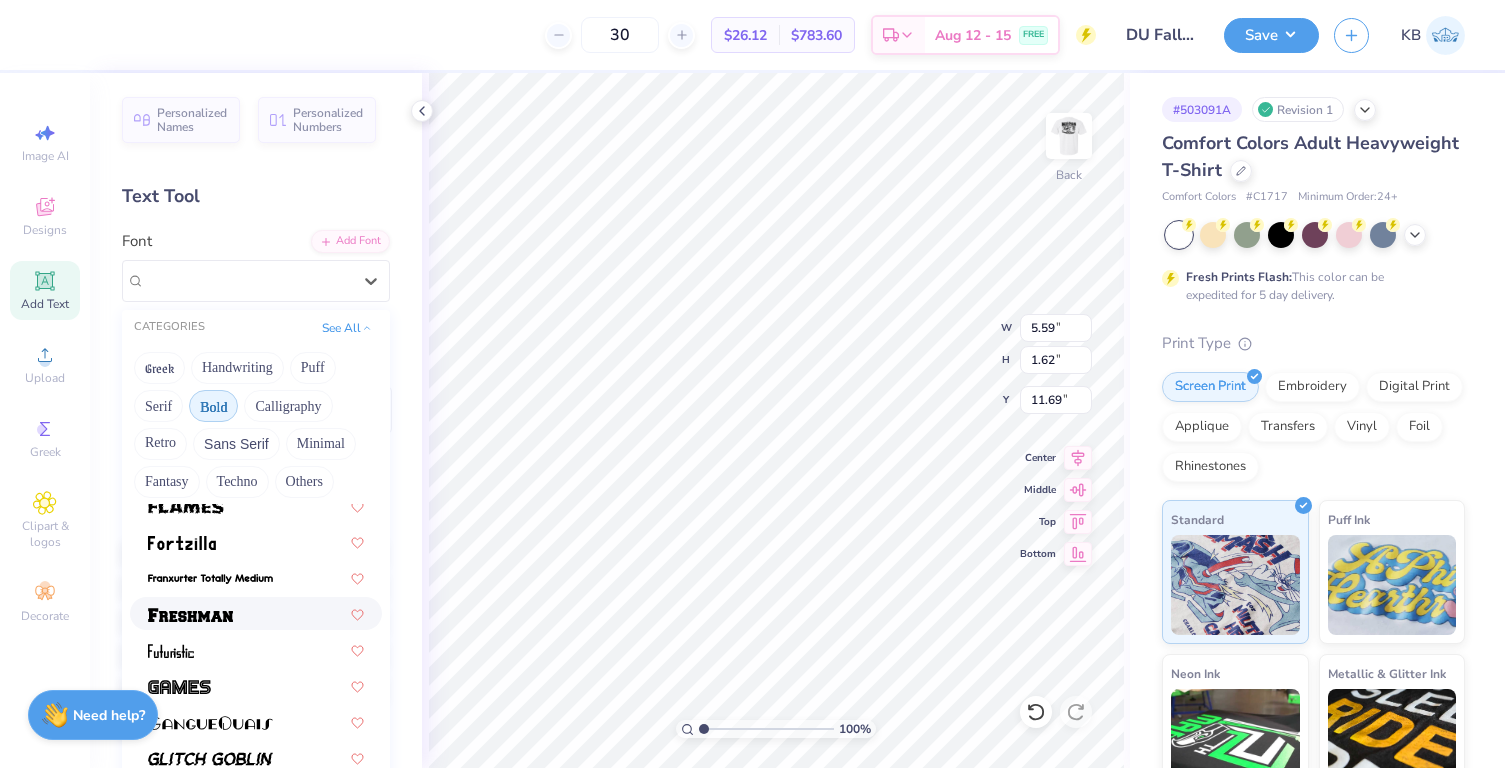 click at bounding box center (256, 613) 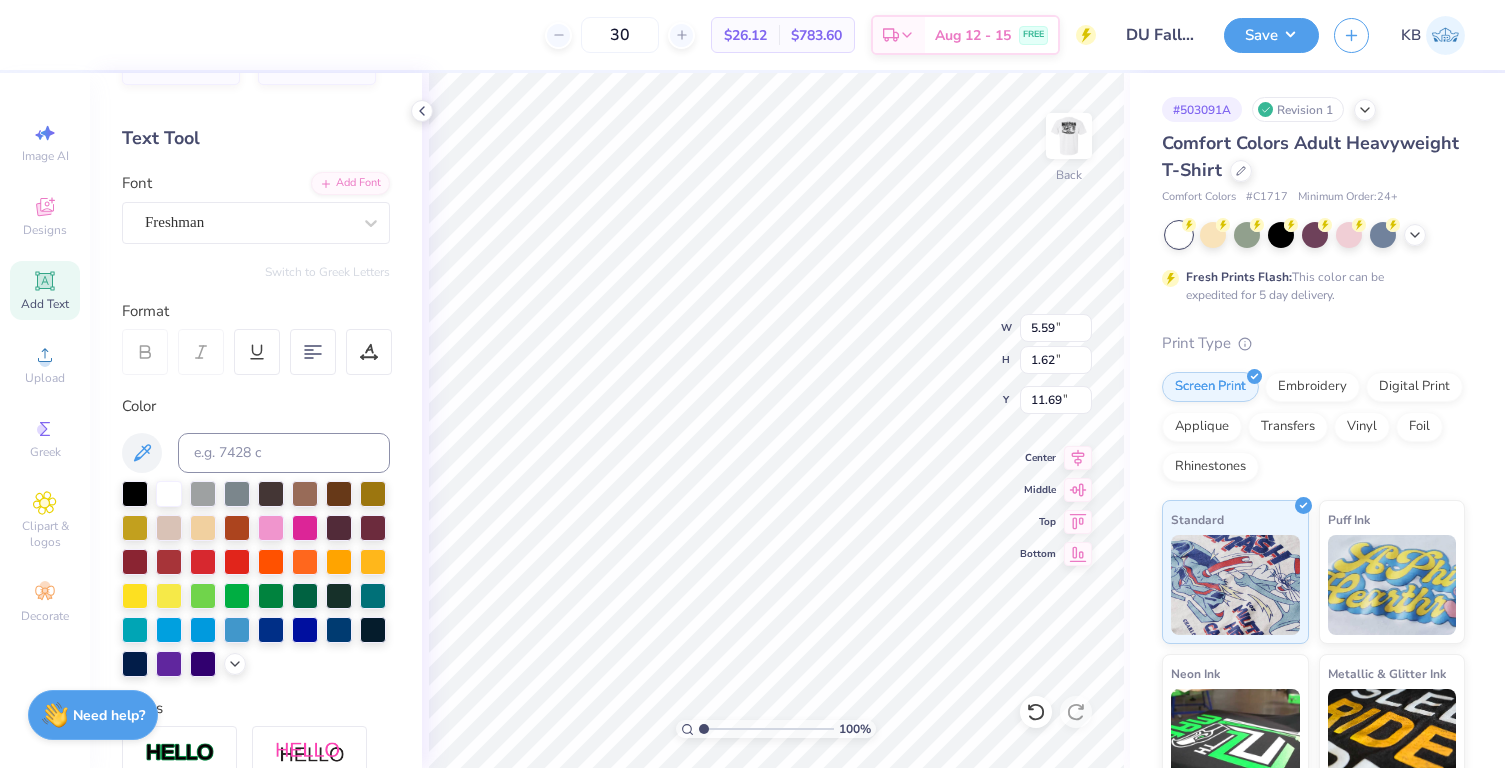 scroll, scrollTop: 59, scrollLeft: 0, axis: vertical 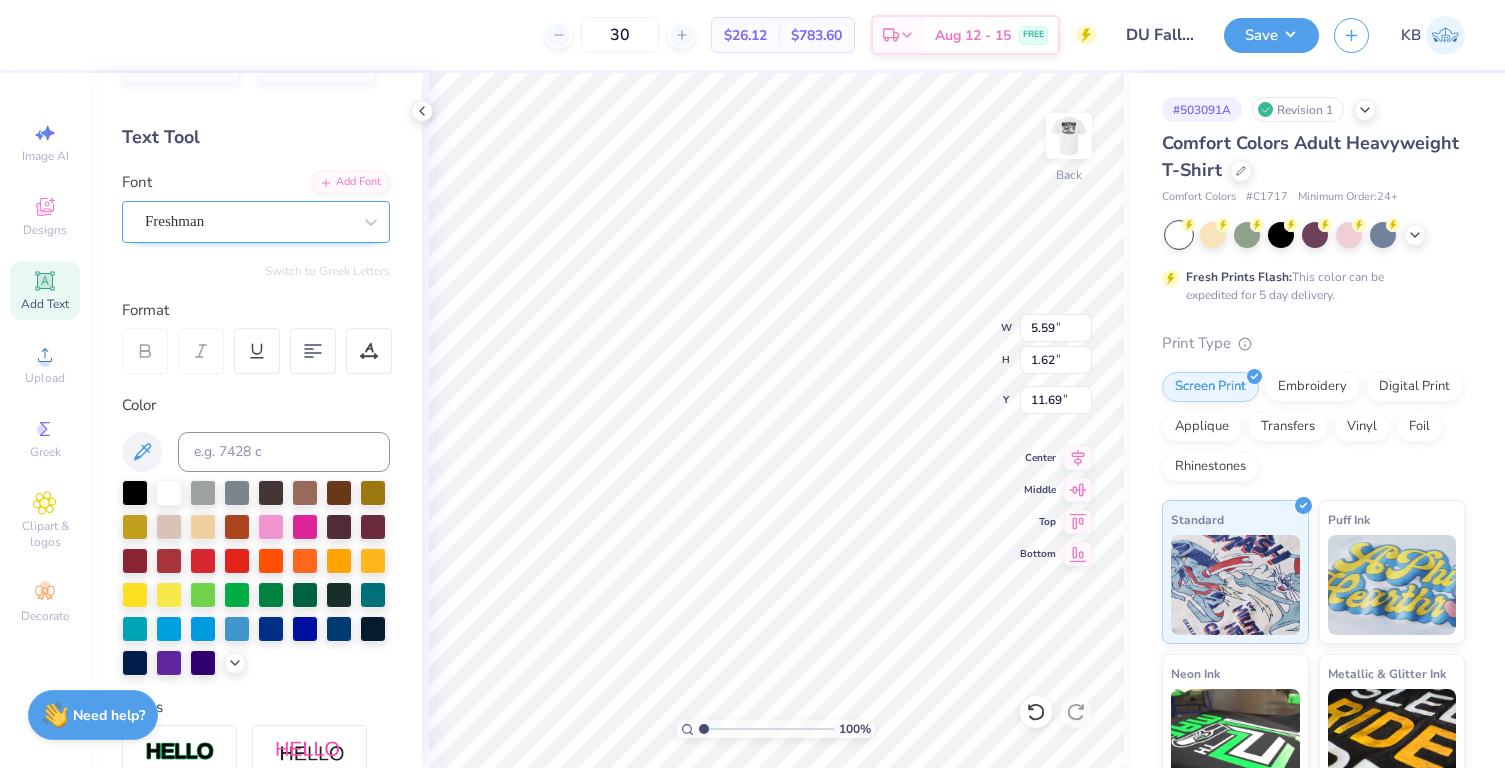 click on "Freshman" at bounding box center [248, 221] 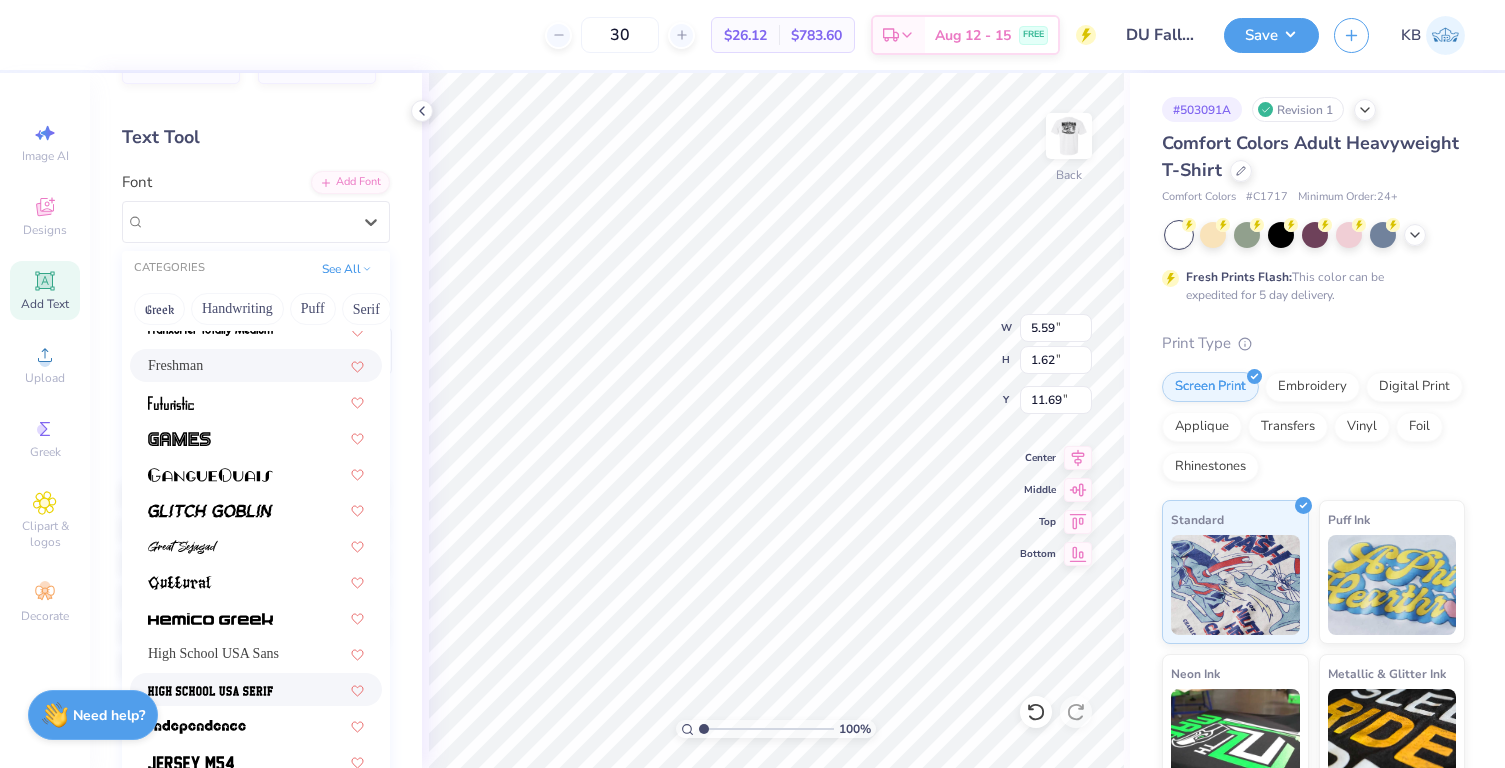scroll, scrollTop: 754, scrollLeft: 0, axis: vertical 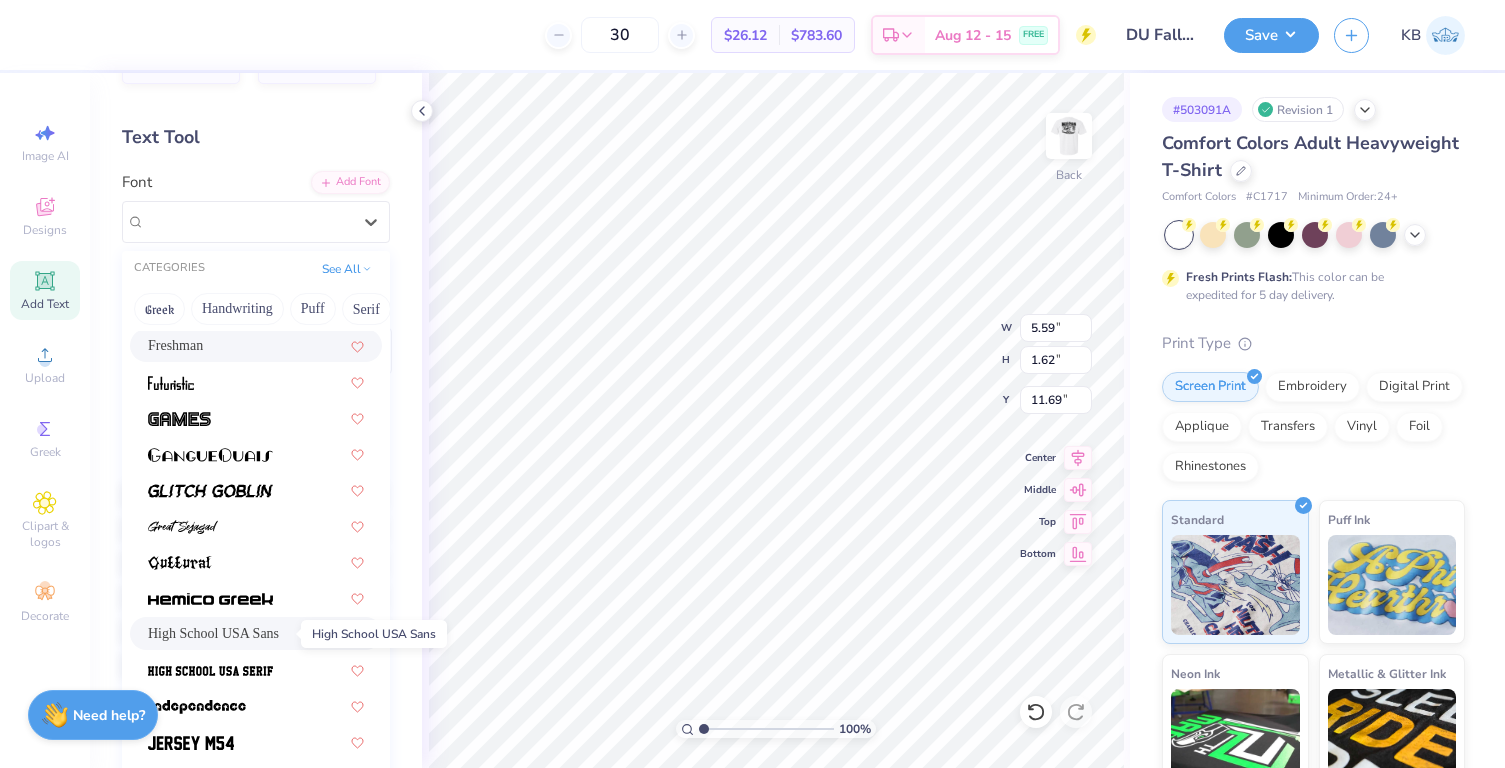 click on "High School USA Sans" at bounding box center (213, 633) 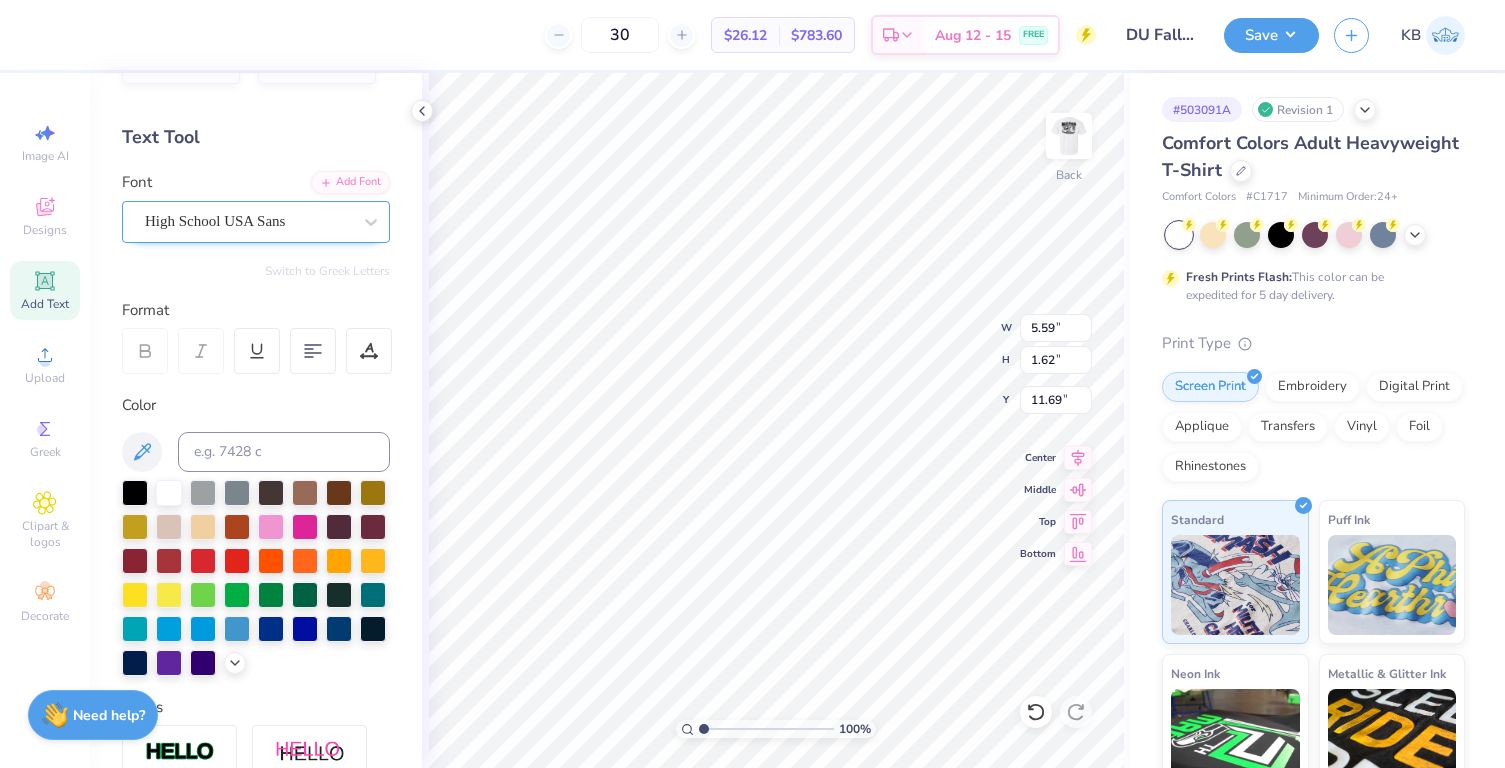 click on "High School USA Sans" at bounding box center [248, 221] 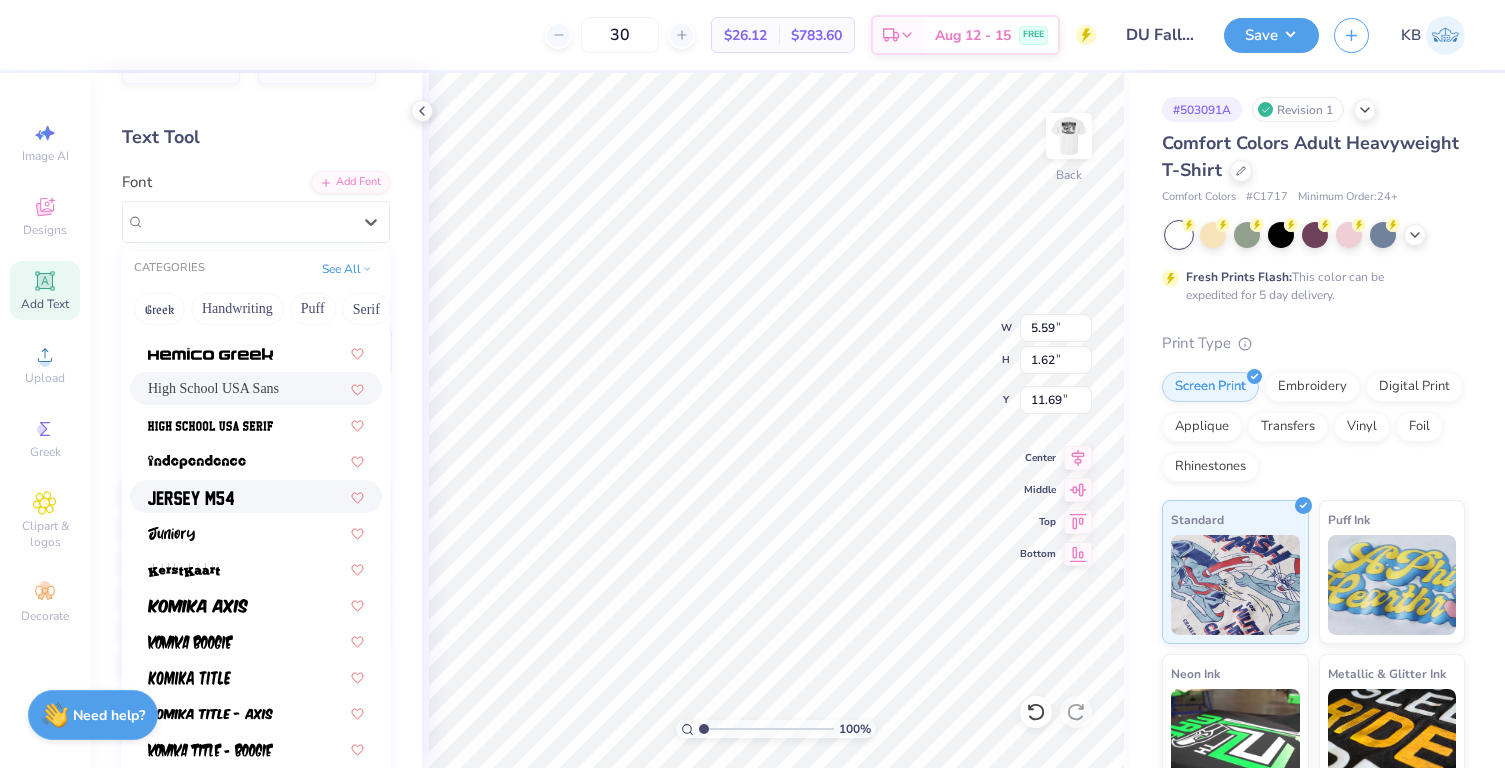 scroll, scrollTop: 1008, scrollLeft: 0, axis: vertical 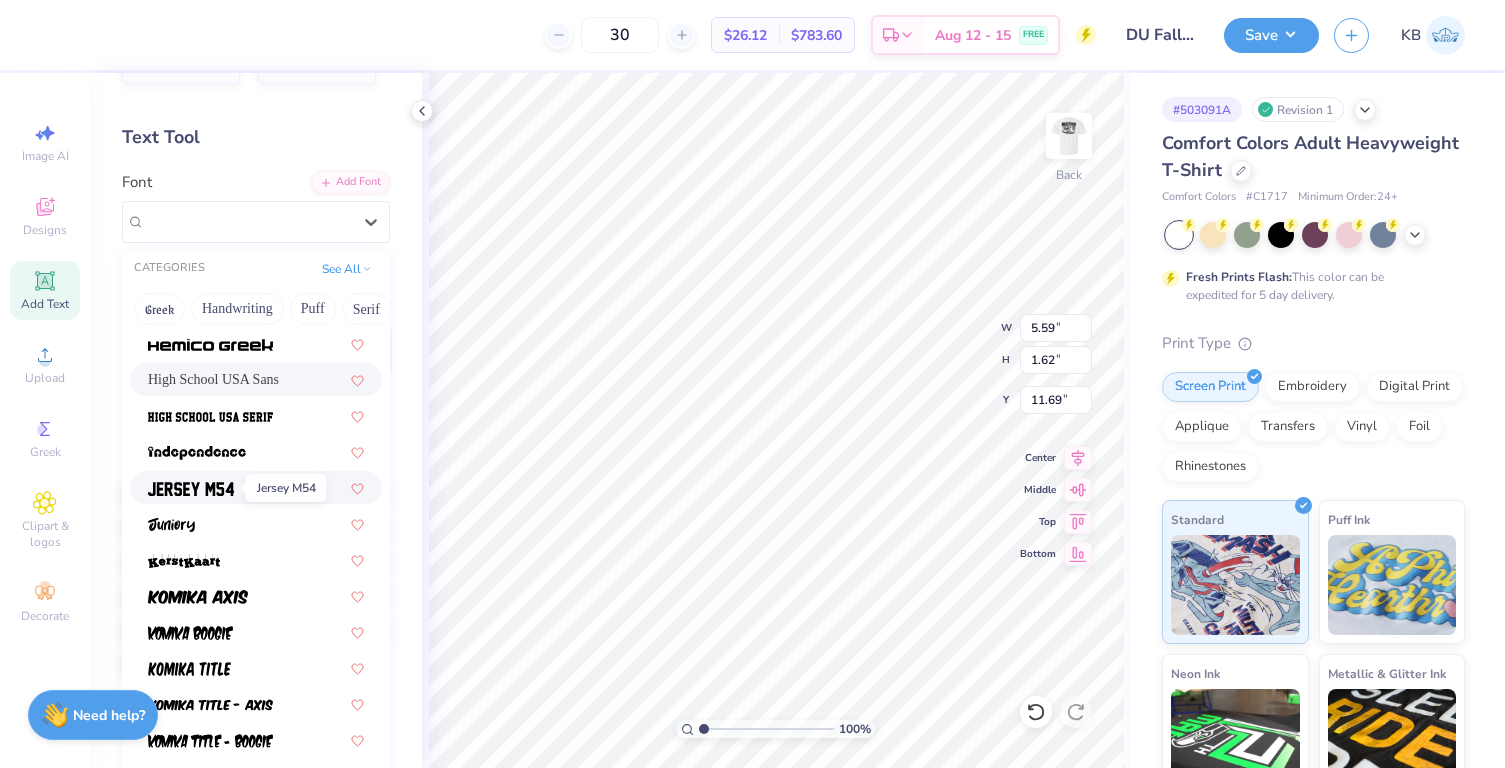 click at bounding box center (191, 489) 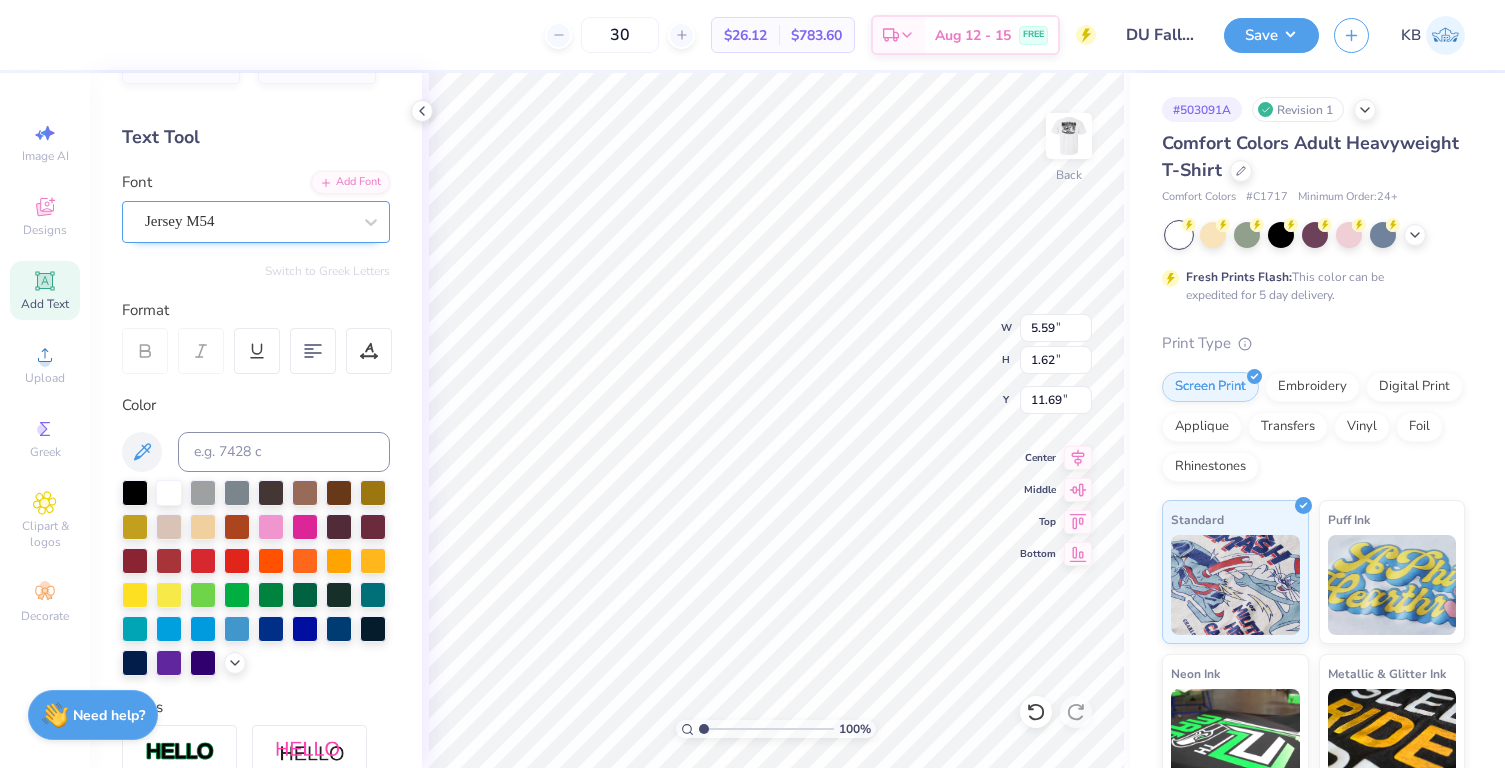 click on "Jersey M54" at bounding box center [248, 221] 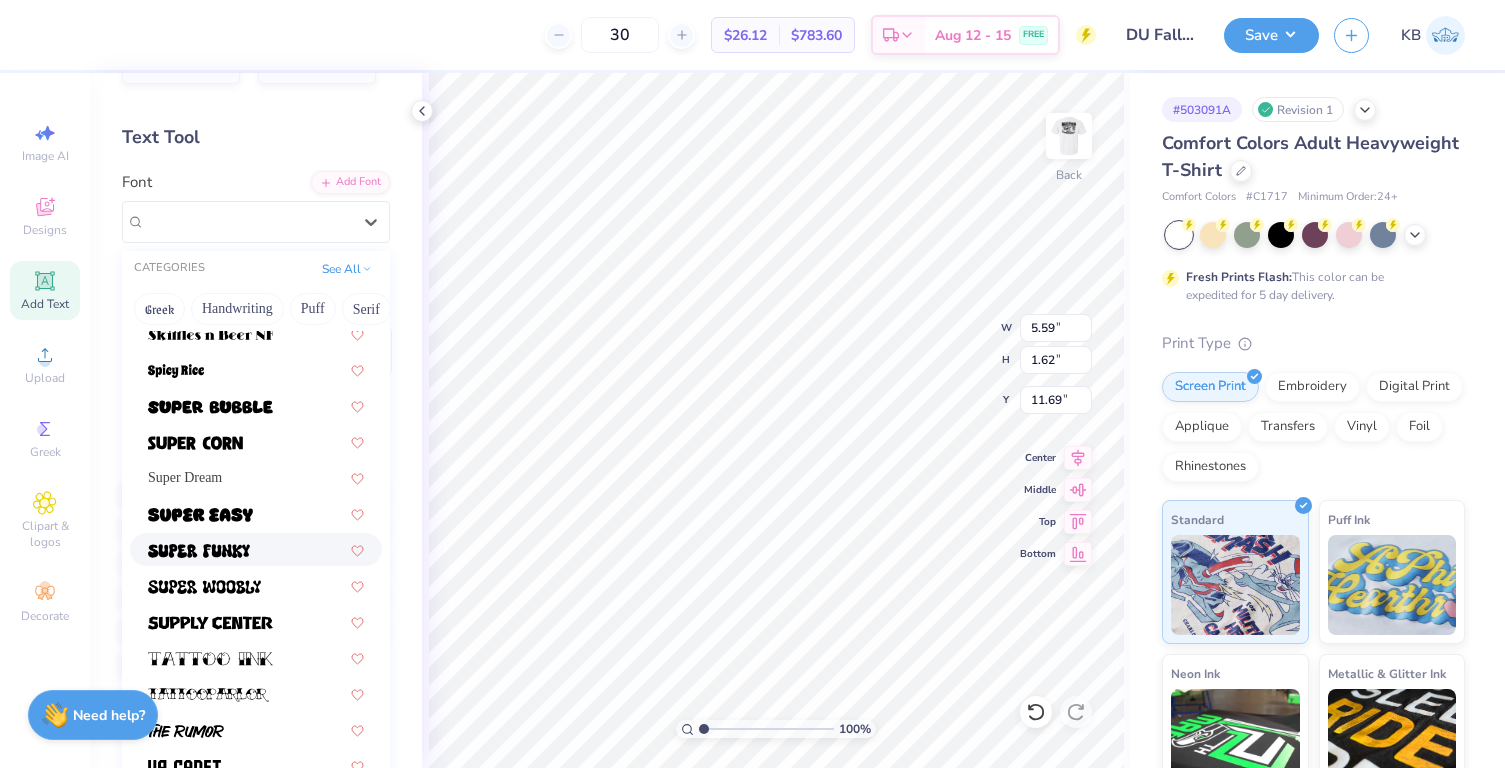 scroll, scrollTop: 2182, scrollLeft: 0, axis: vertical 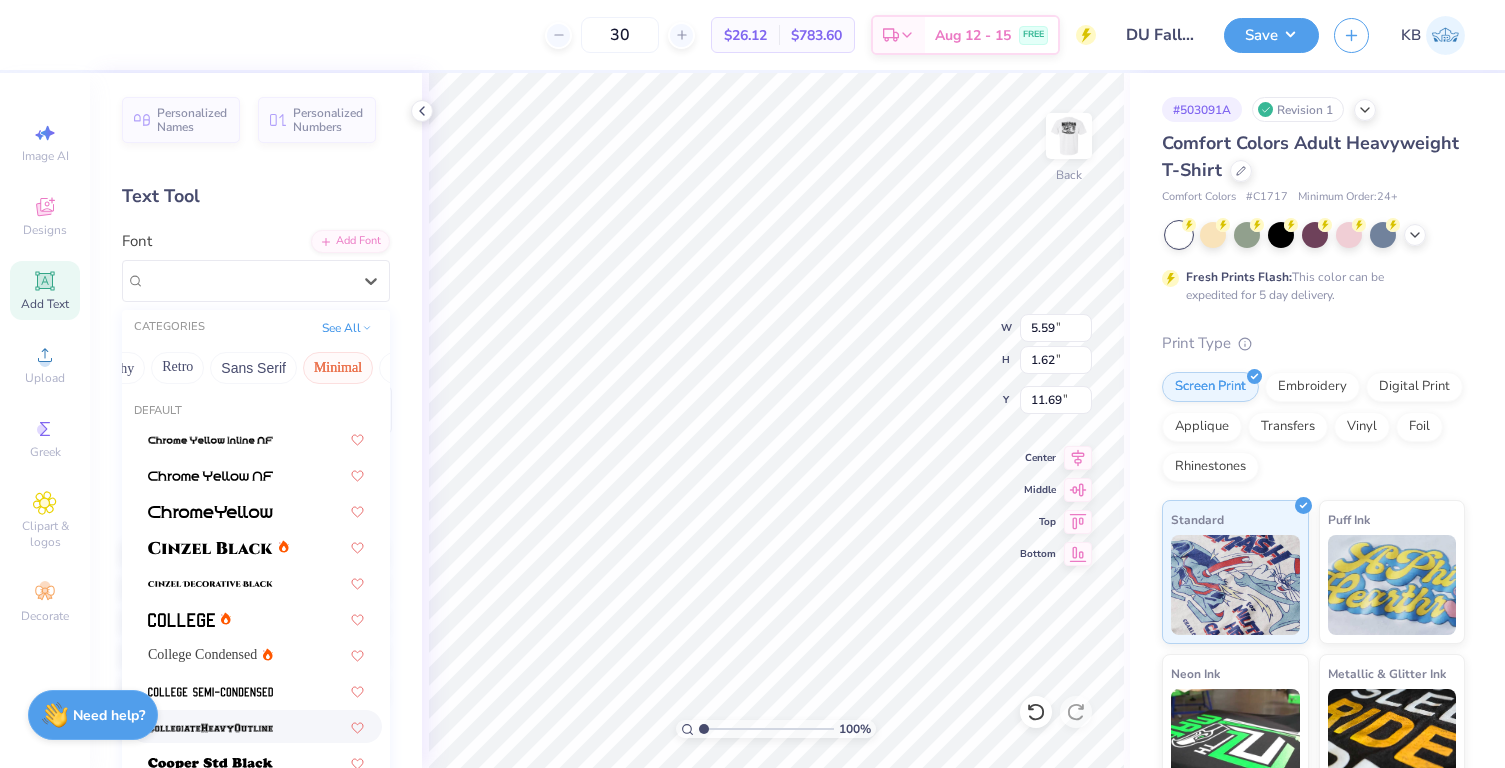 click on "Minimal" at bounding box center [338, 368] 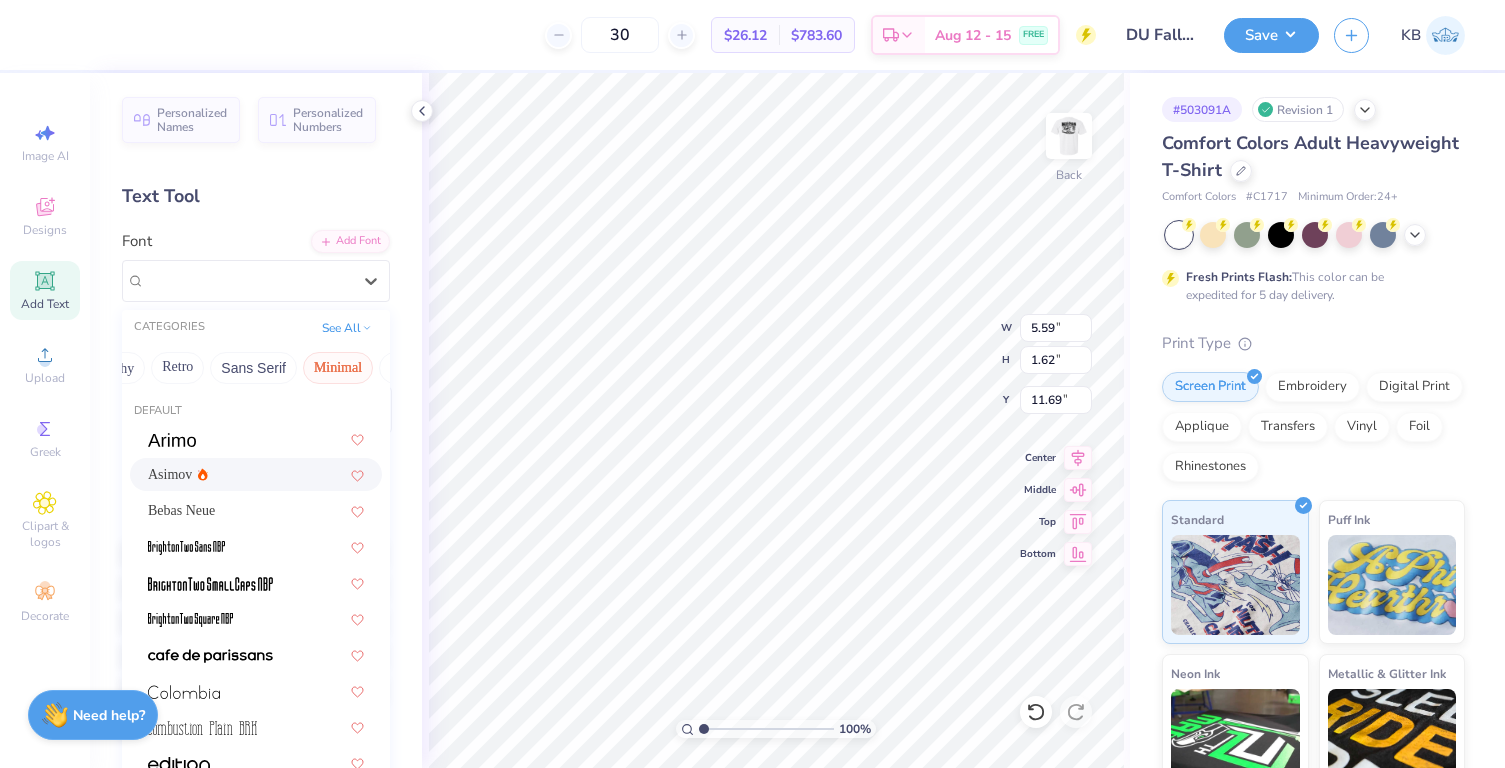 click on "Asimov" at bounding box center (170, 474) 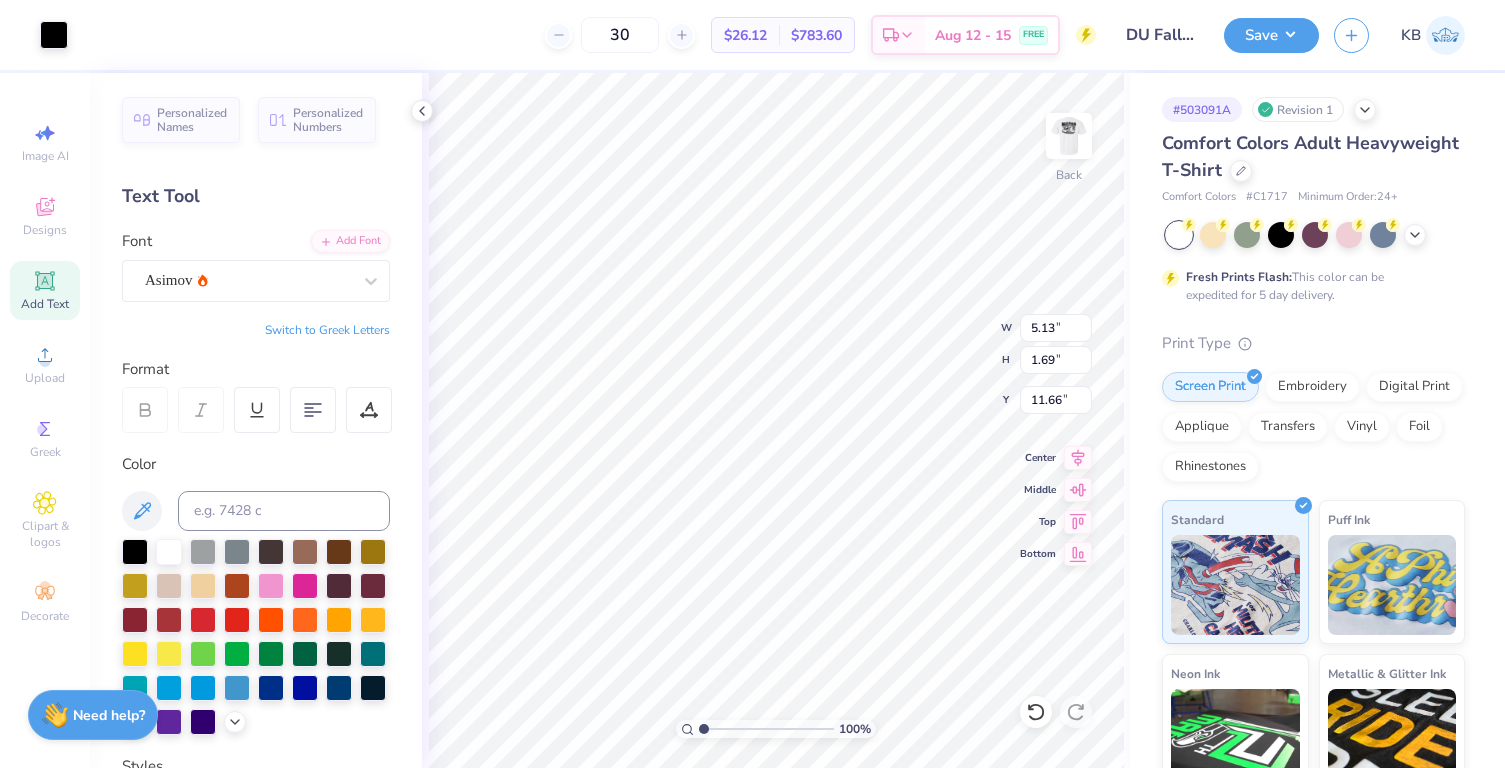 type on "9.50" 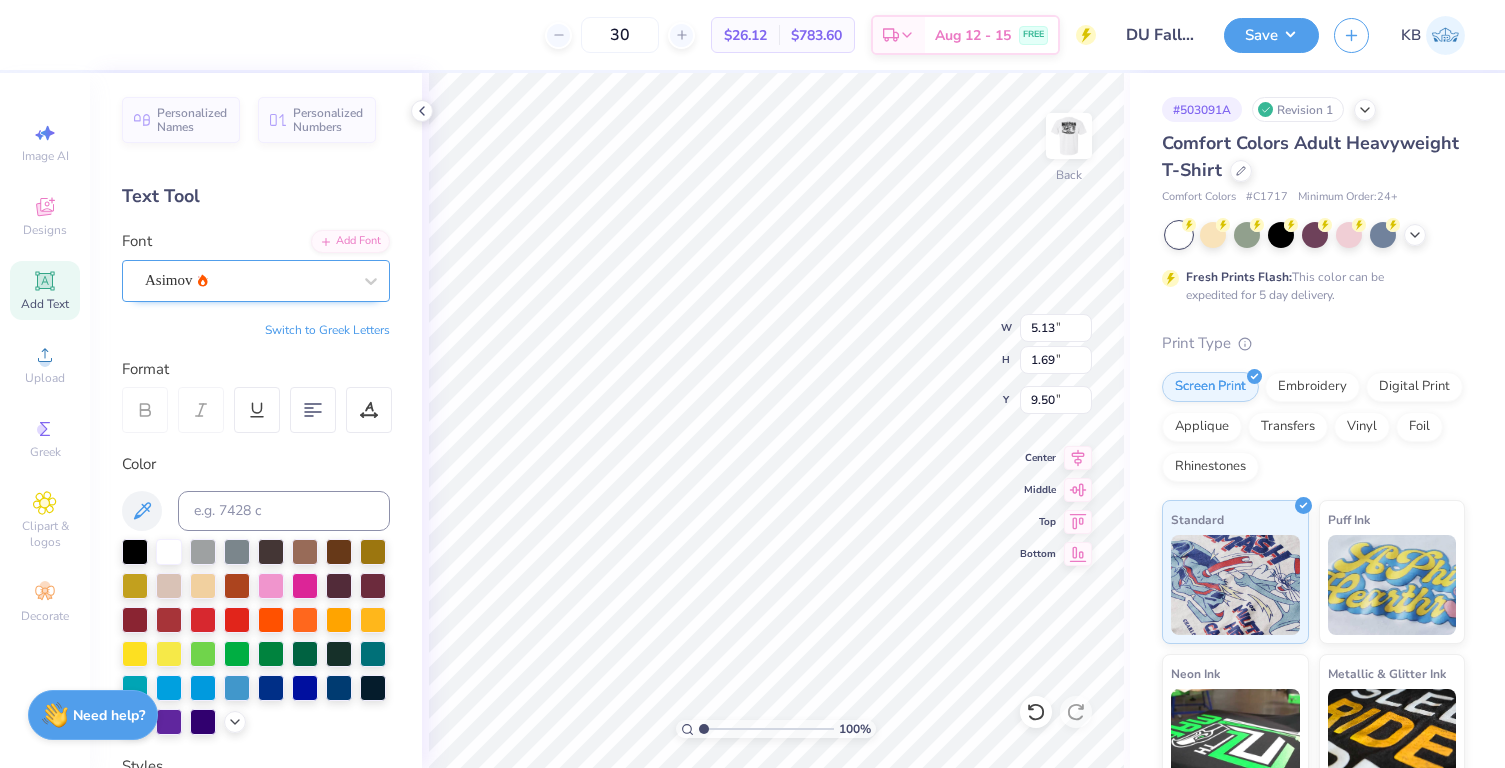 click on "Asimov" at bounding box center [248, 280] 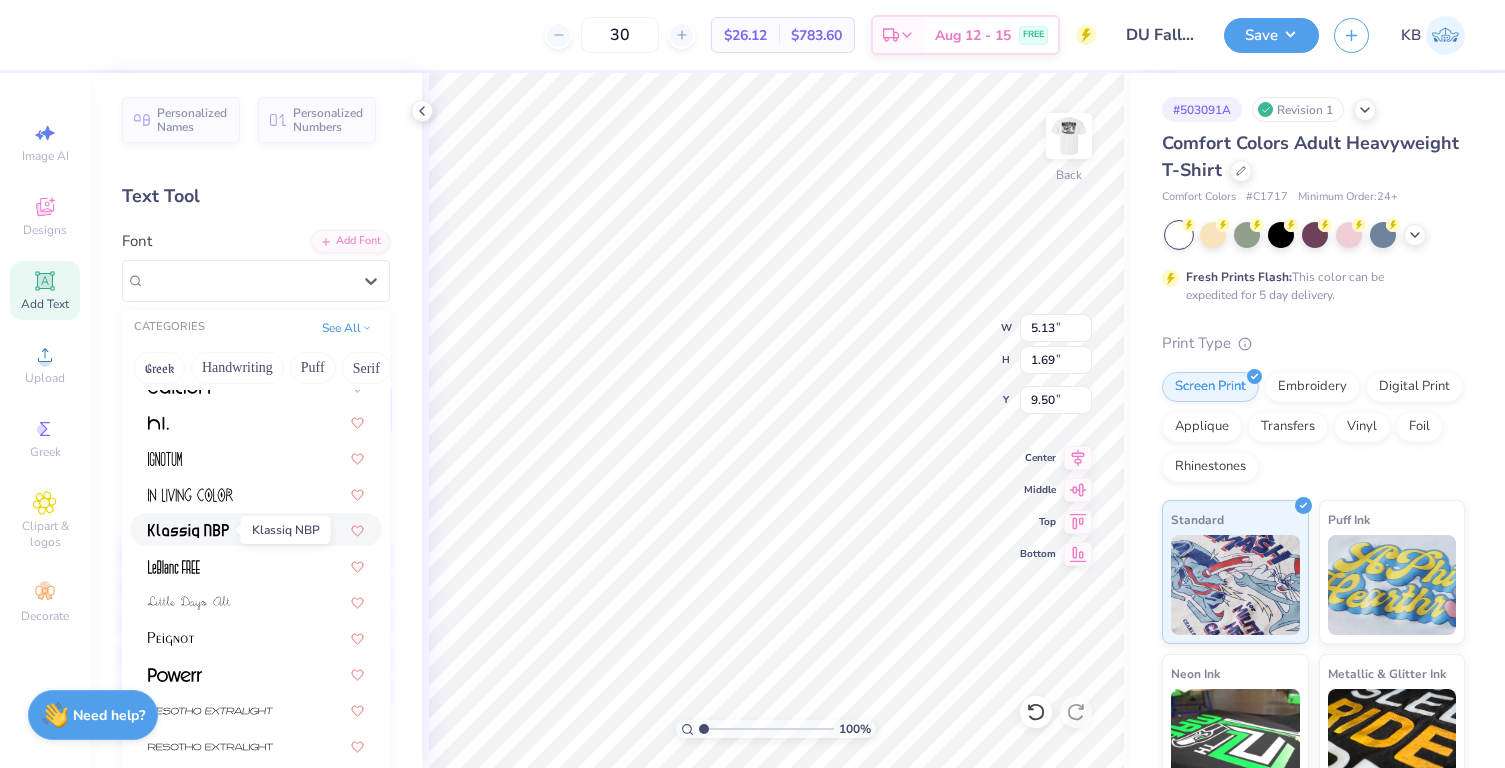 scroll, scrollTop: 382, scrollLeft: 0, axis: vertical 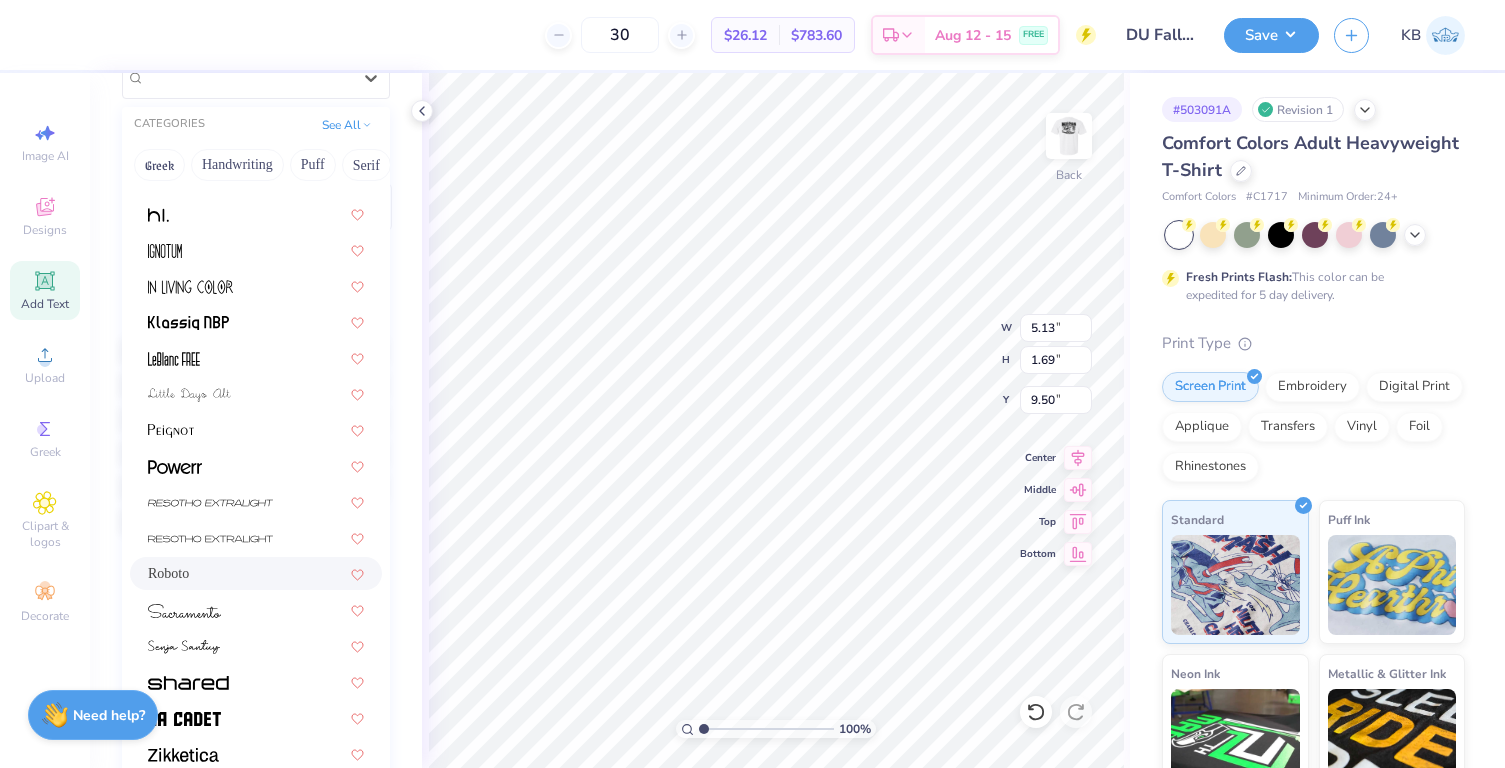click on "Roboto" at bounding box center (256, 573) 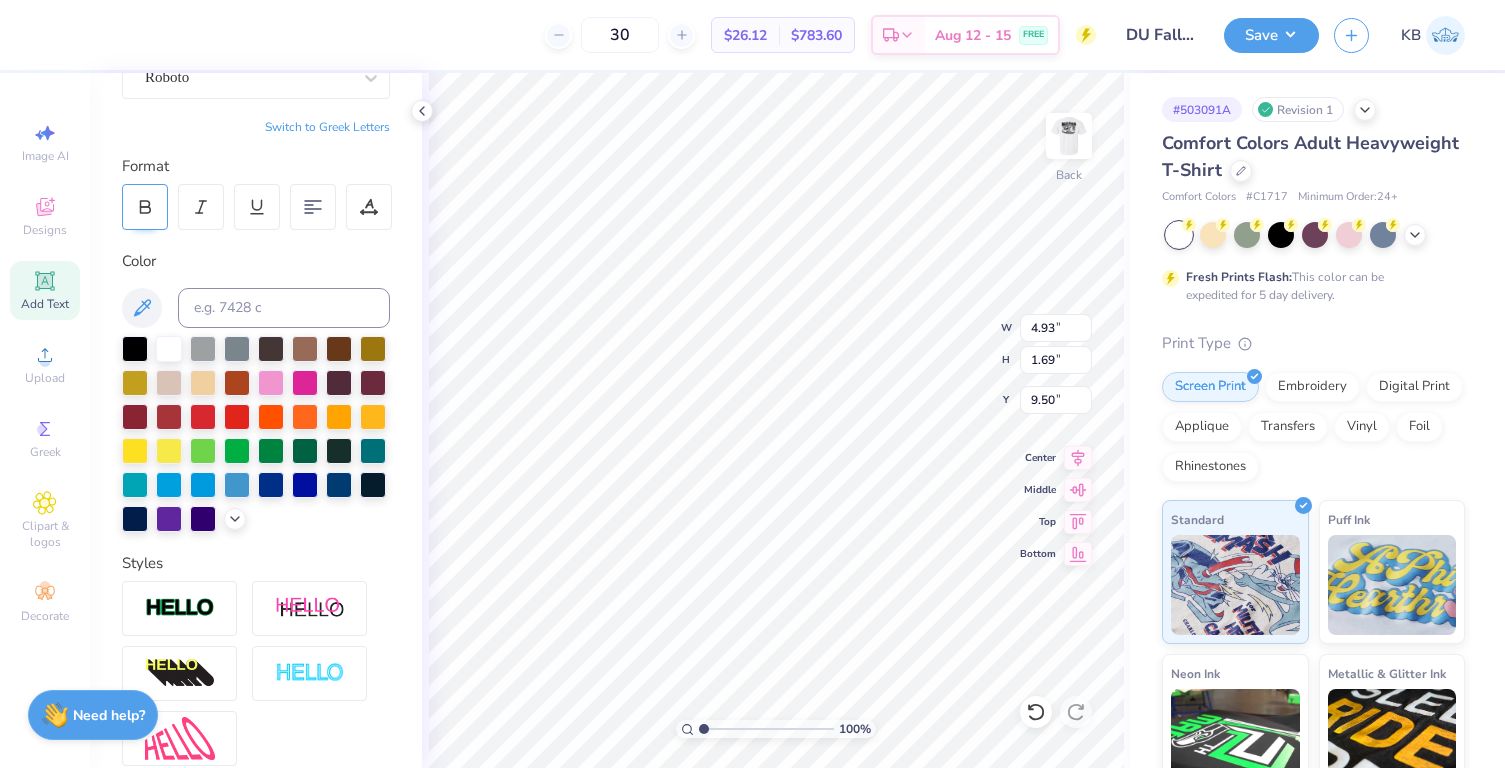 click at bounding box center (145, 207) 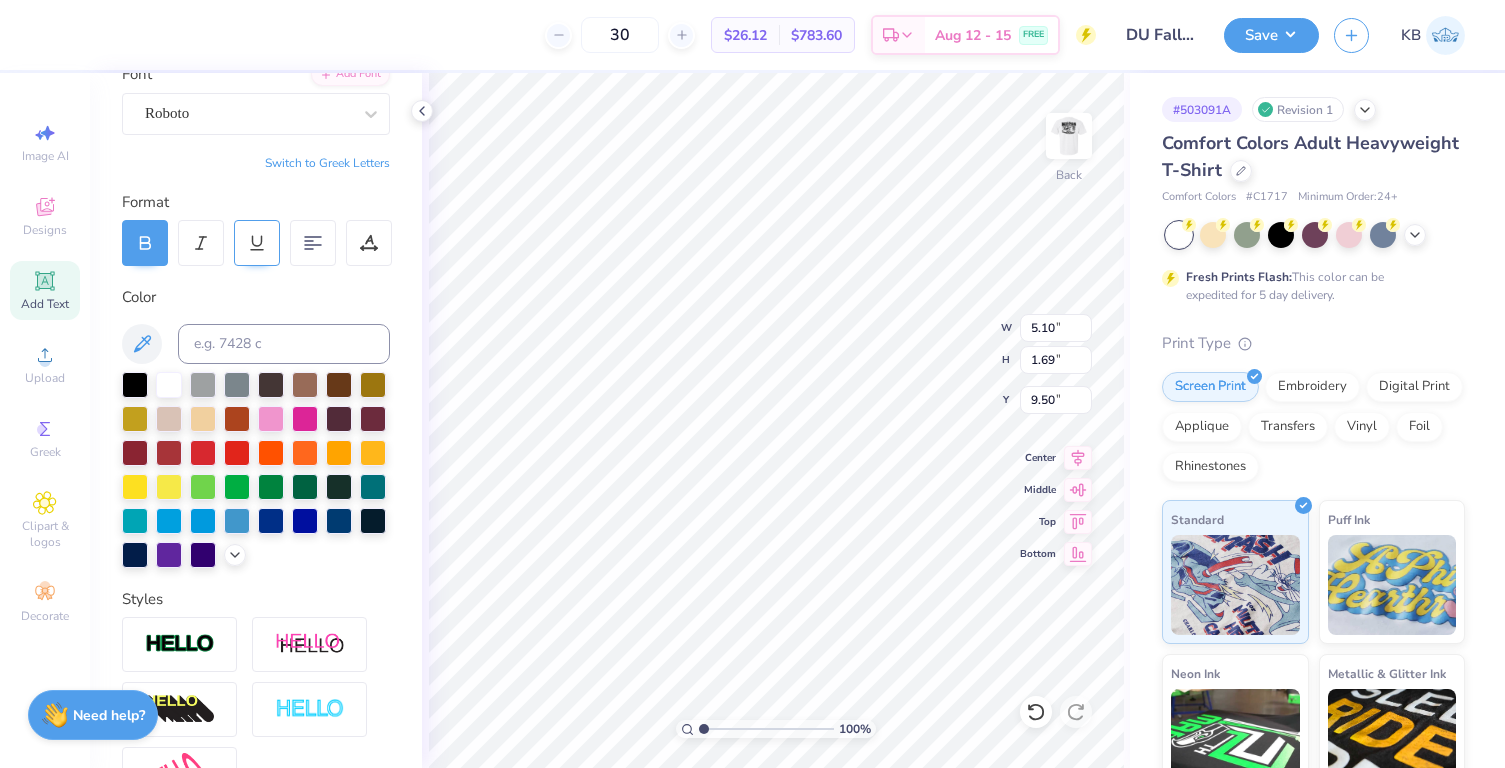 scroll, scrollTop: 343, scrollLeft: 0, axis: vertical 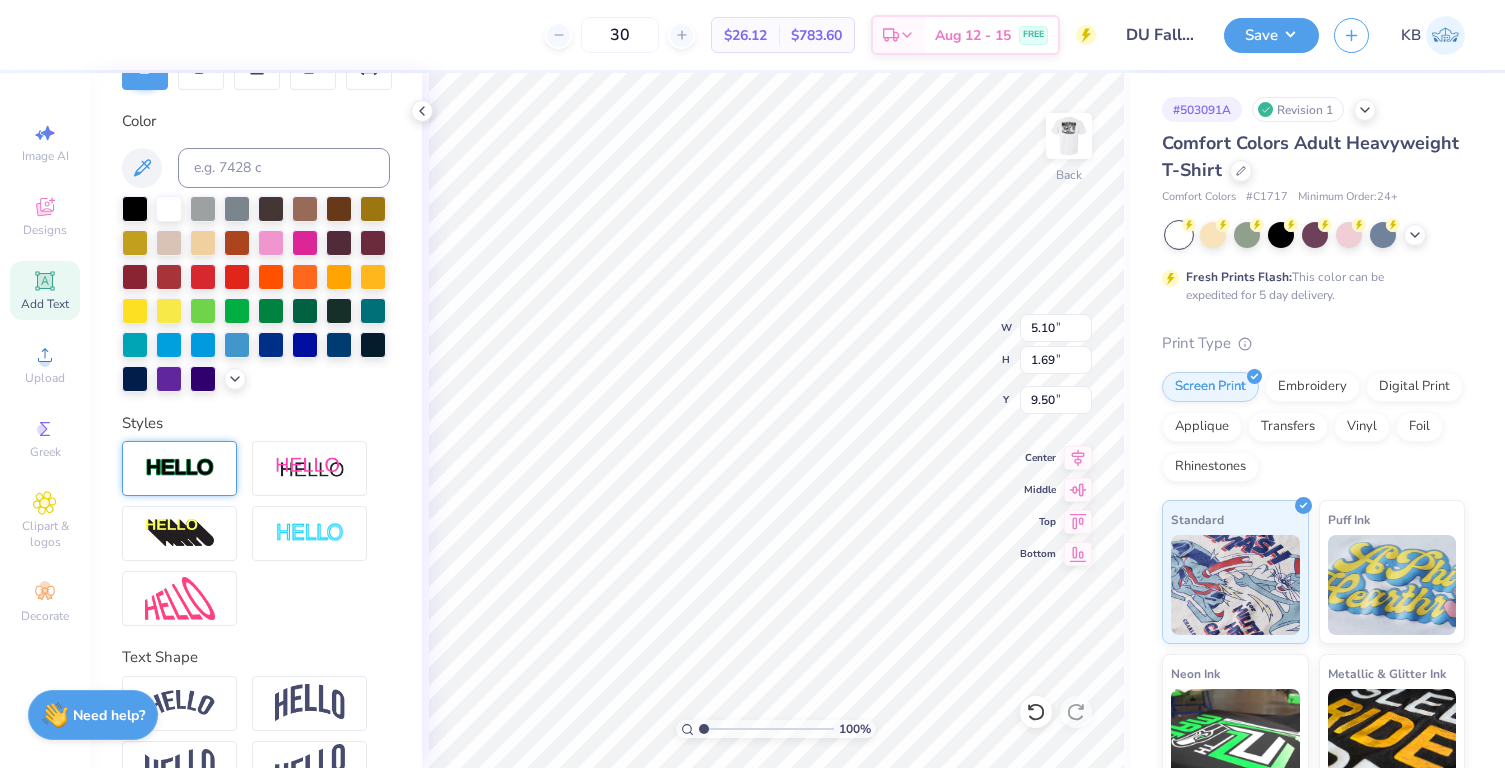 click at bounding box center [179, 468] 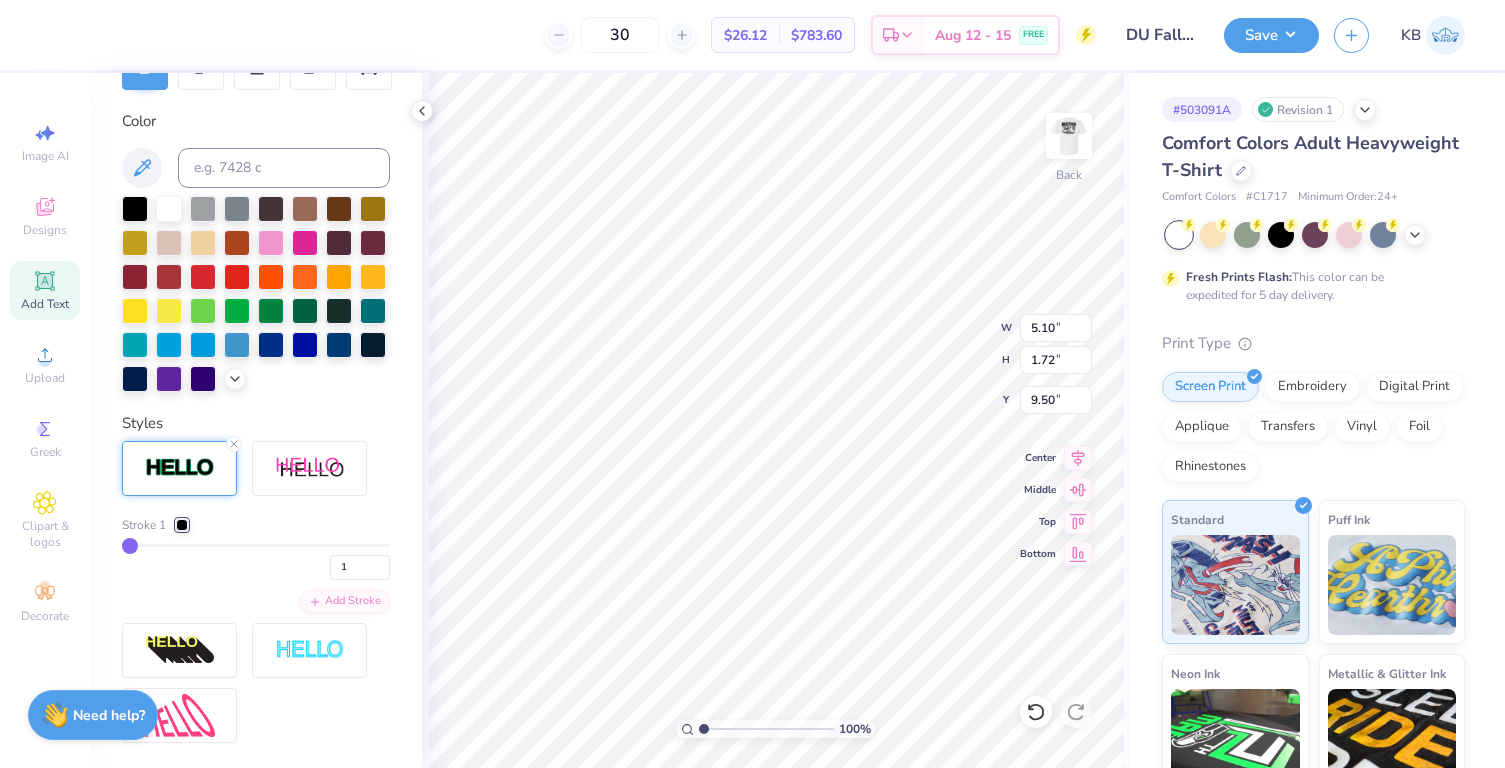 type on "5.14" 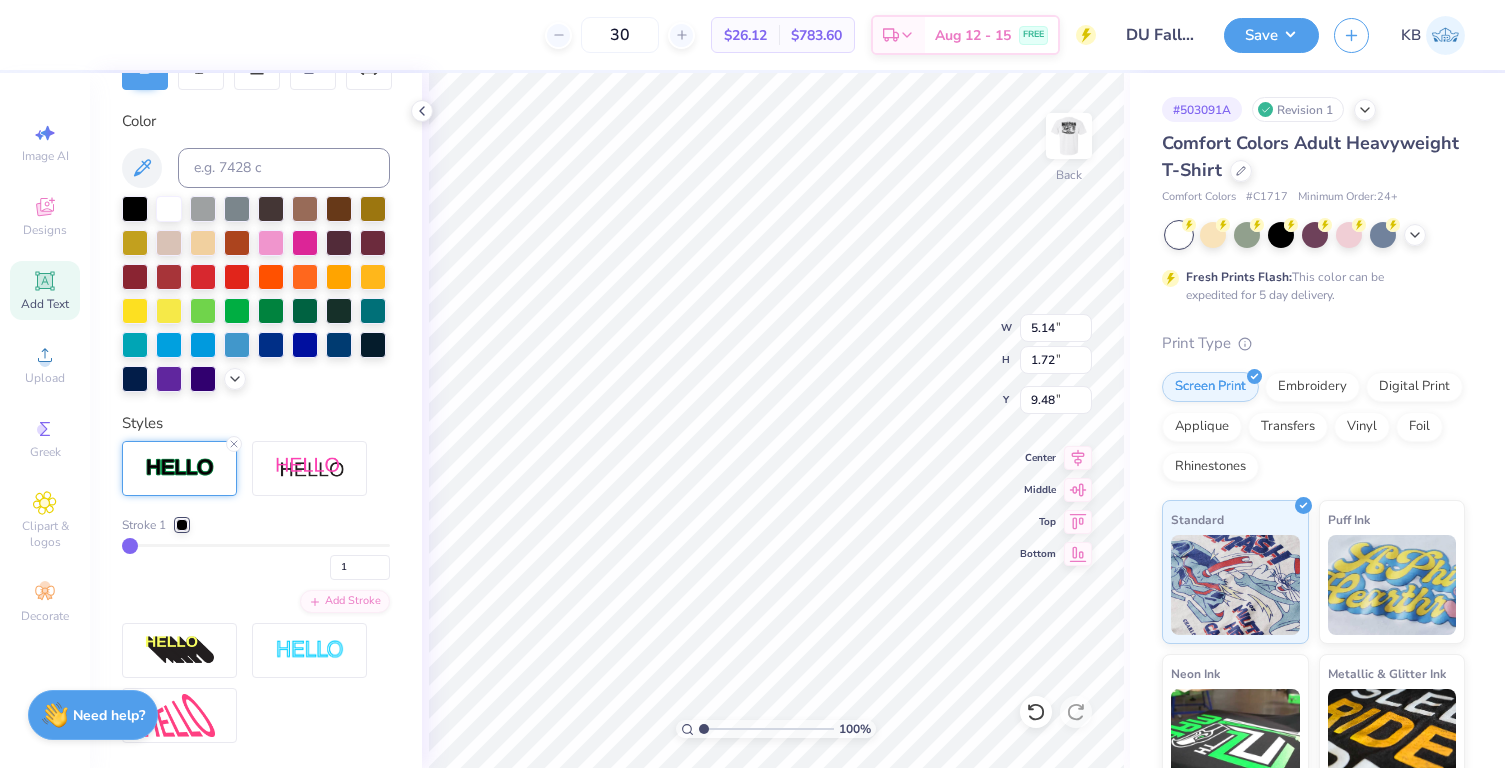 type on "2" 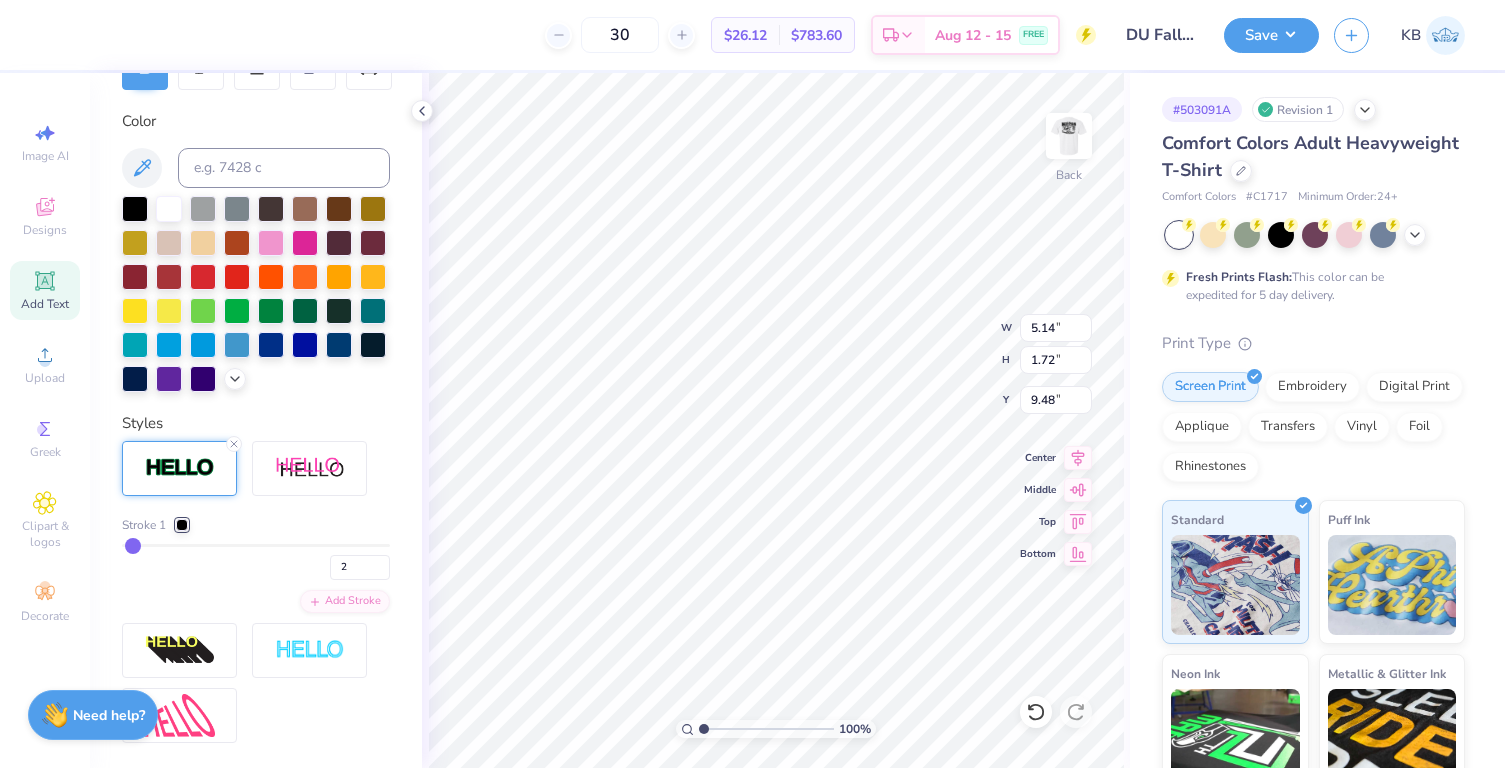 type on "3" 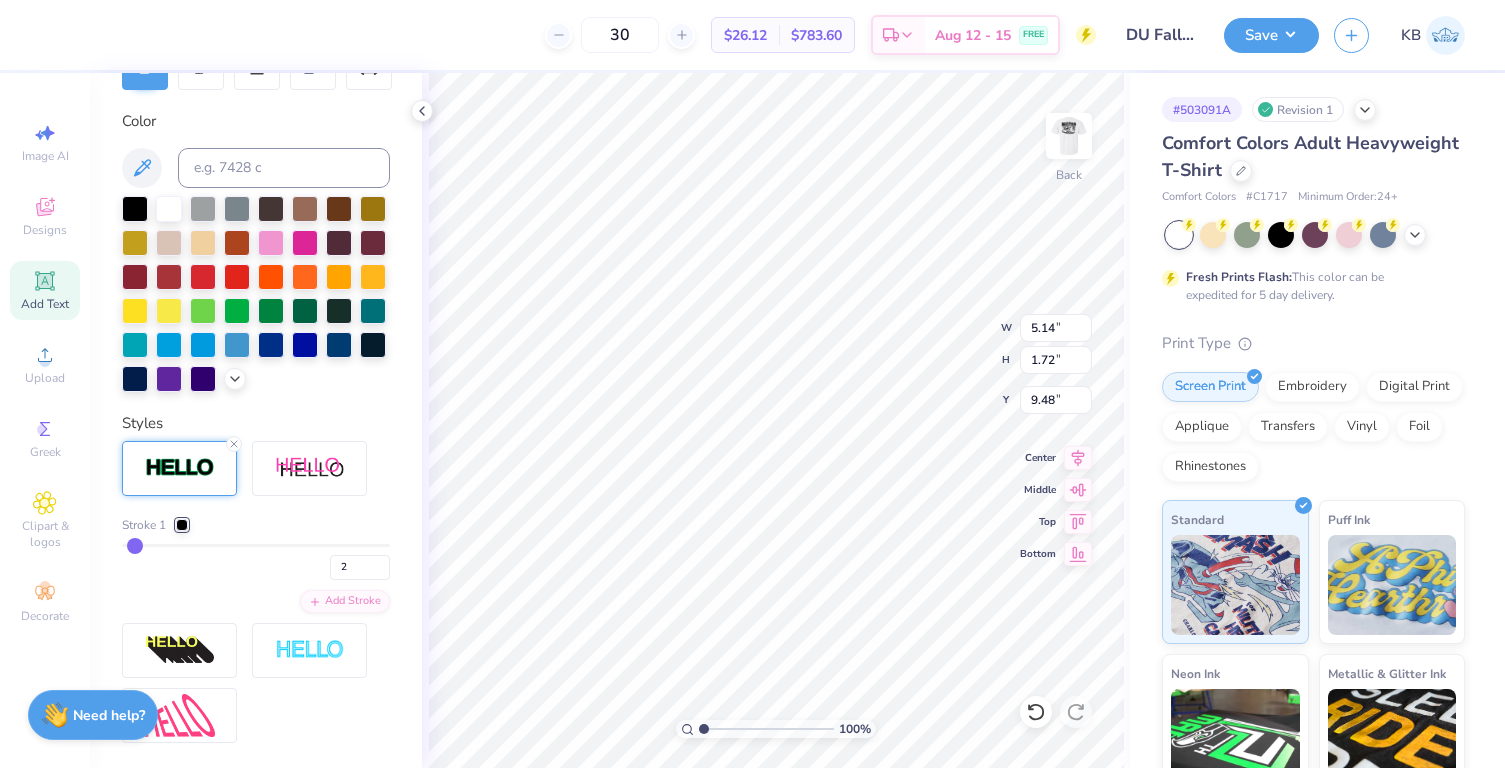 type on "3" 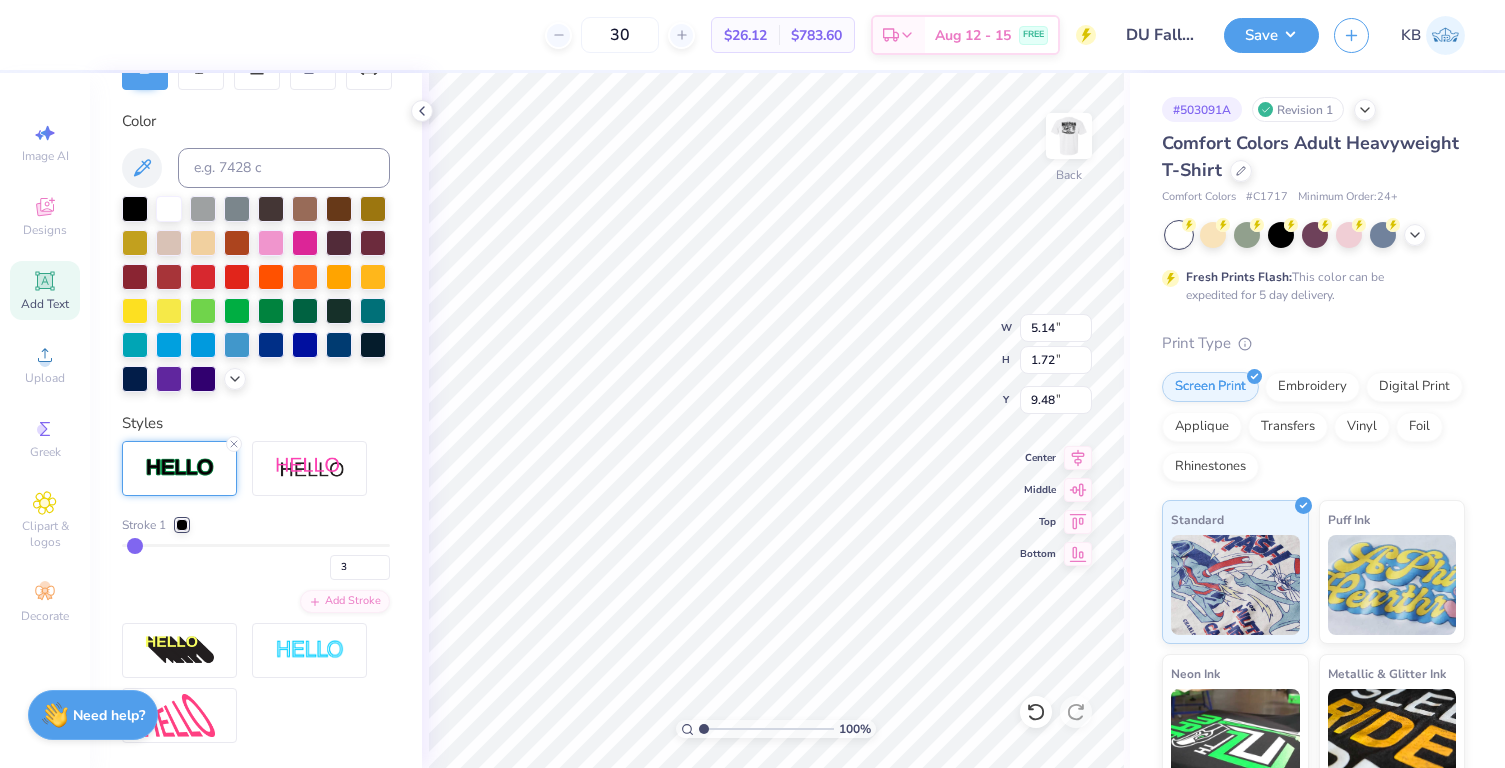 type on "4" 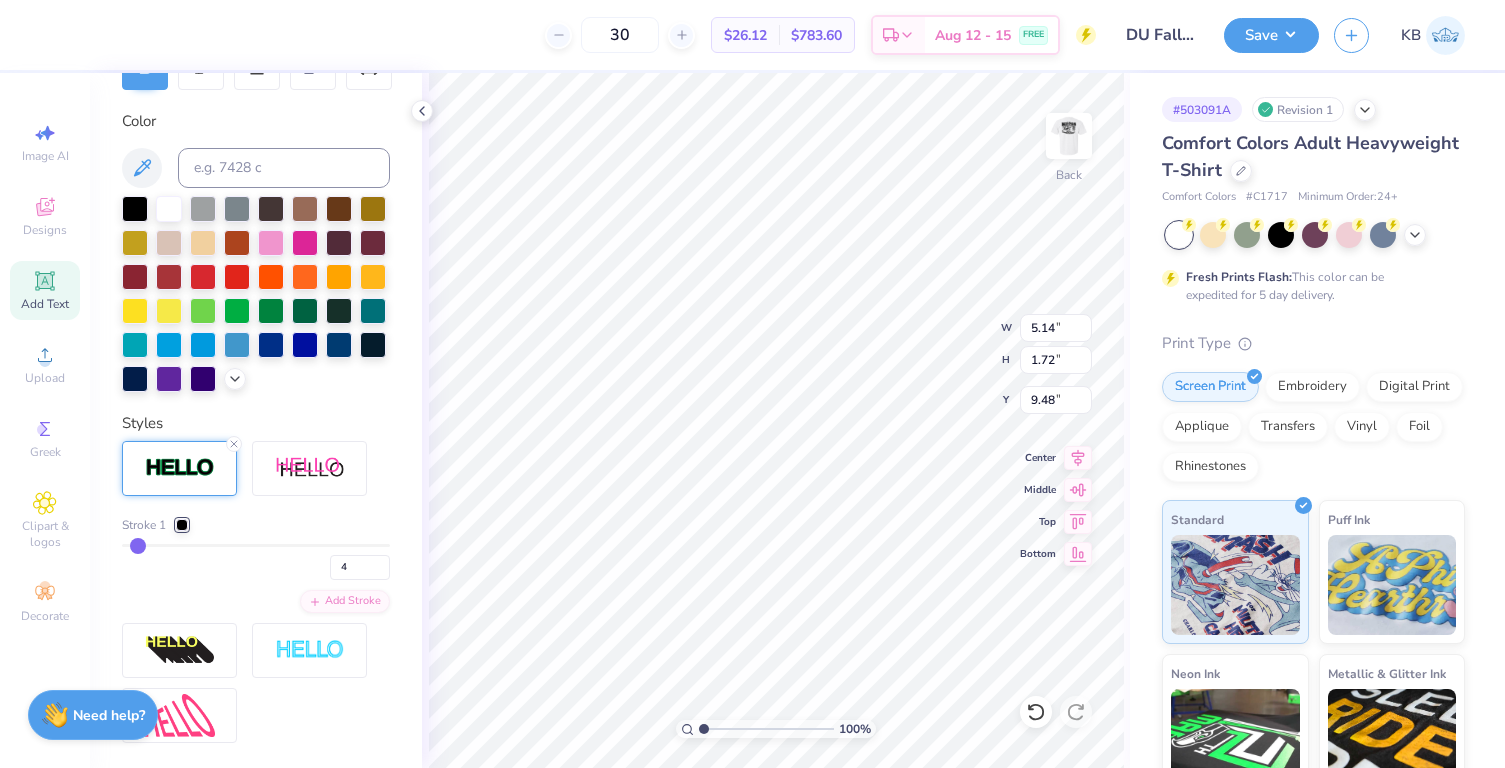 type on "5" 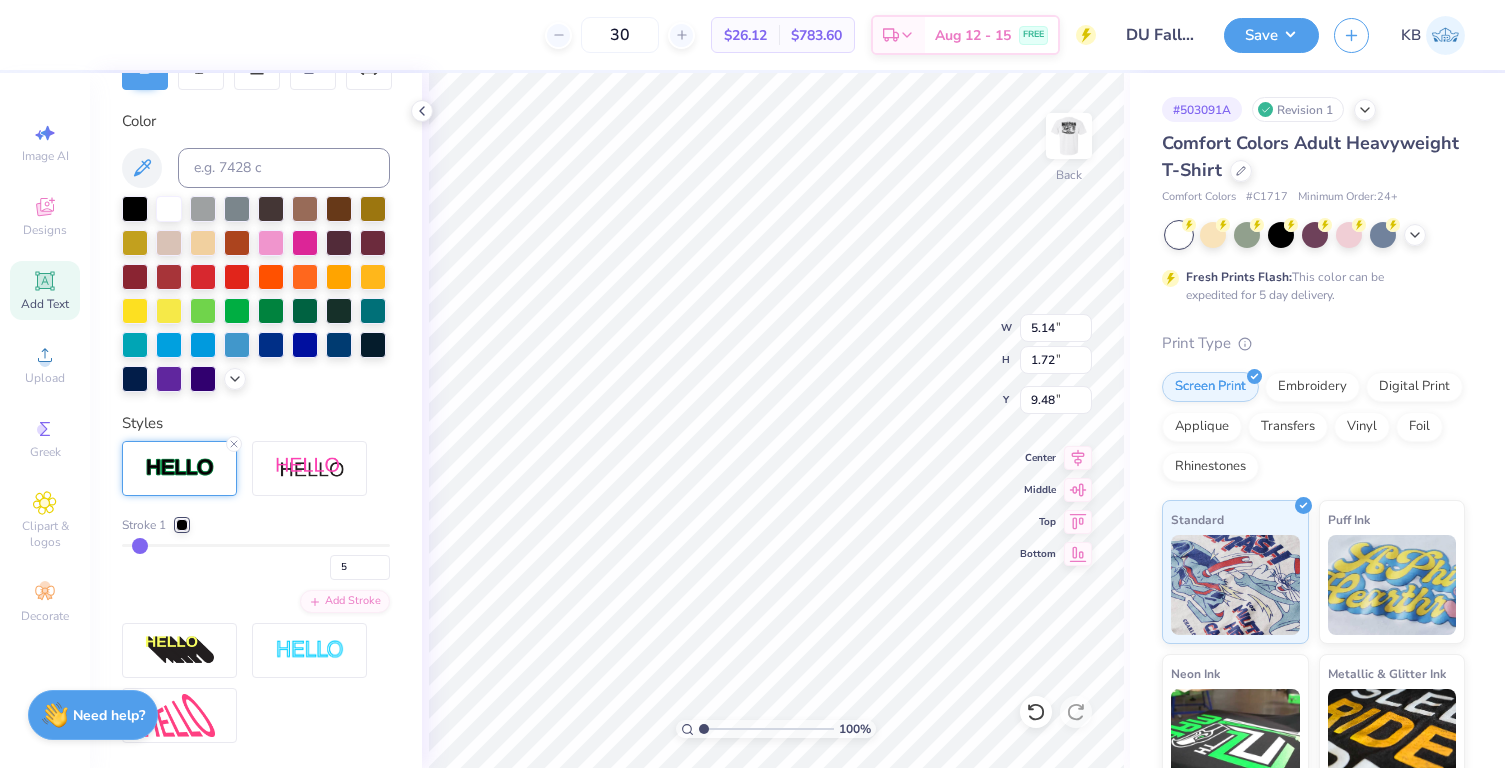 type on "7" 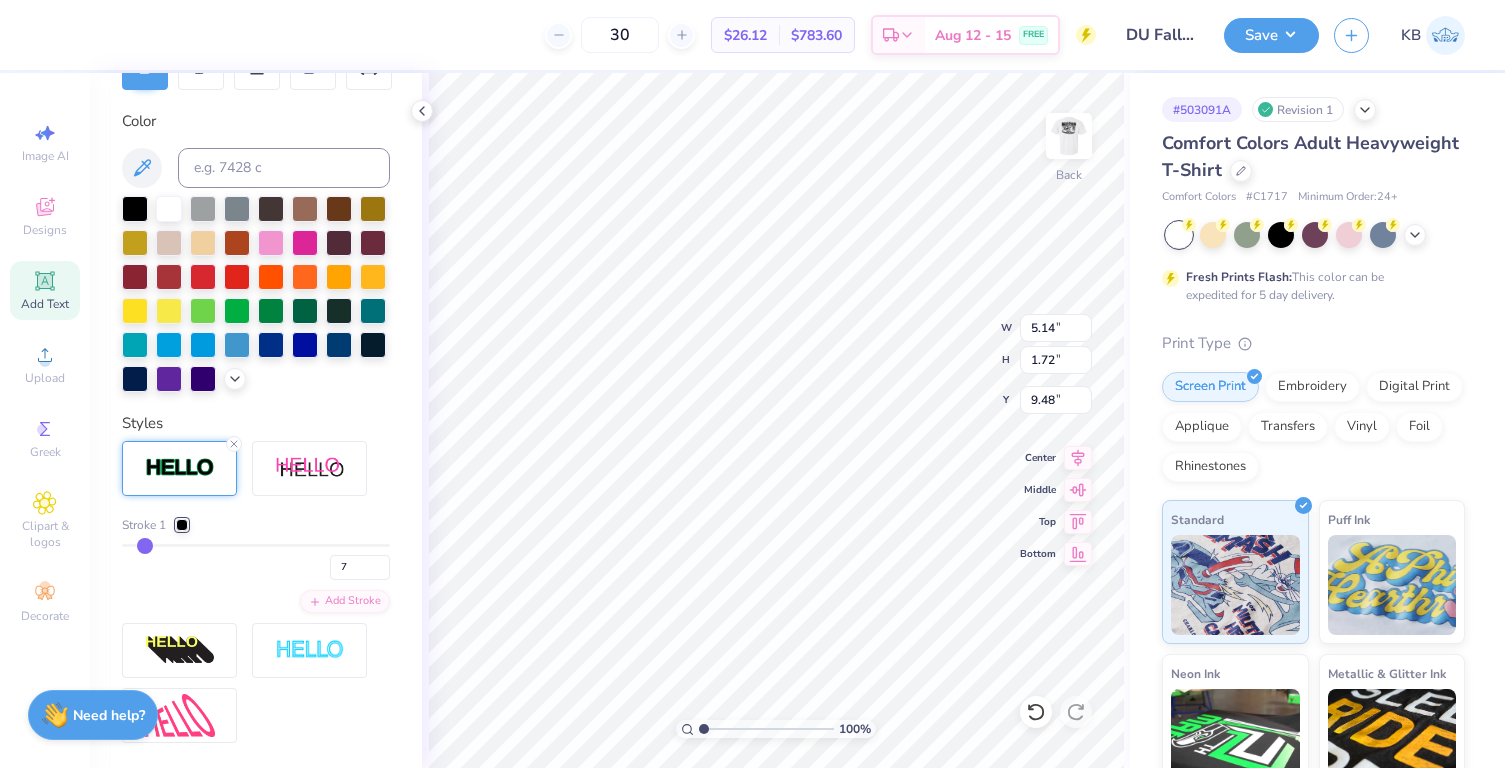 type on "8" 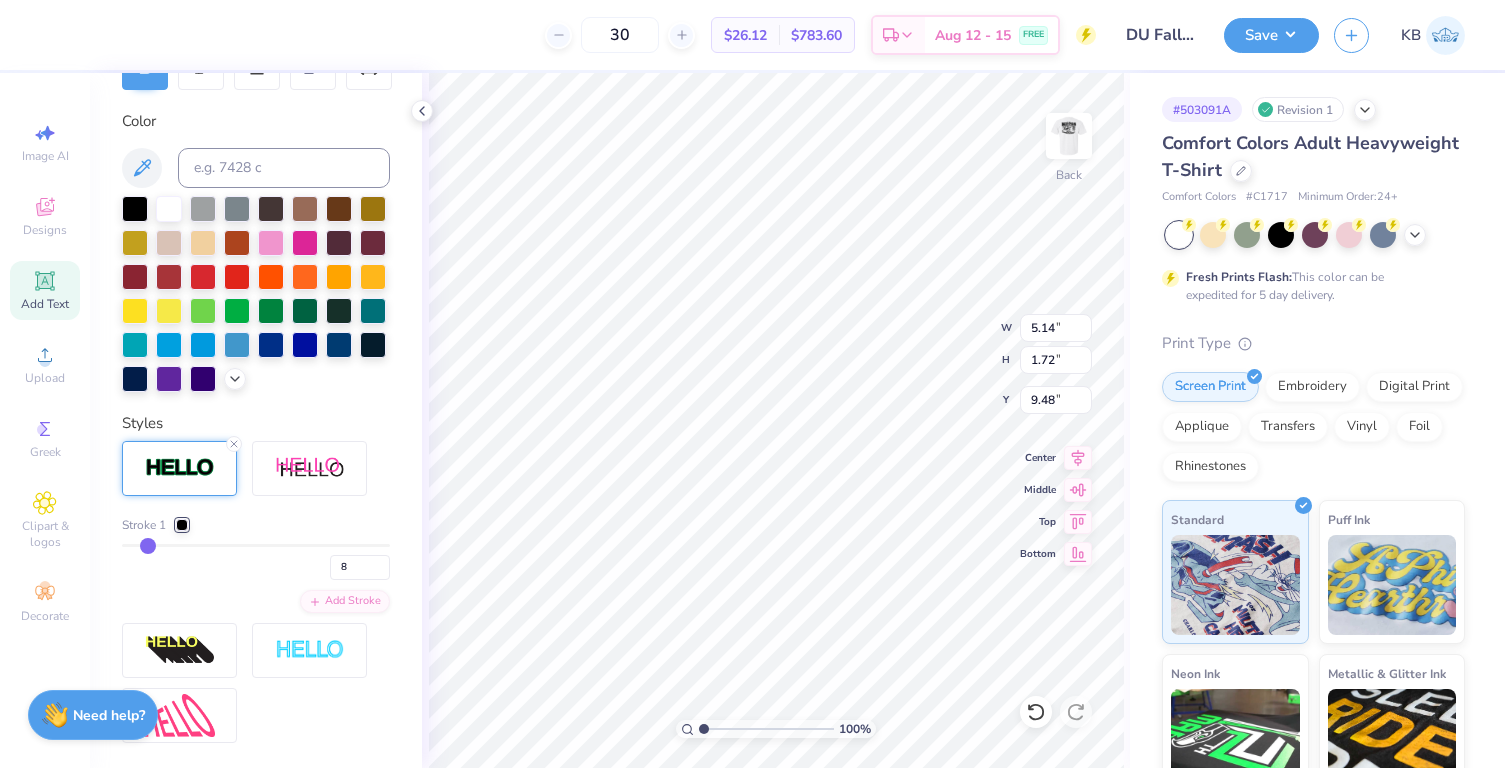 type on "10" 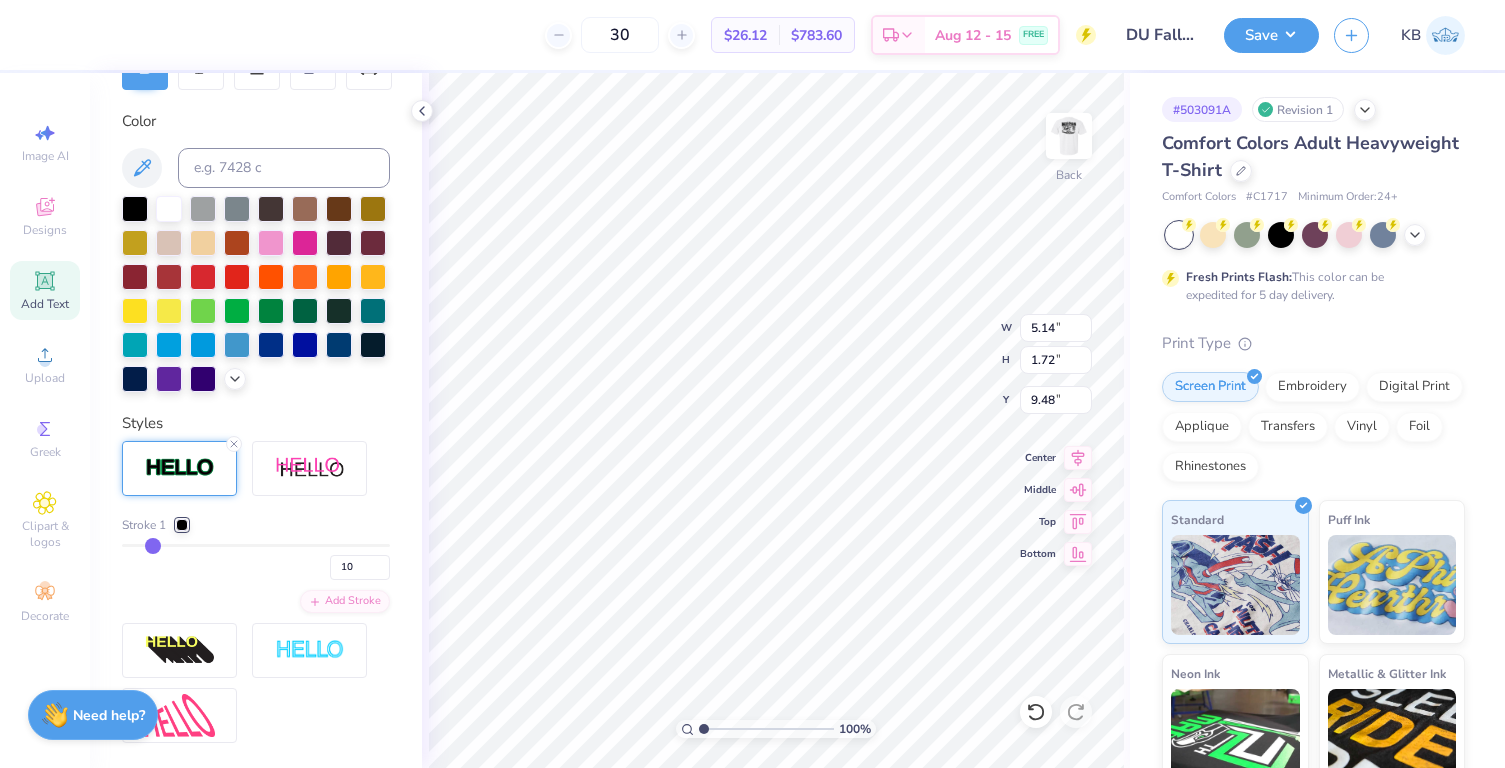 type on "11" 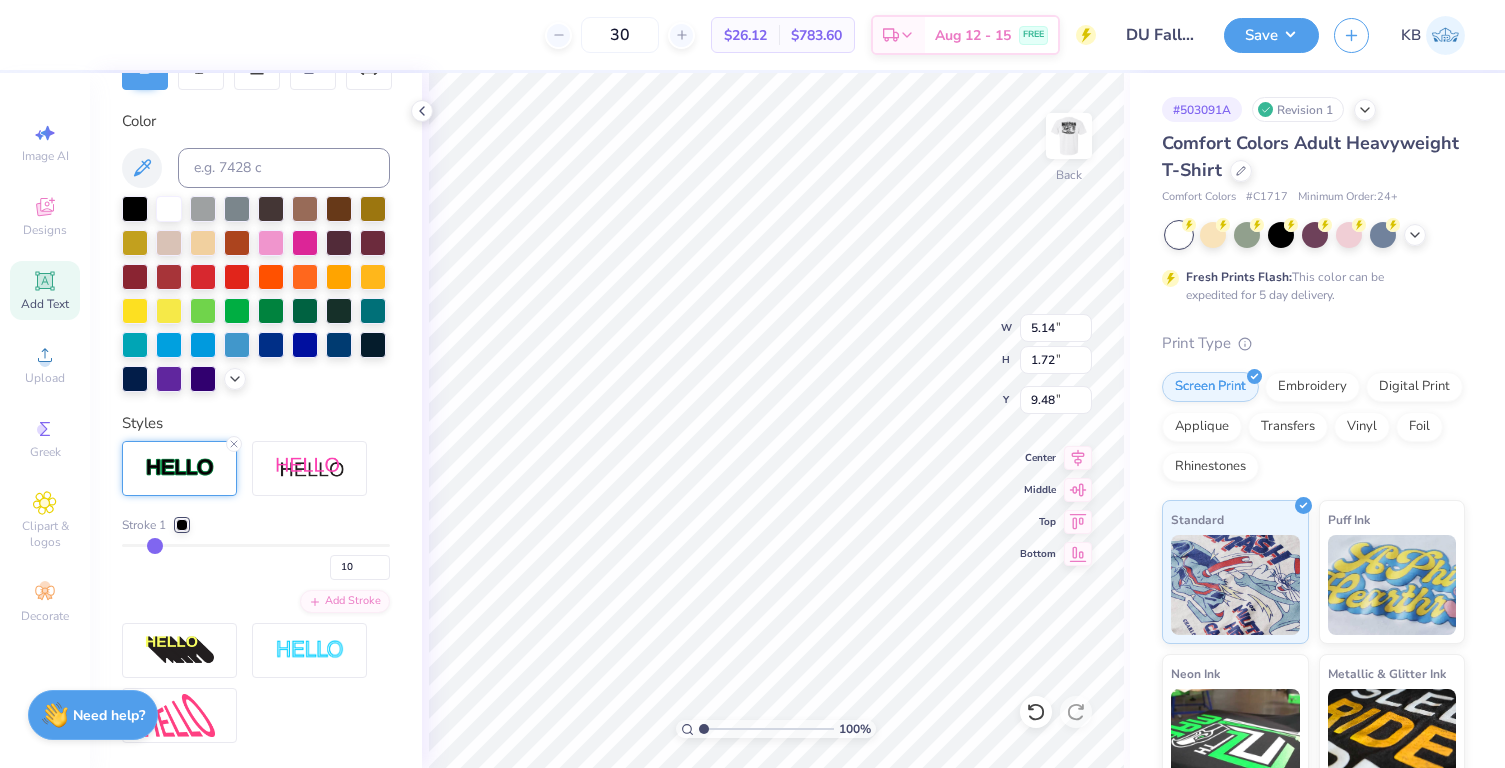 type on "11" 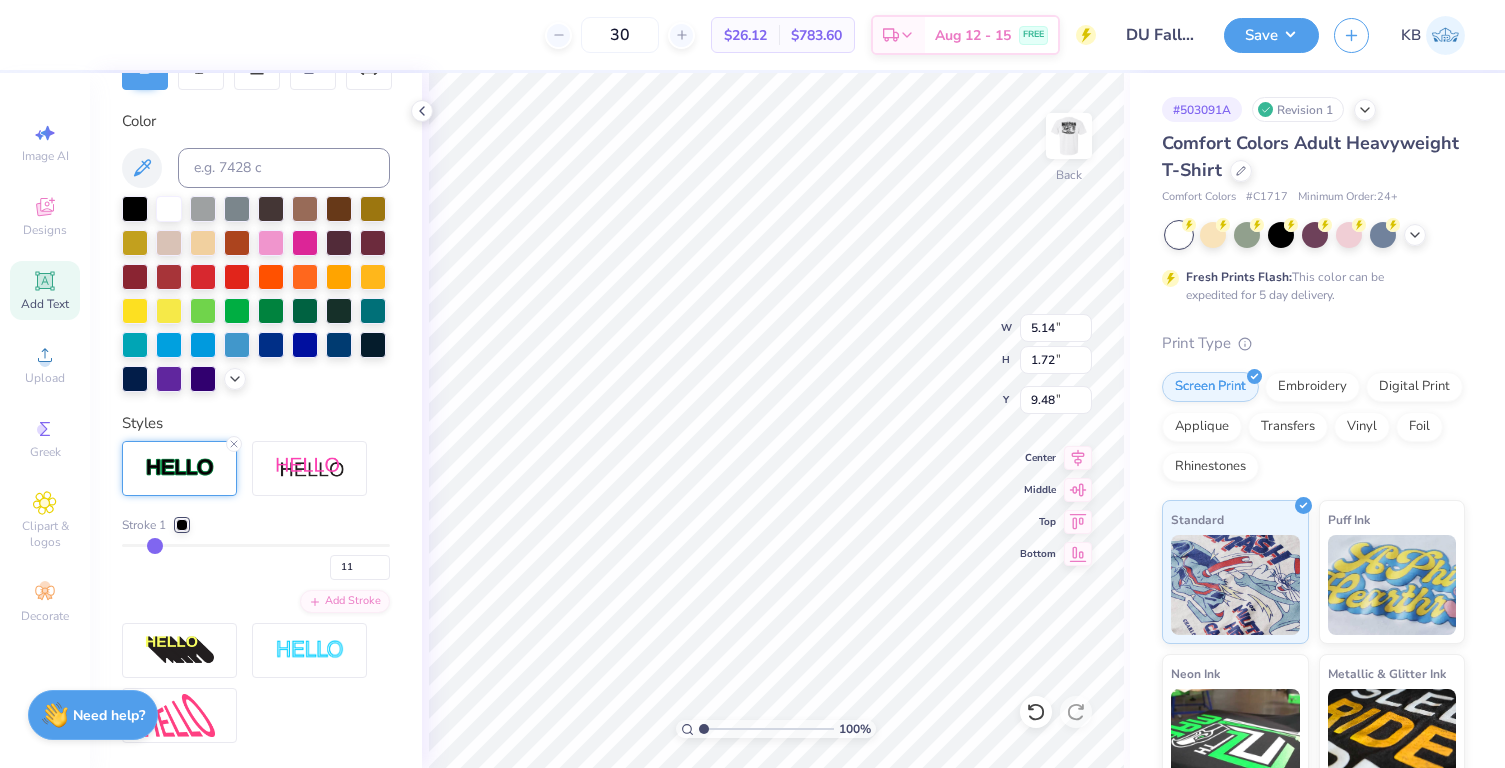 type on "12" 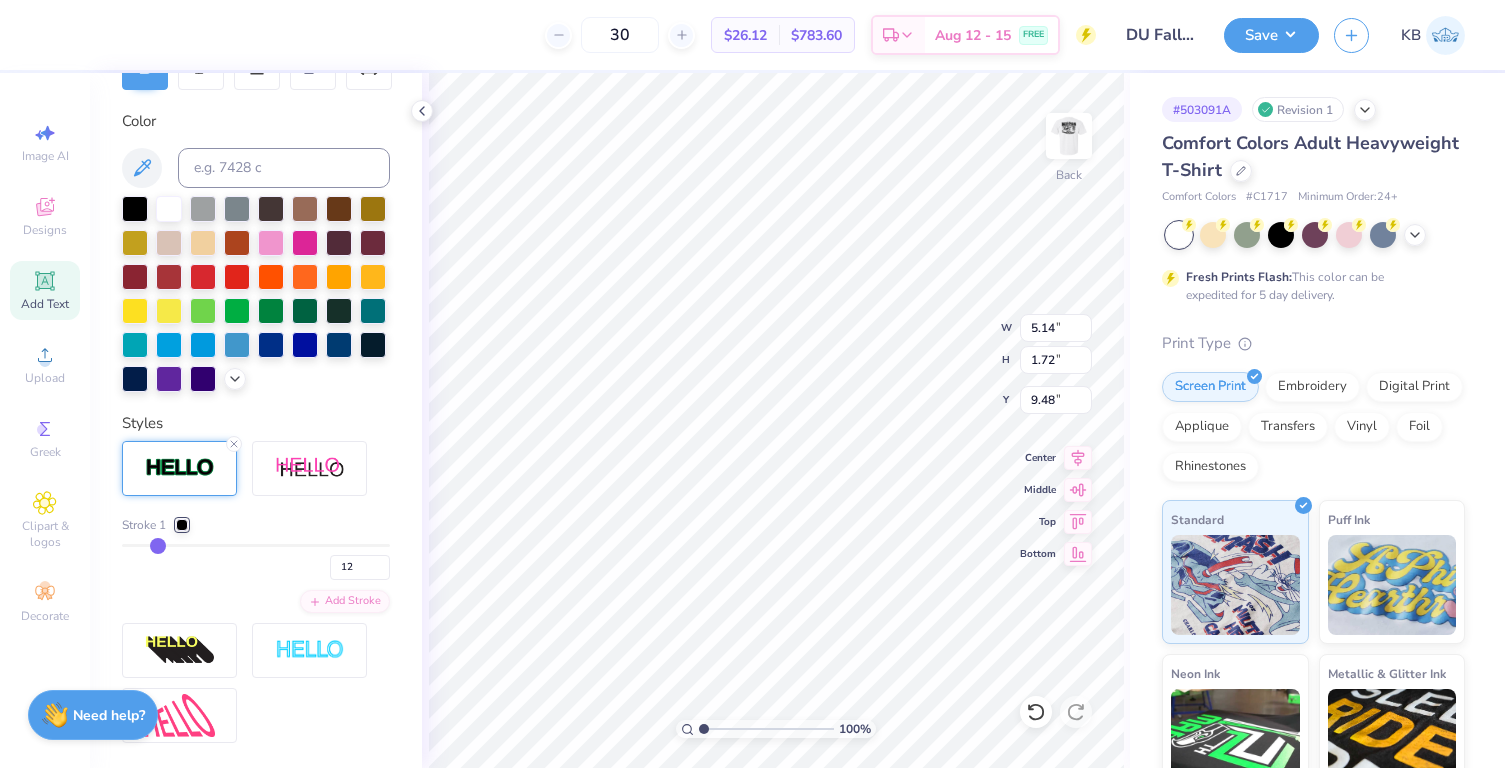 type on "13" 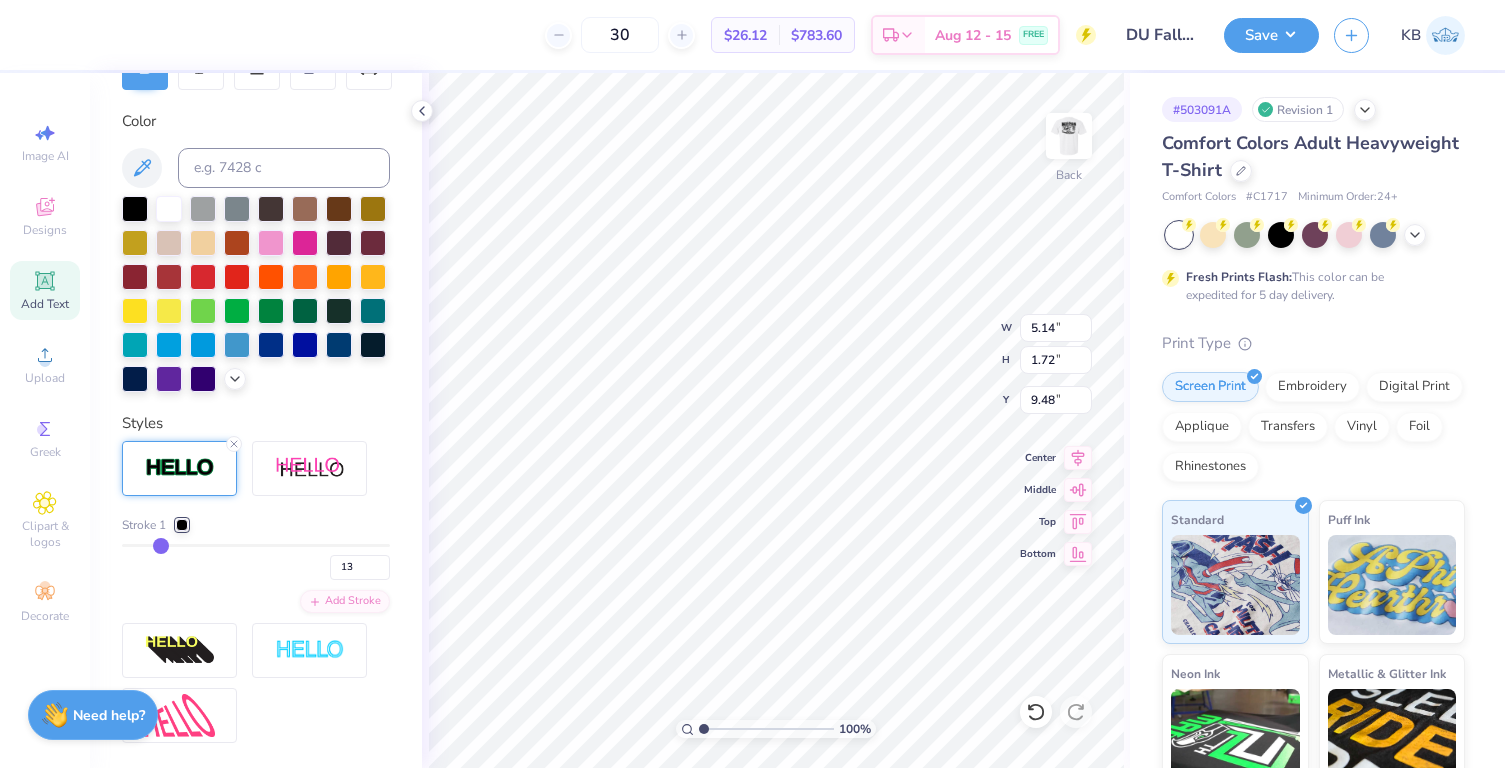type on "14" 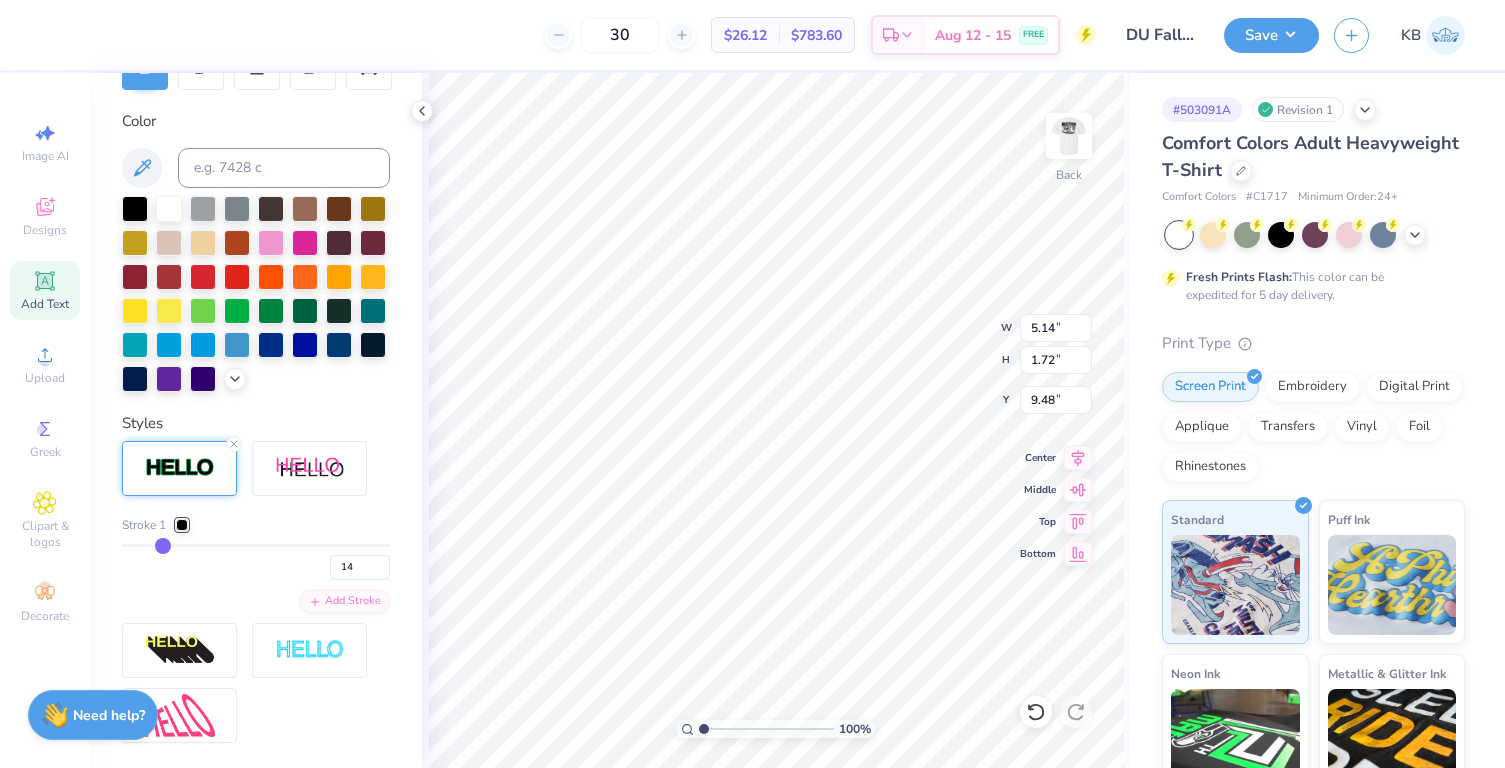 type on "15" 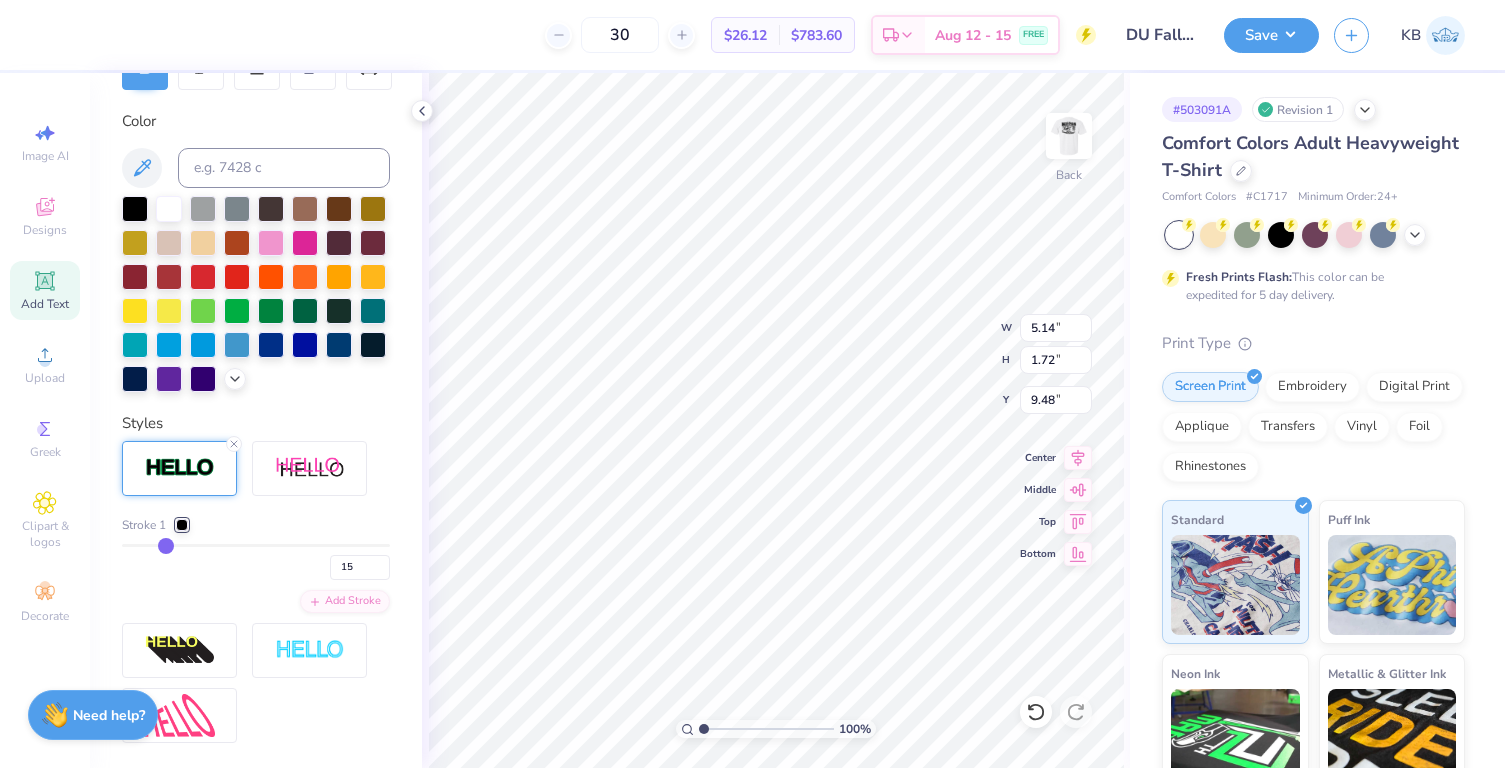 type on "16" 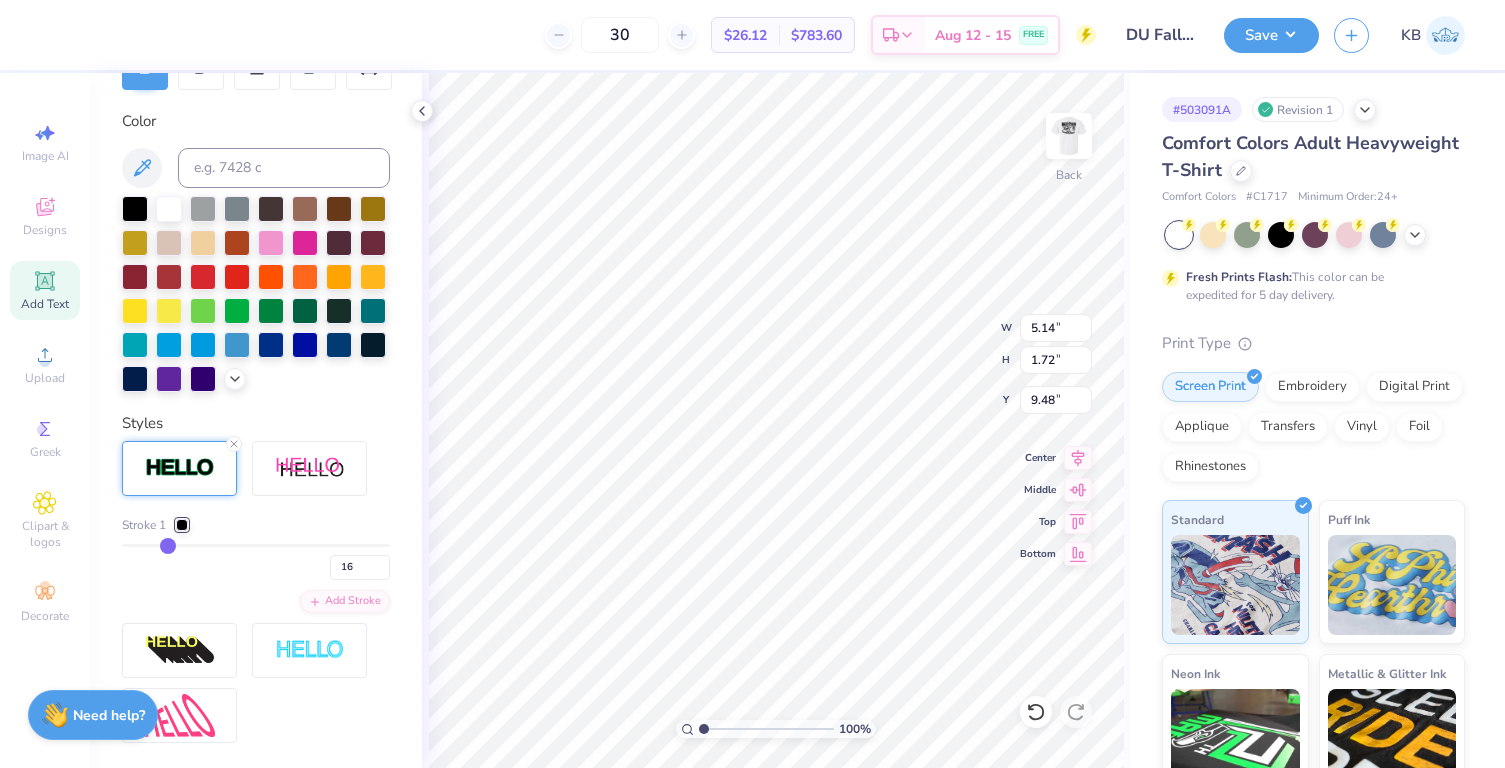 type on "17" 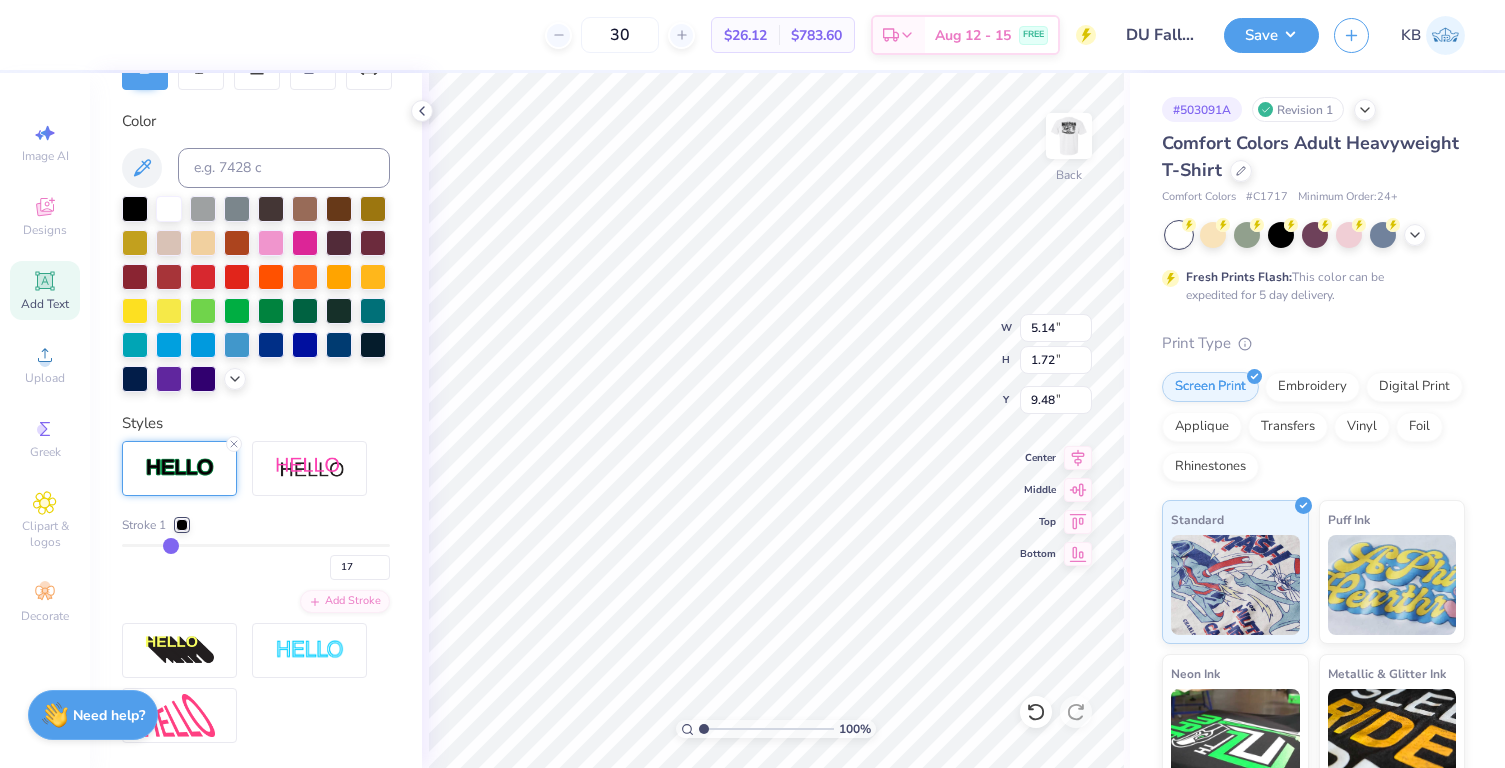 type on "18" 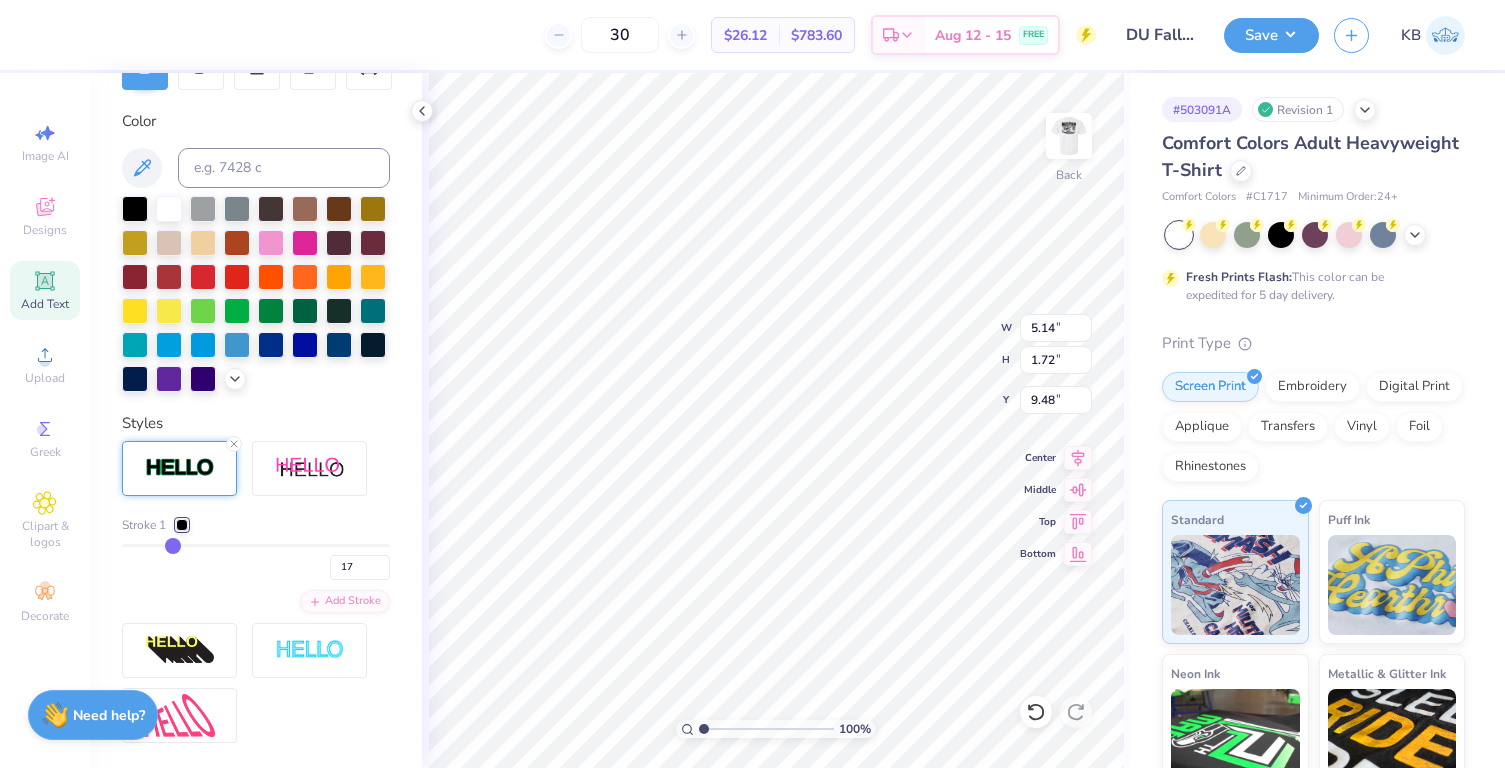 type on "18" 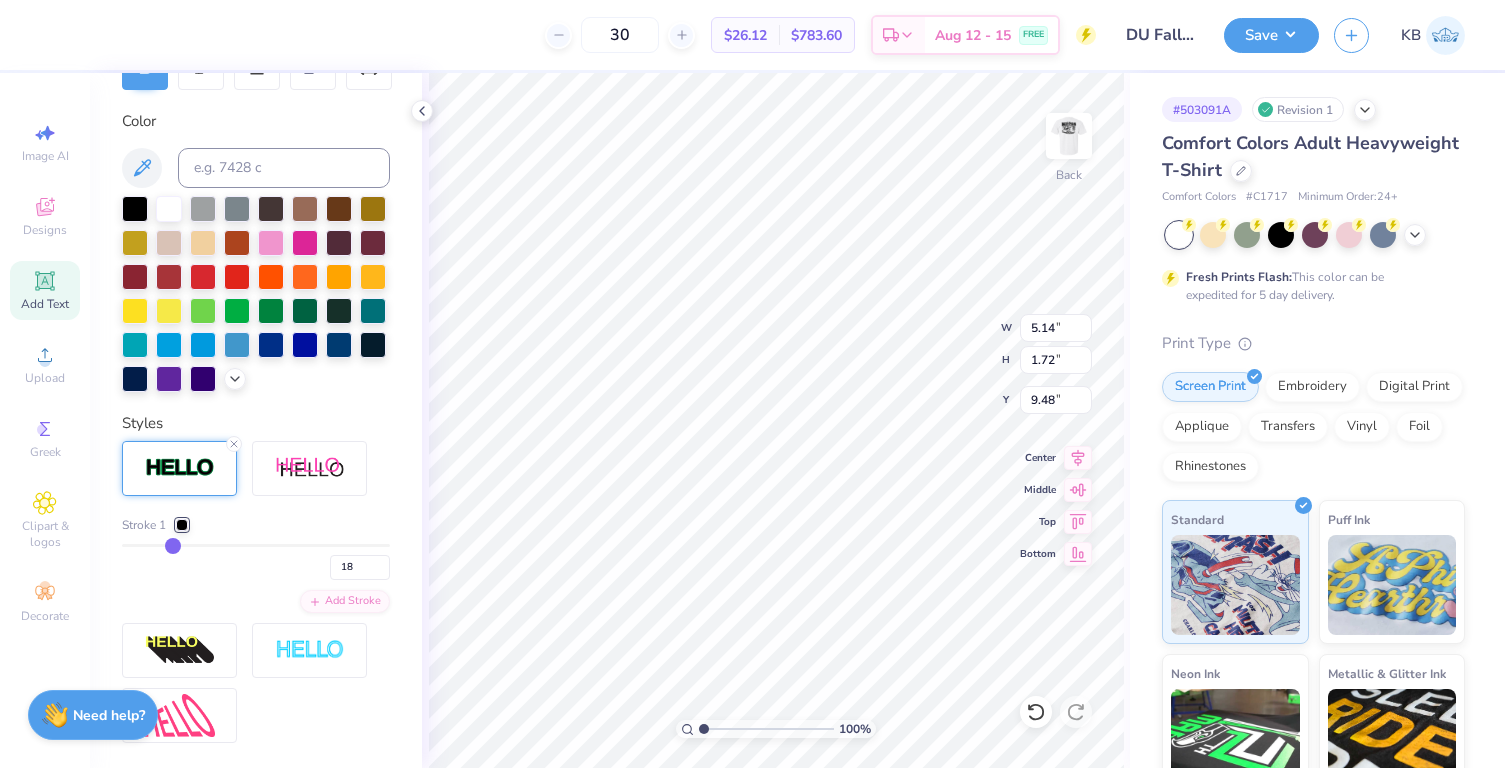 type on "19" 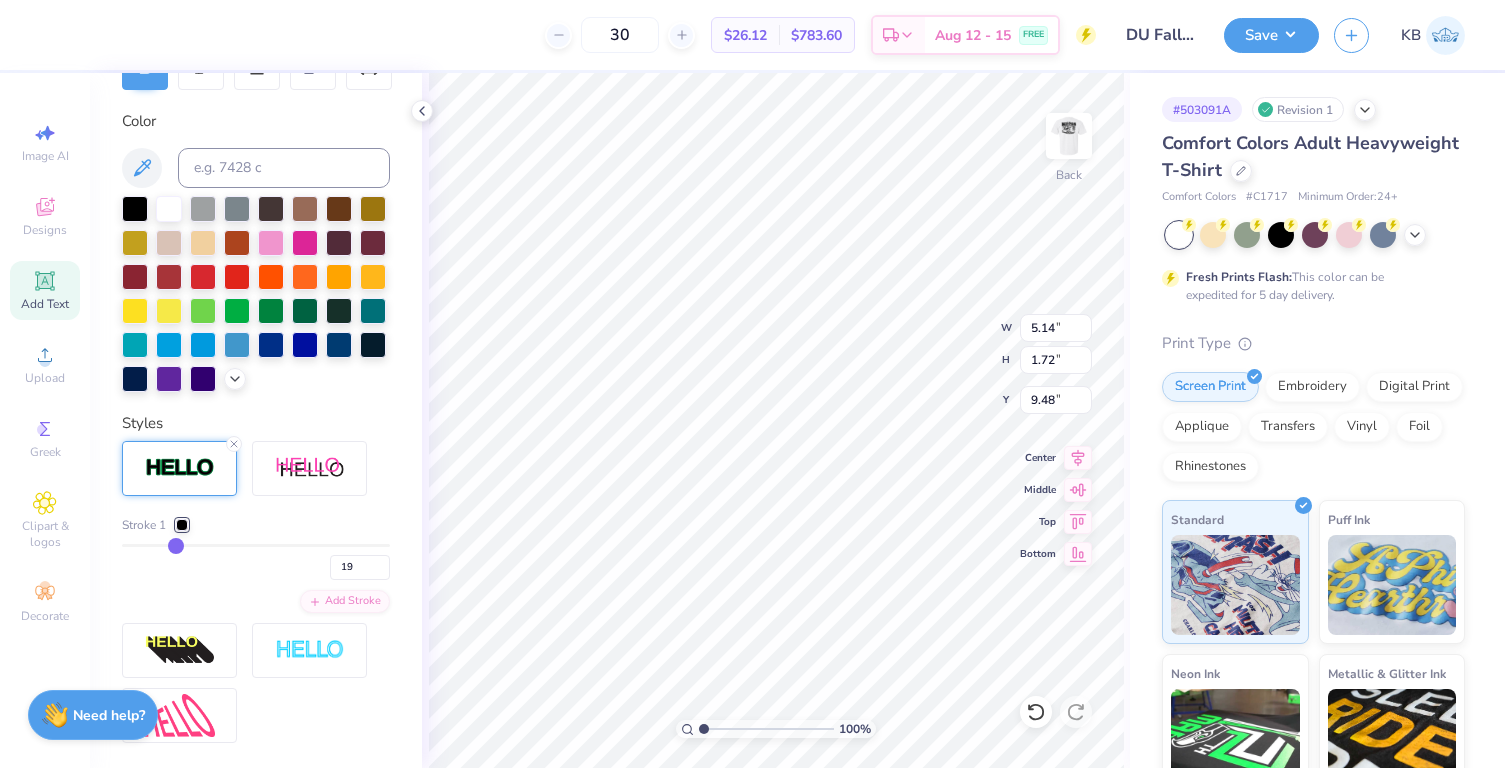 type on "20" 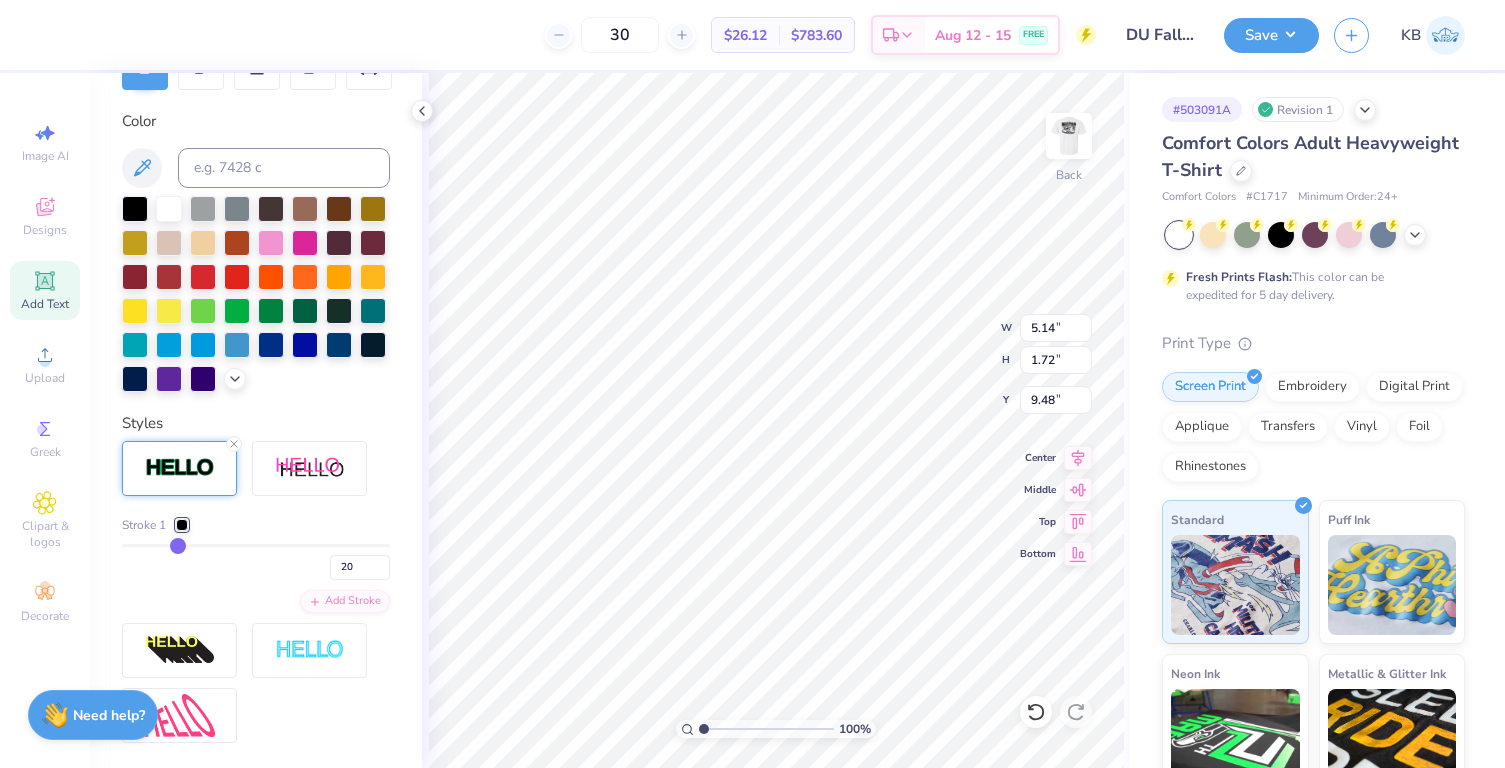 type on "21" 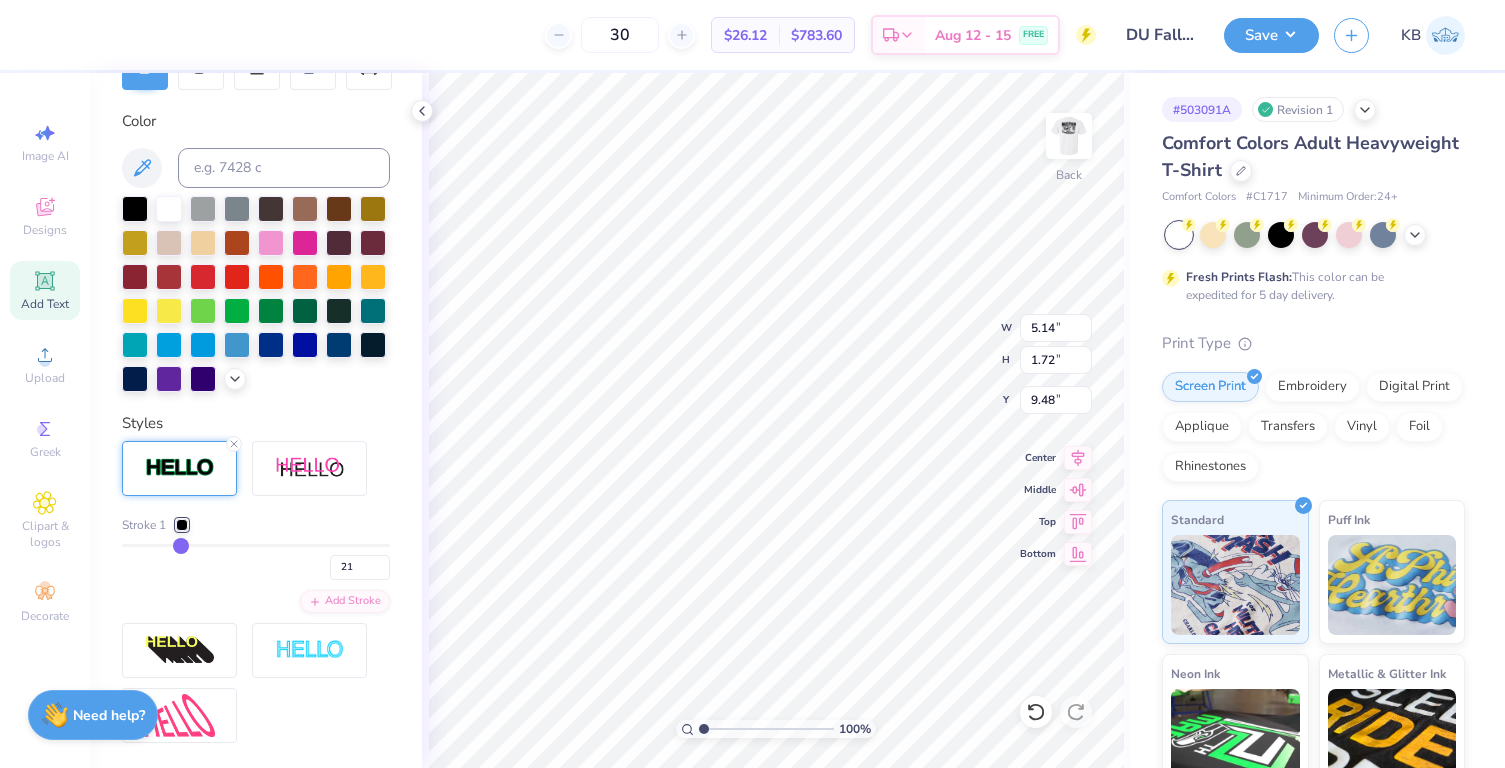type on "23" 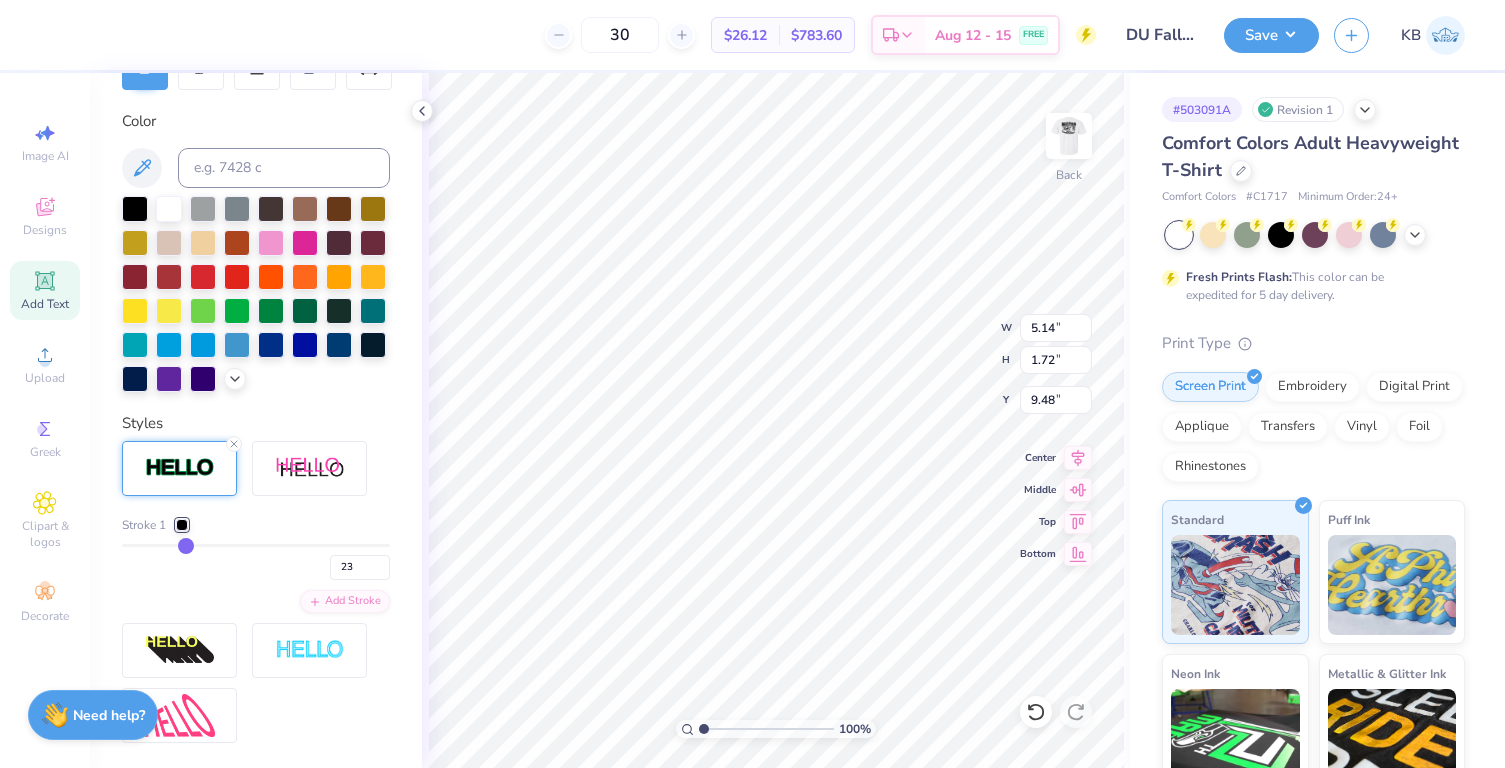 type on "24" 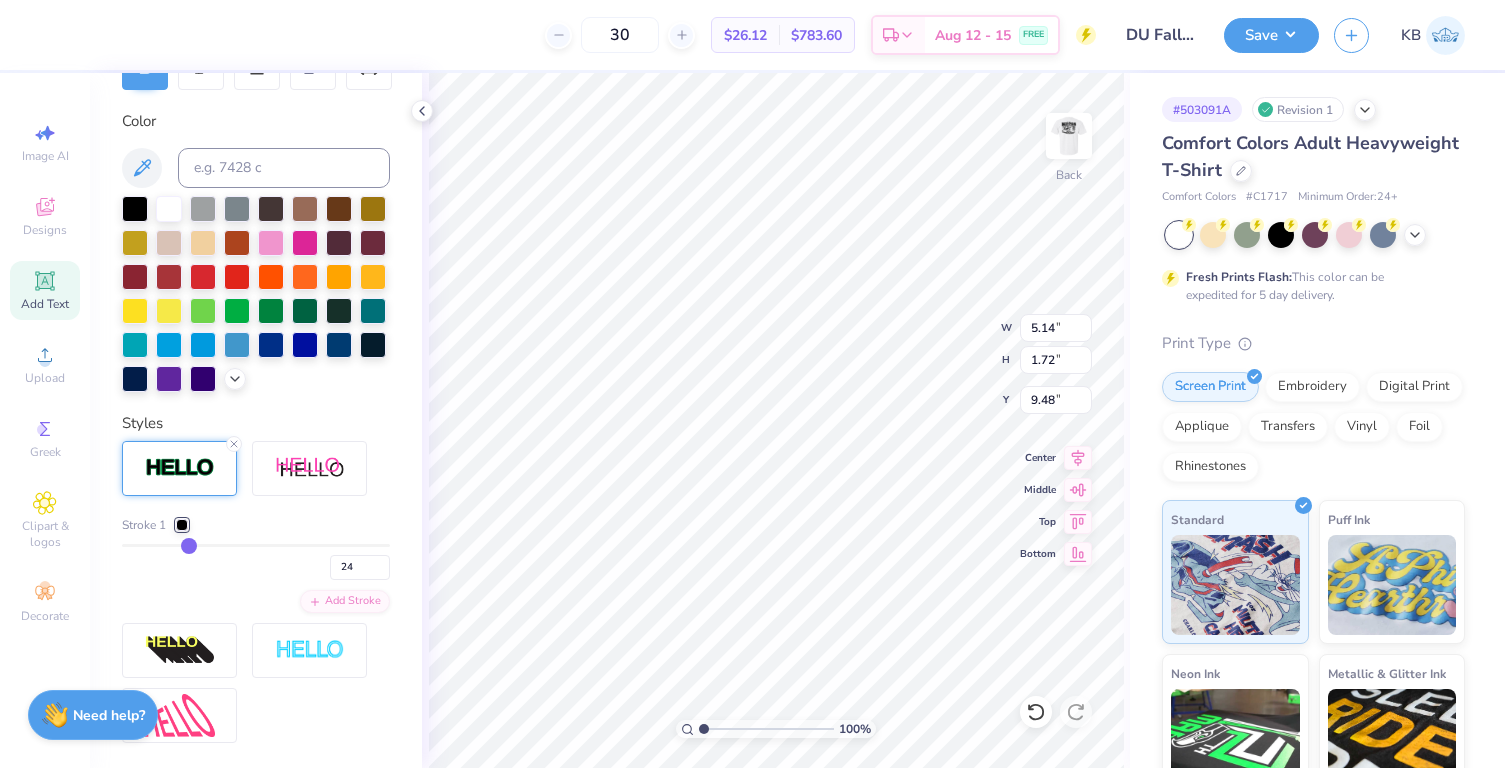 type on "26" 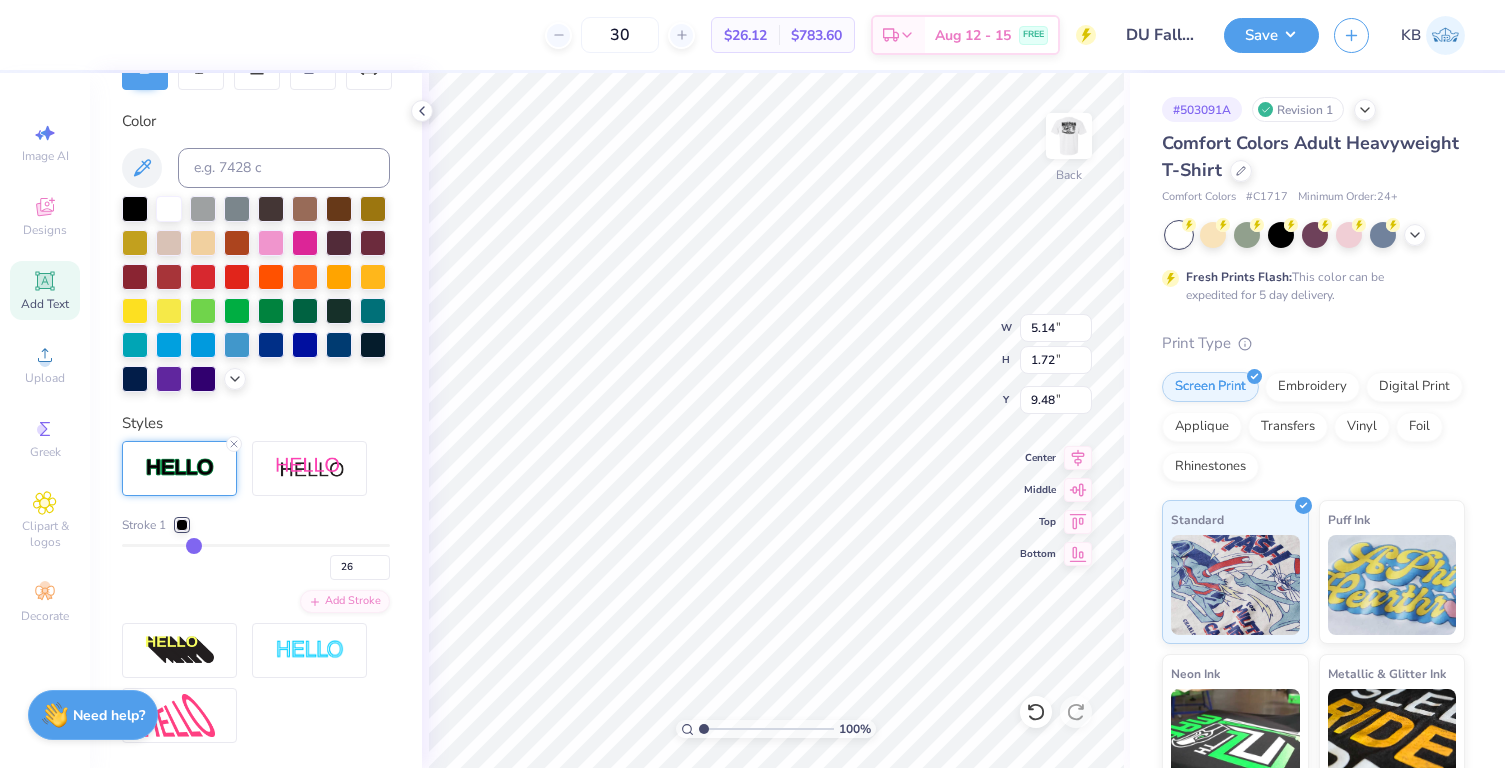 type on "27" 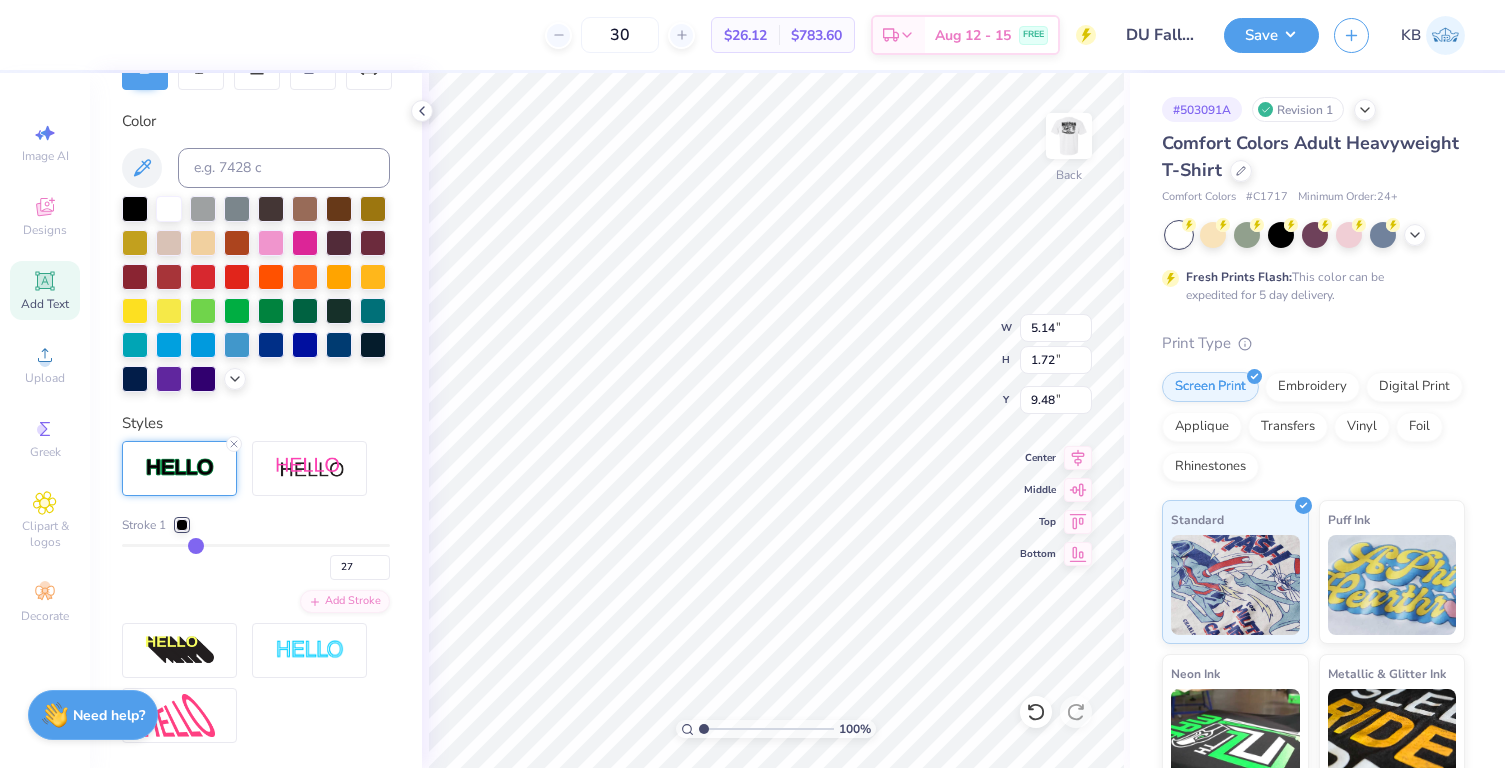 type on "28" 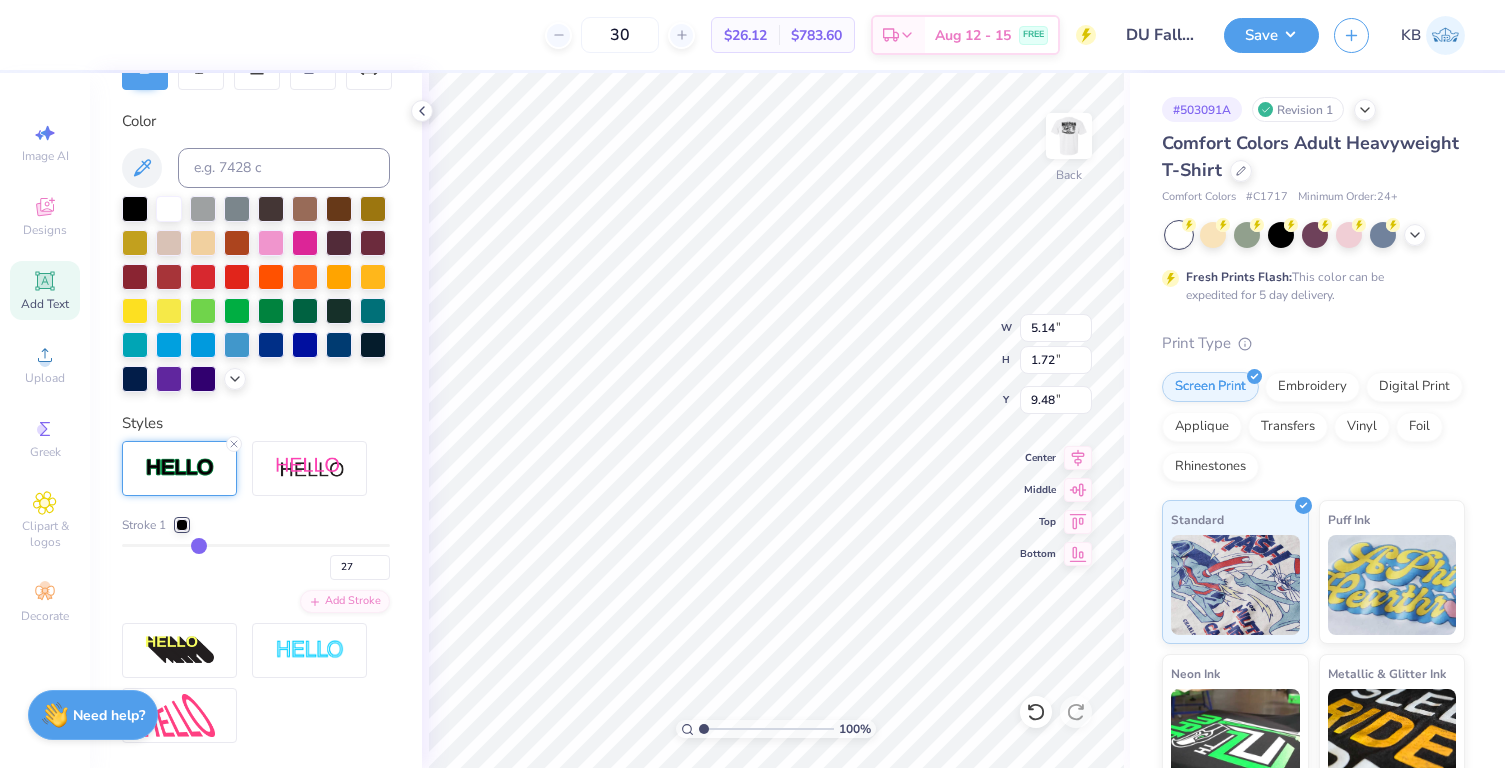 type on "28" 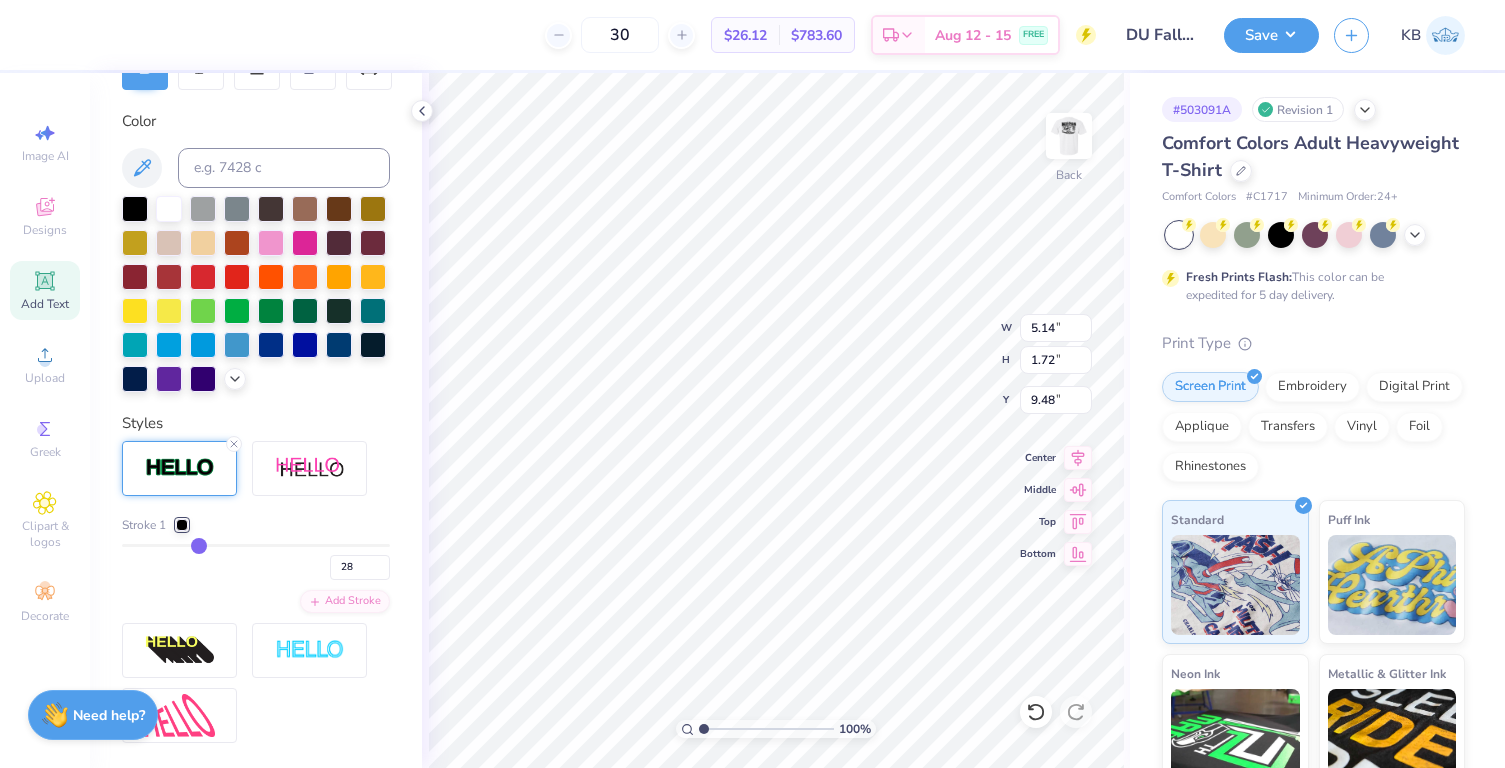 type on "29" 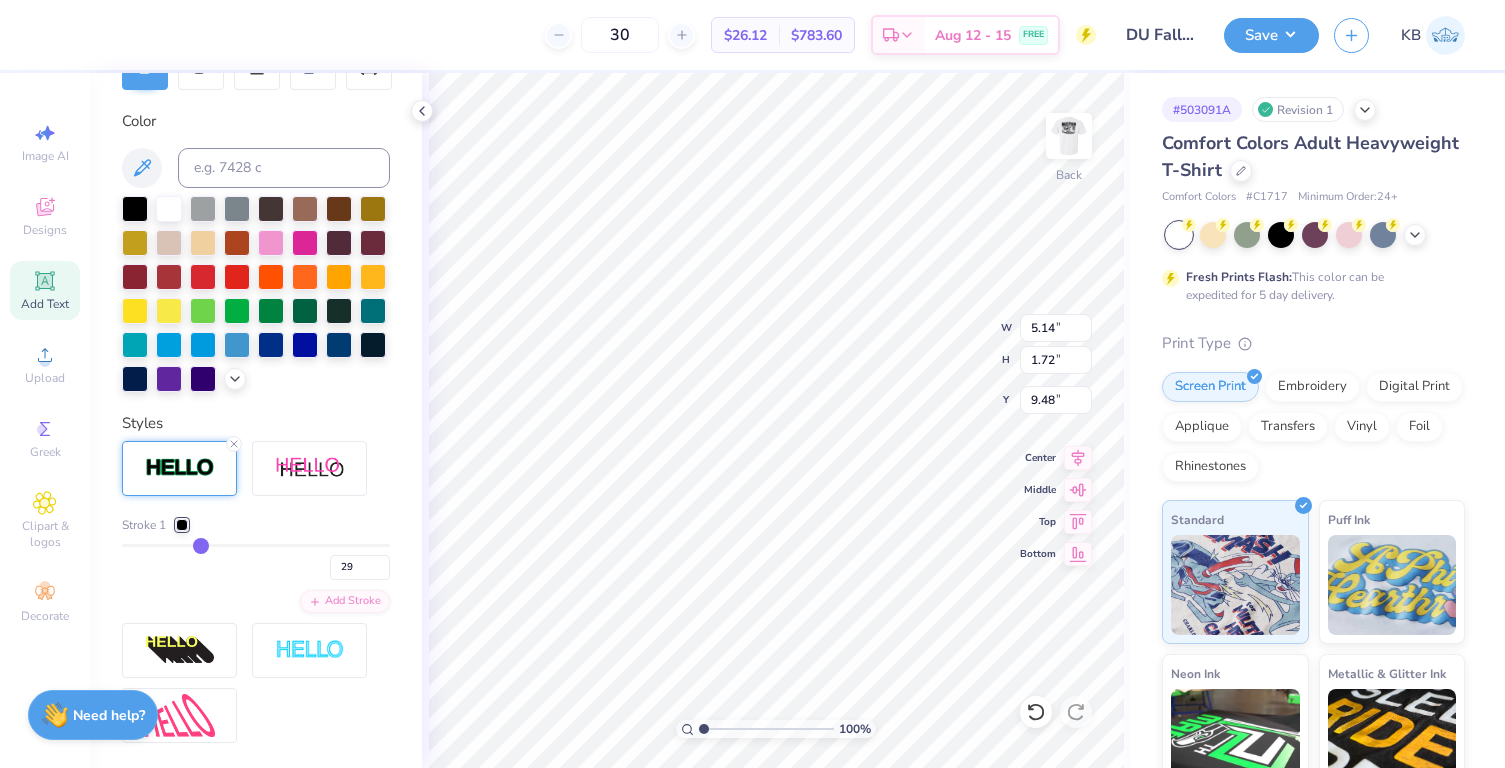type on "30" 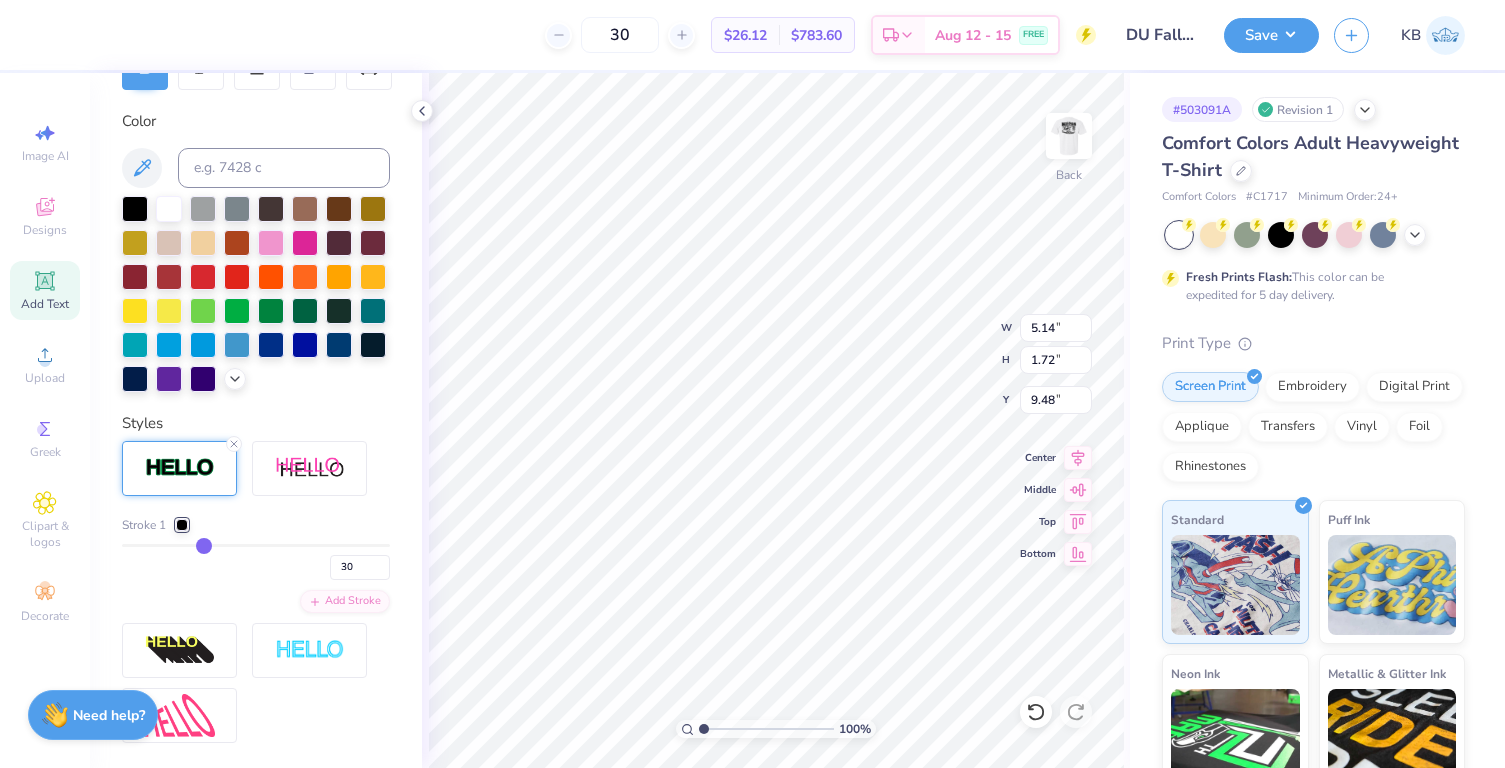 type on "31" 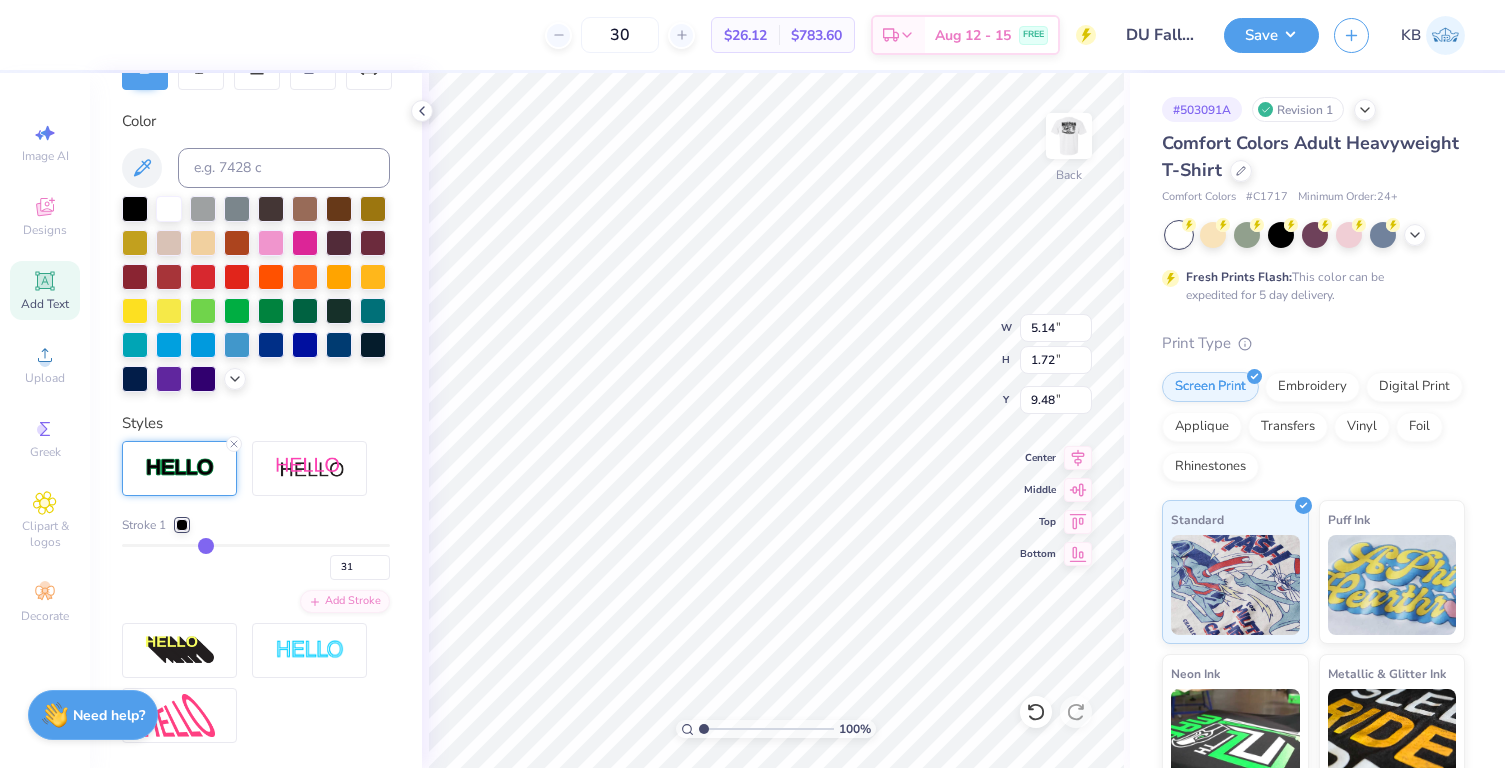 type on "32" 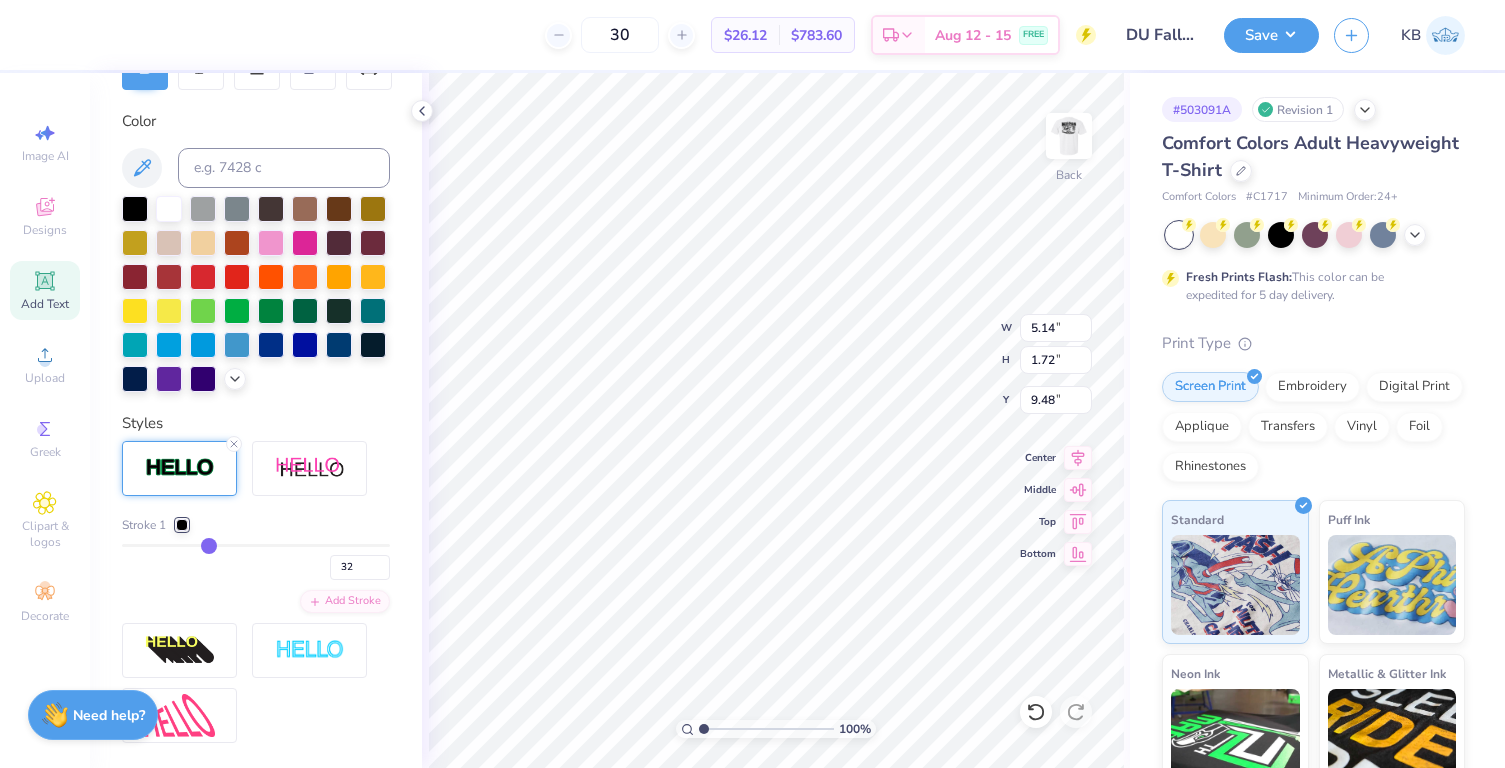 type on "33" 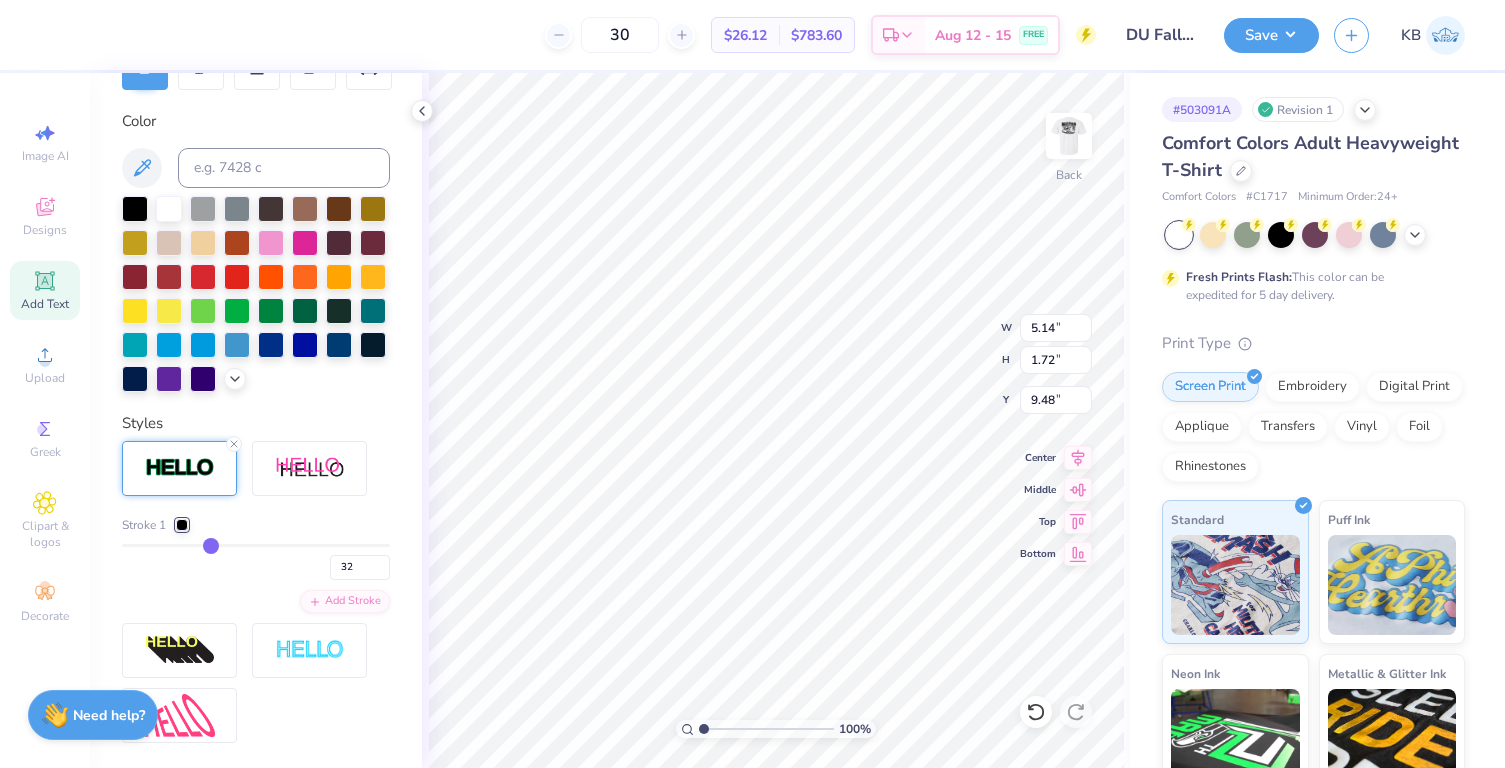 type on "33" 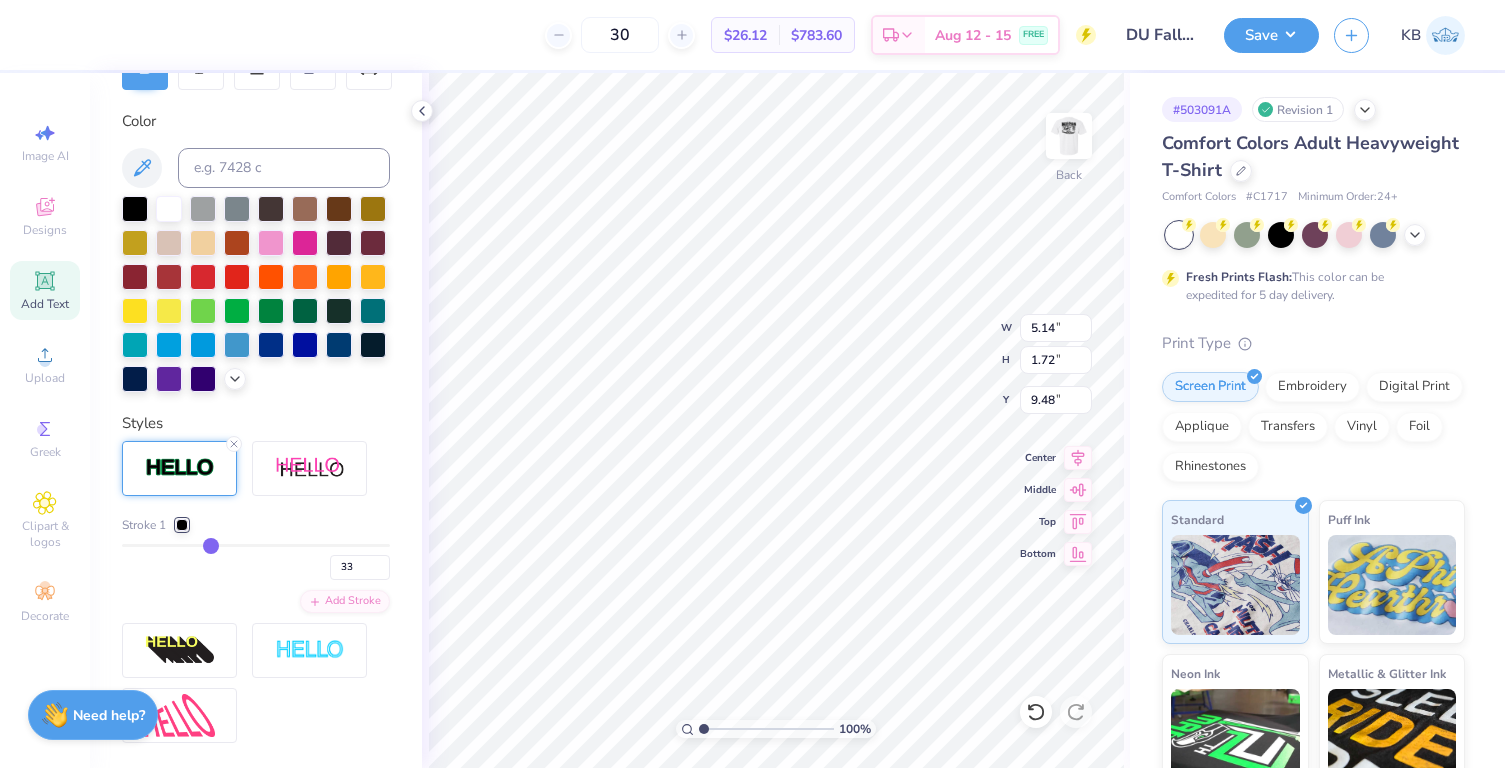 type on "34" 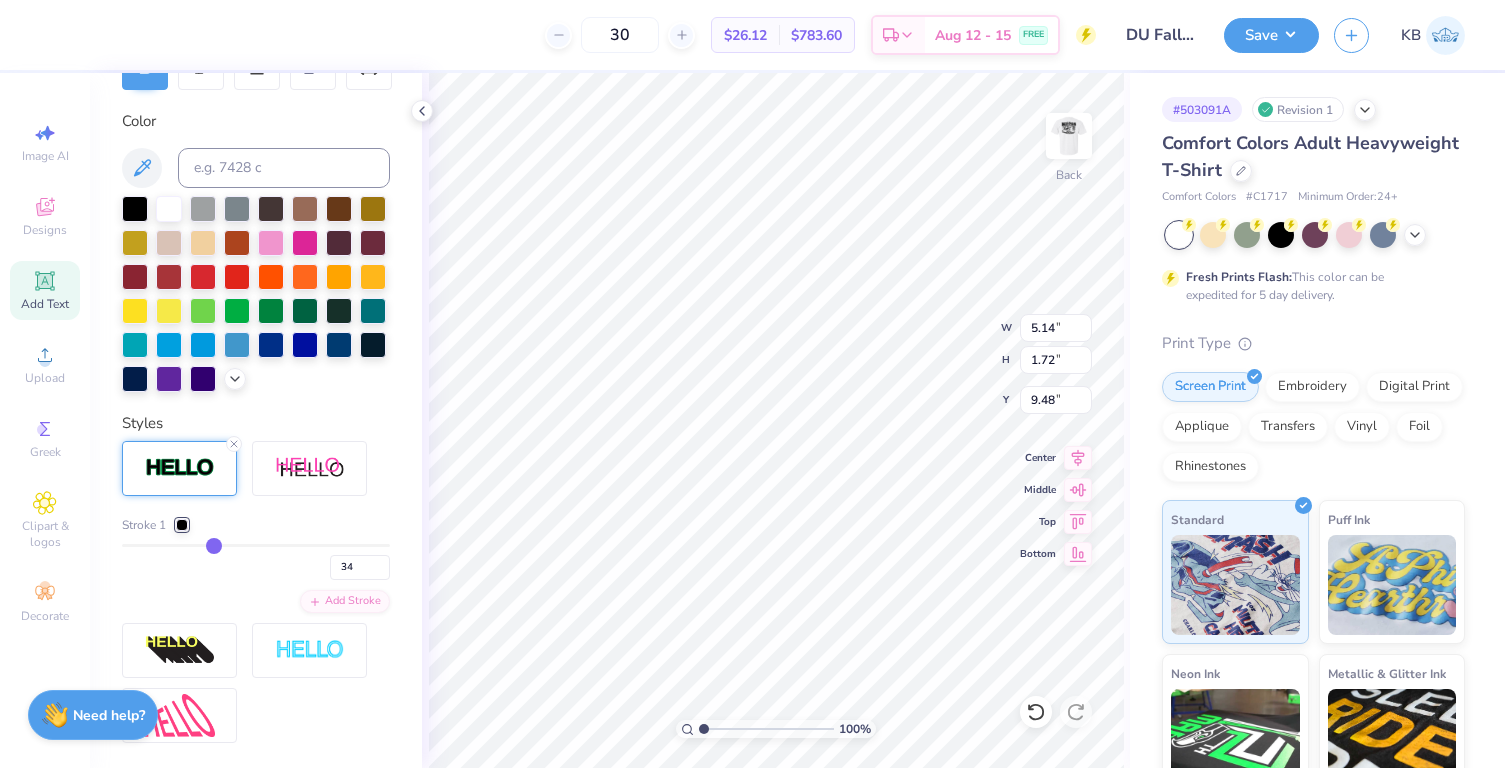 type on "35" 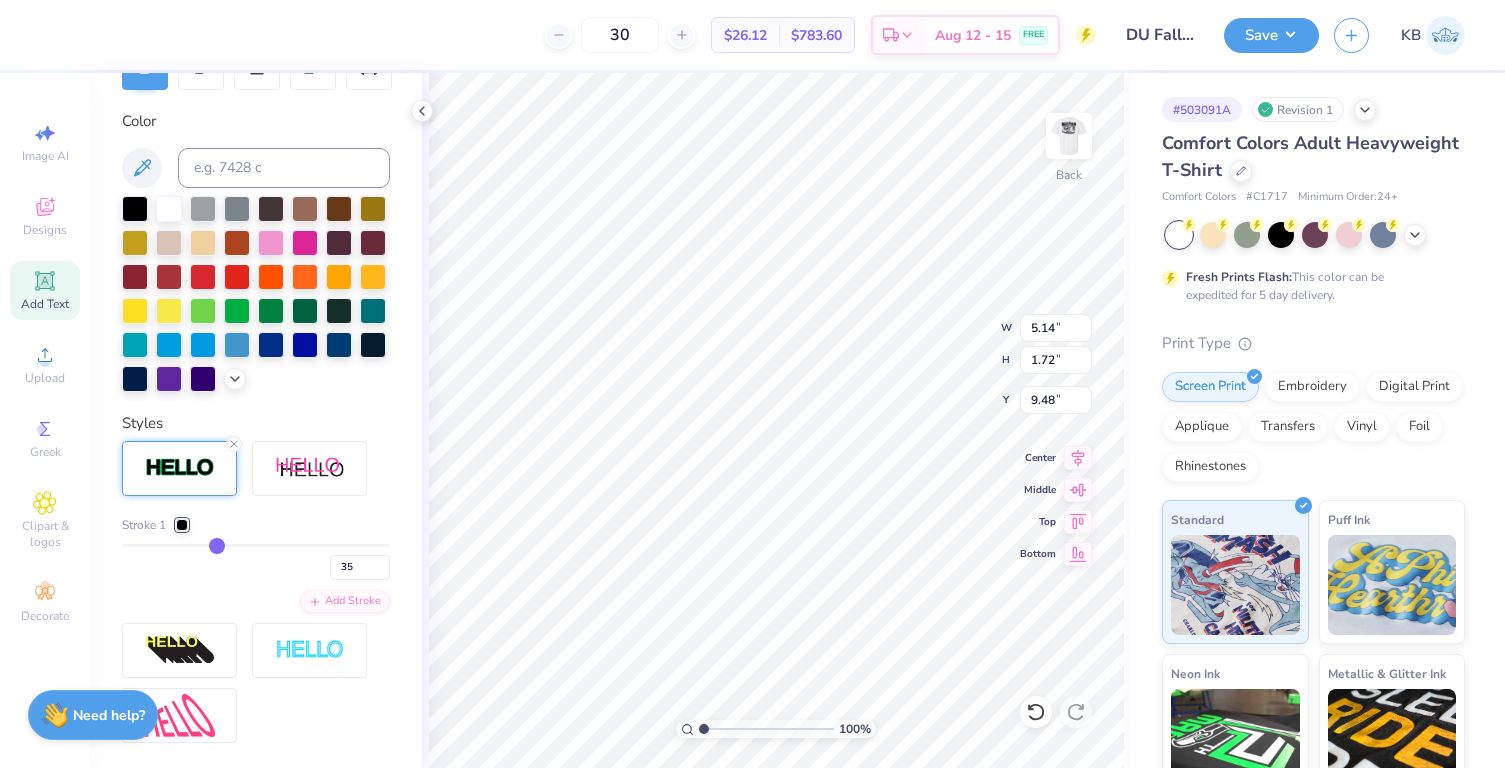 type on "36" 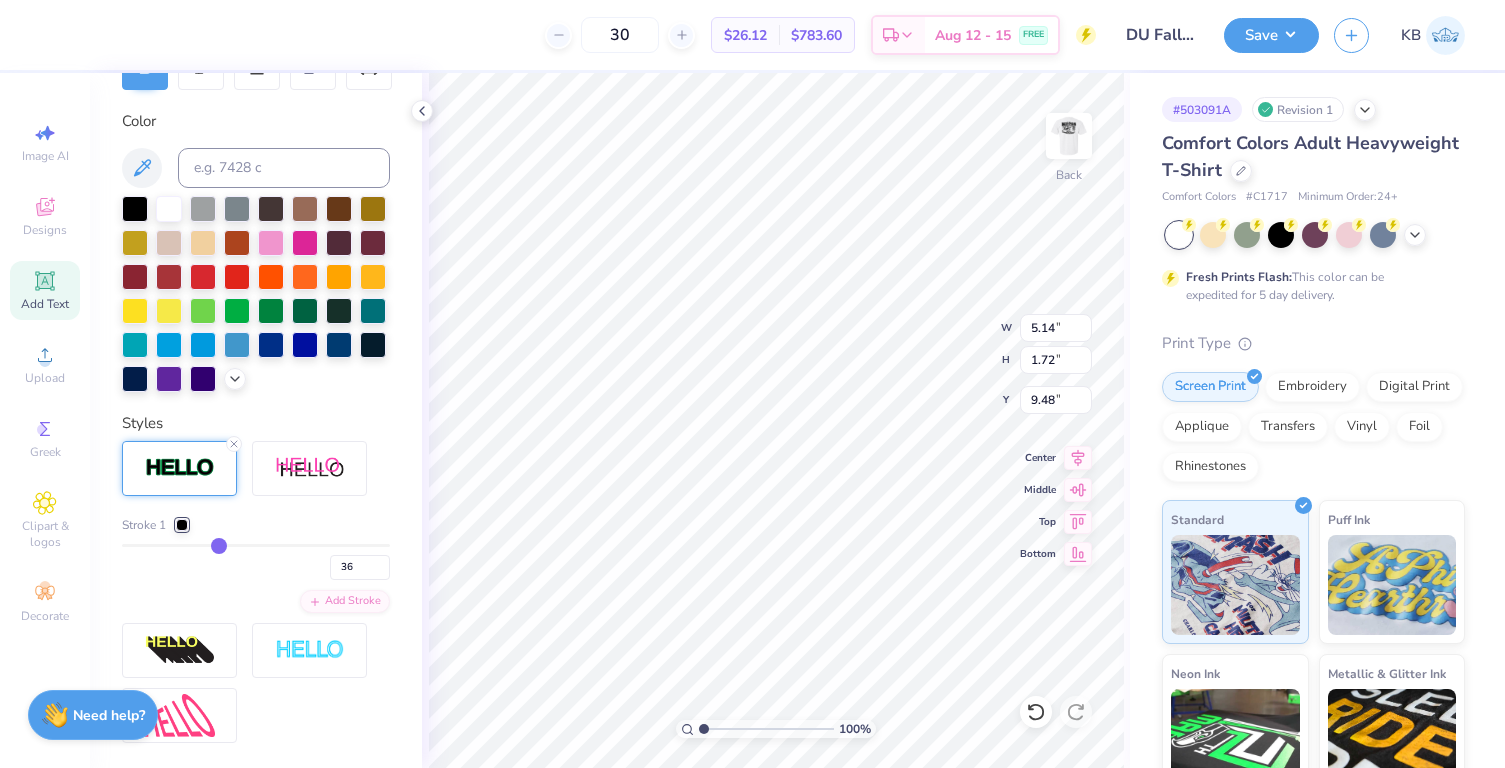drag, startPoint x: 130, startPoint y: 579, endPoint x: 214, endPoint y: 581, distance: 84.0238 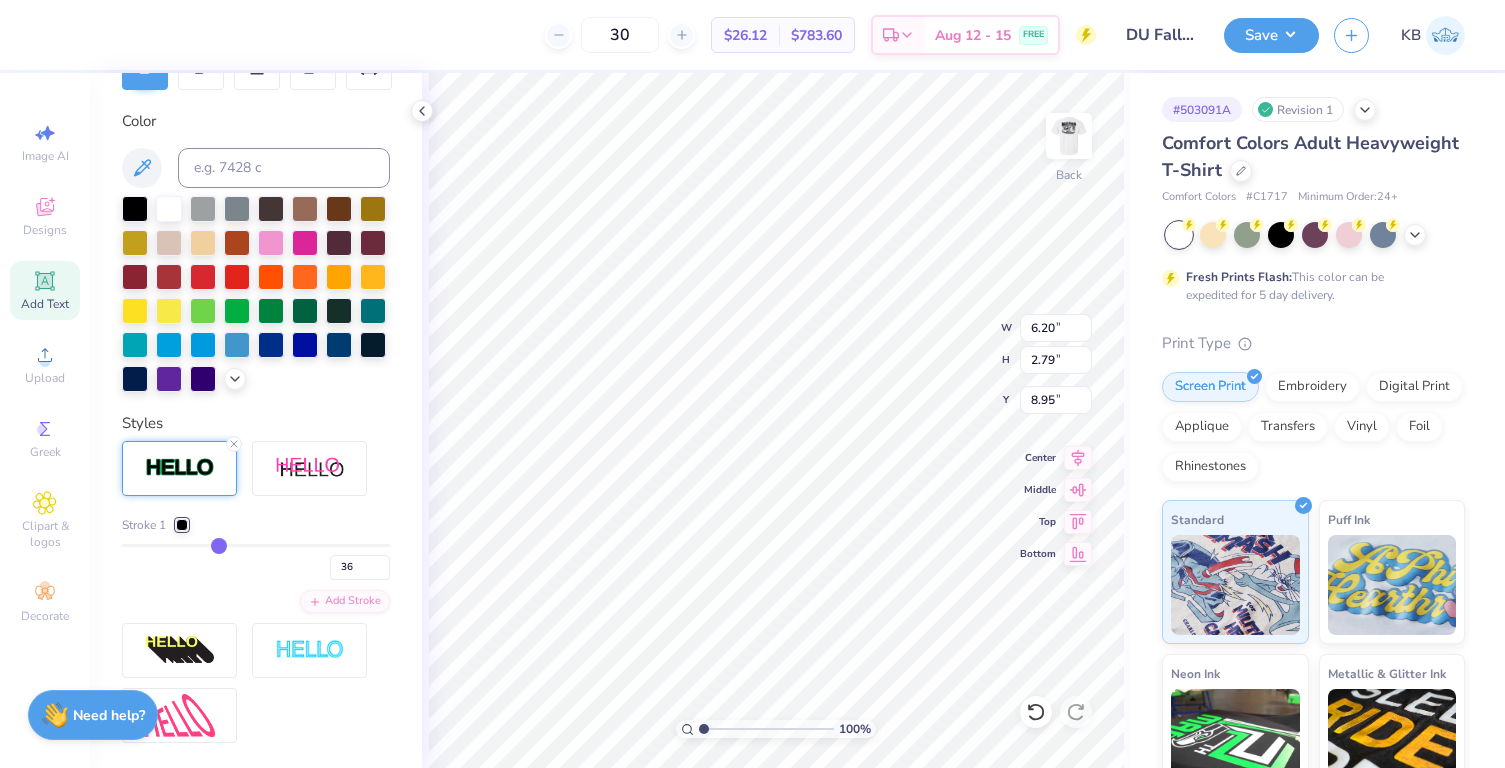 type on "35" 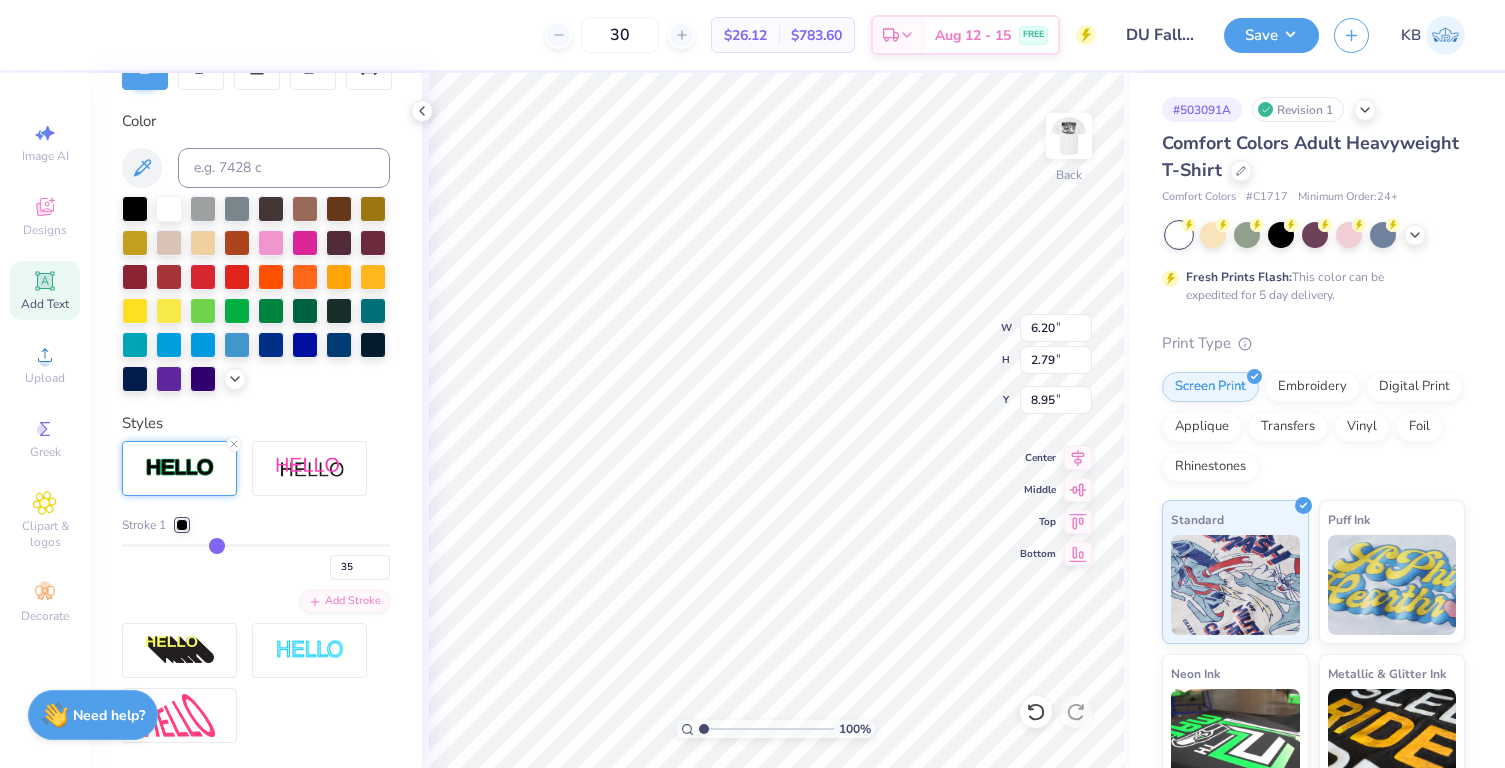 type on "34" 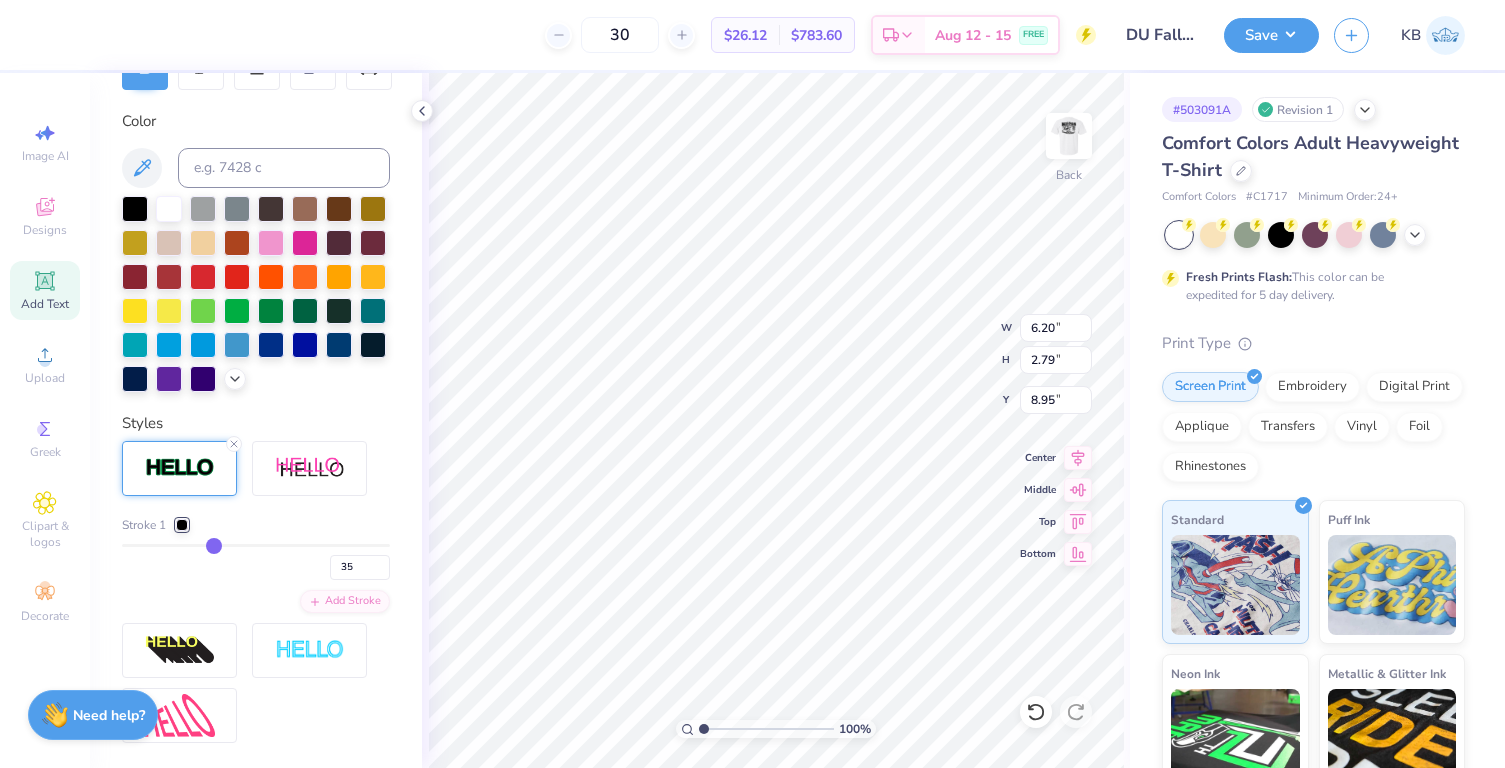 type on "34" 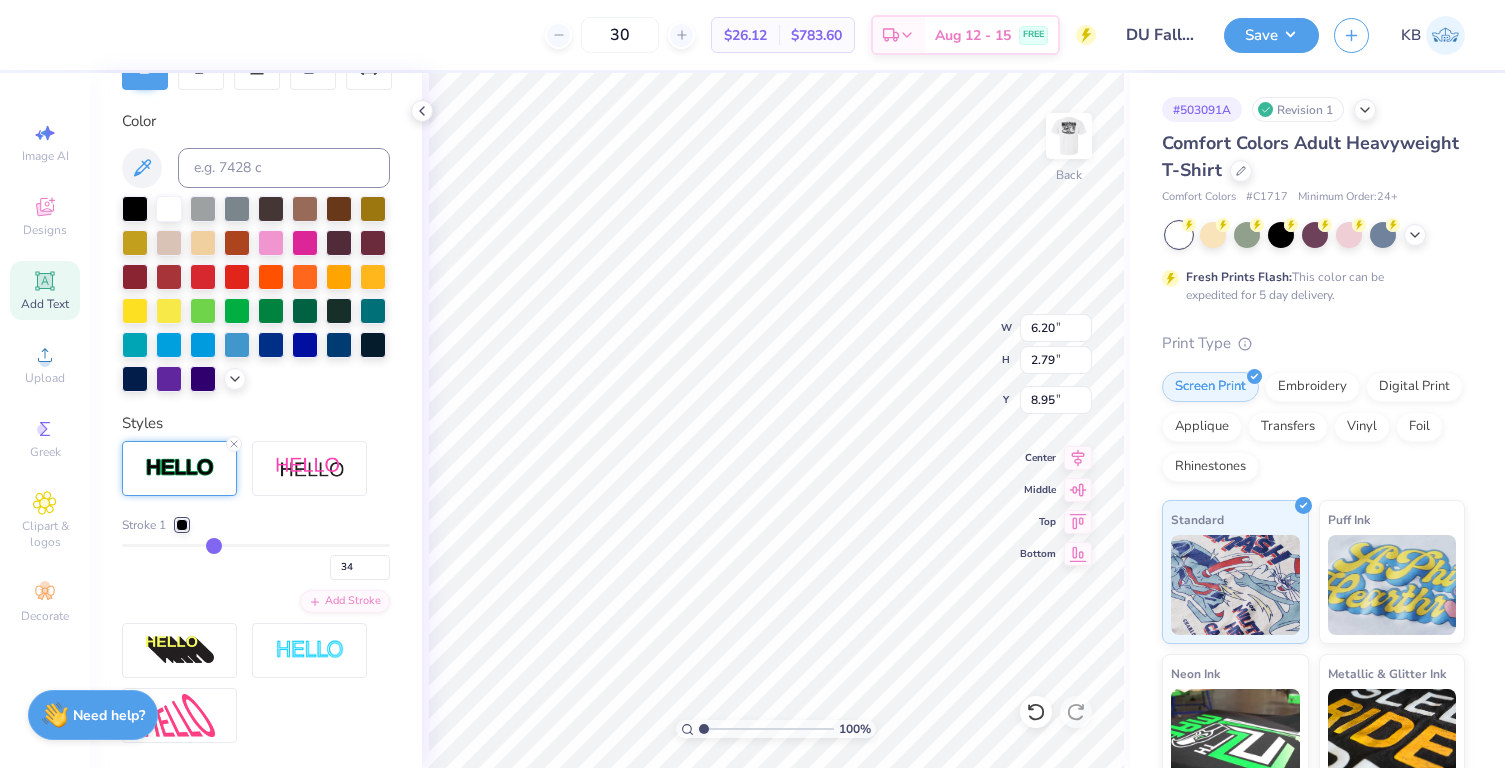 type on "33" 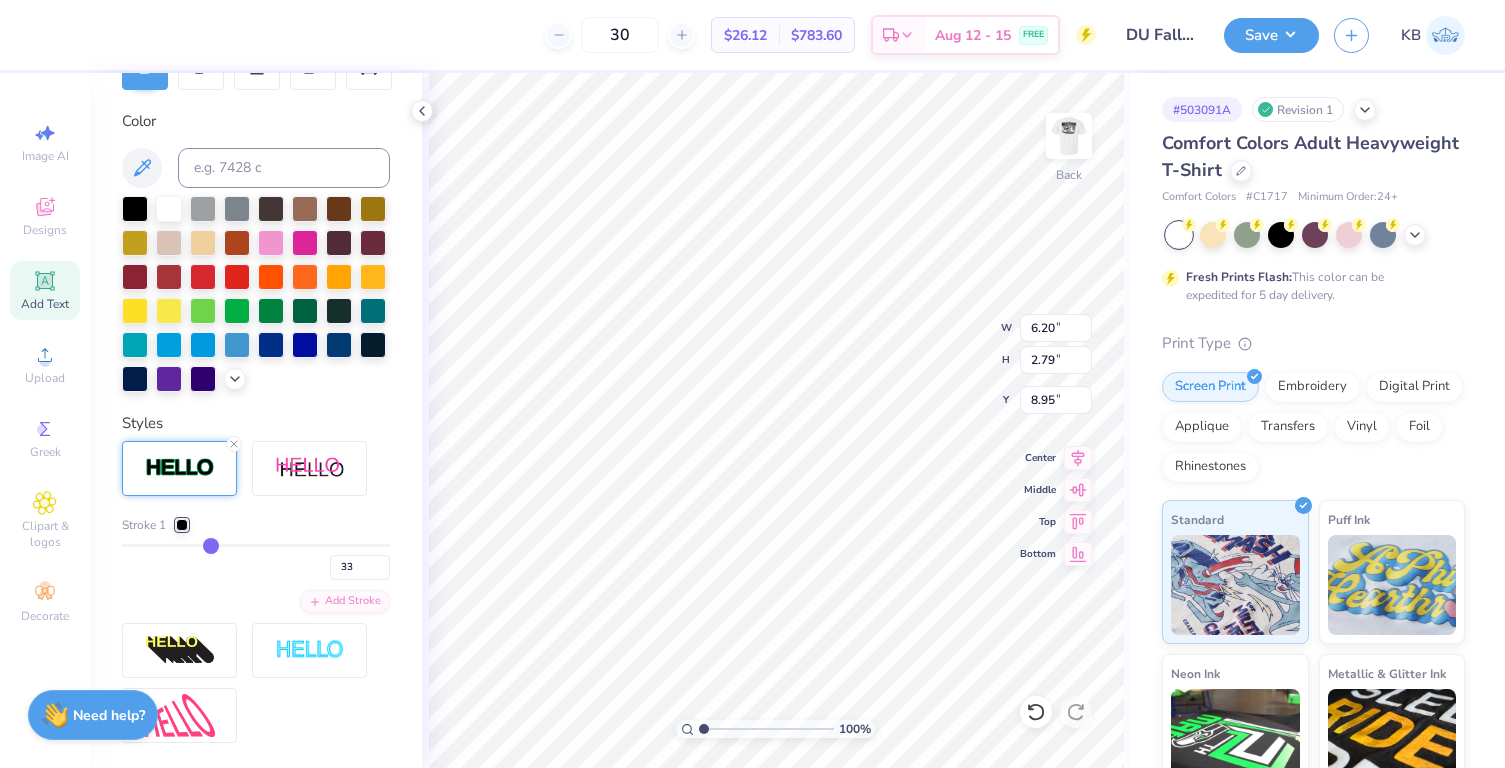 type on "32" 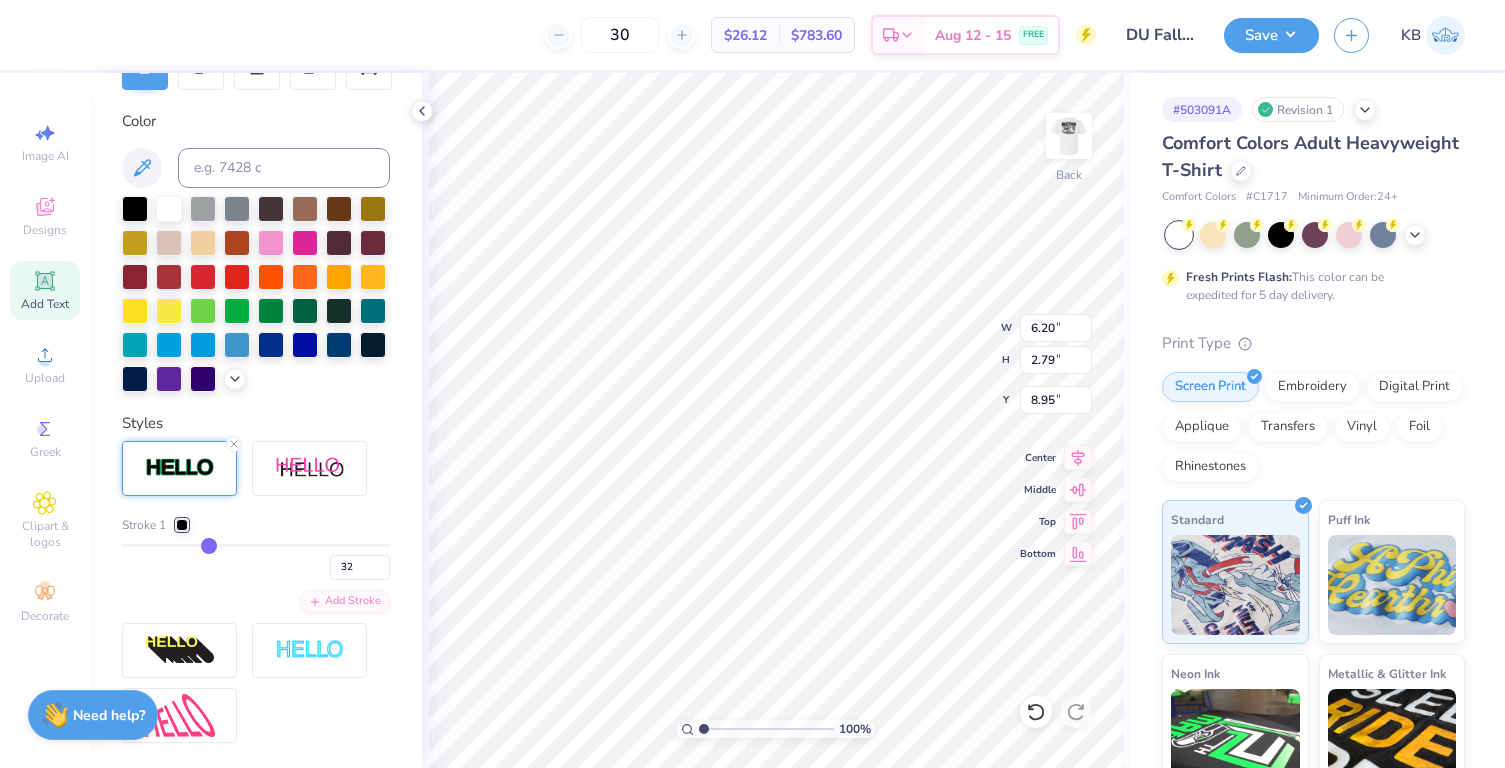 type on "31" 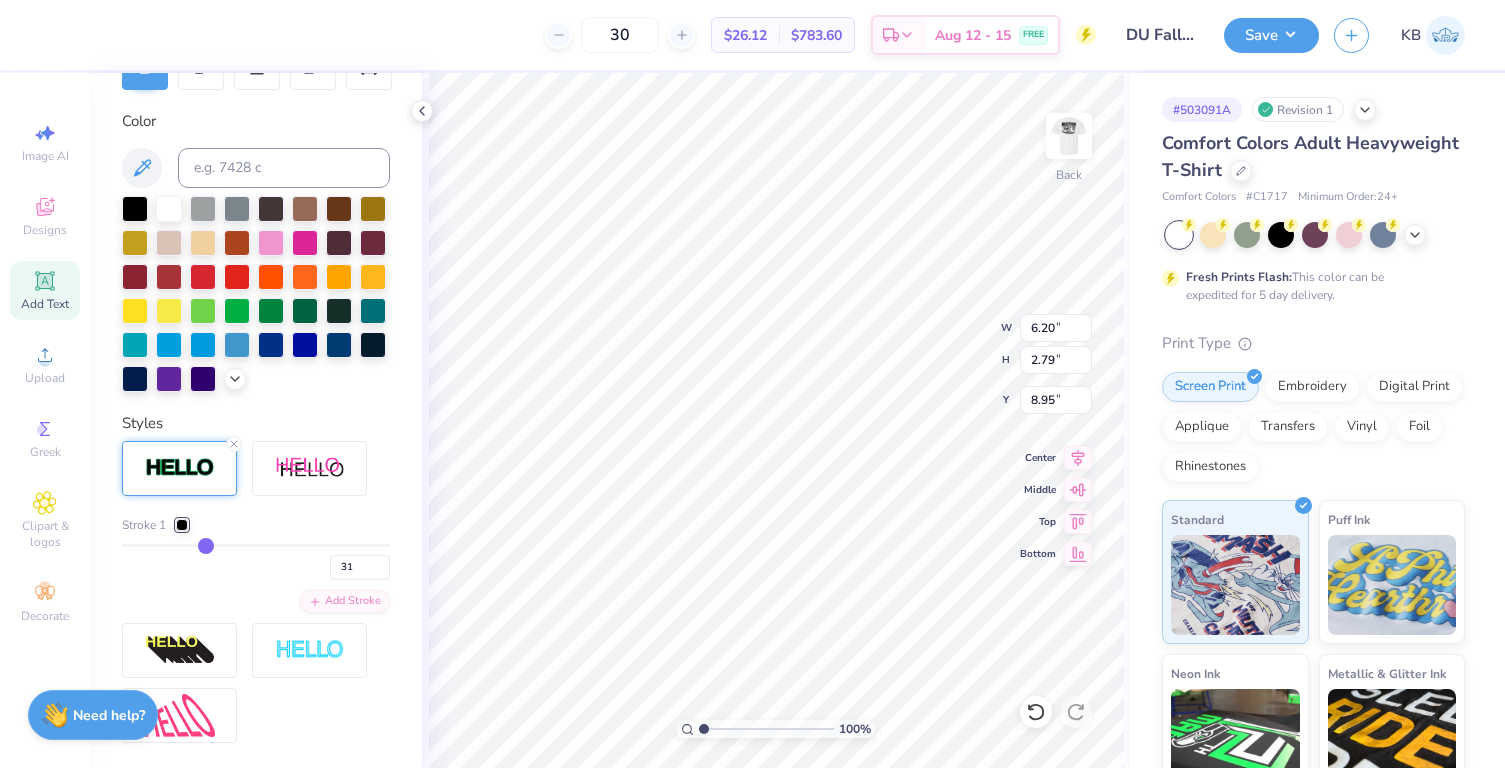 type on "30" 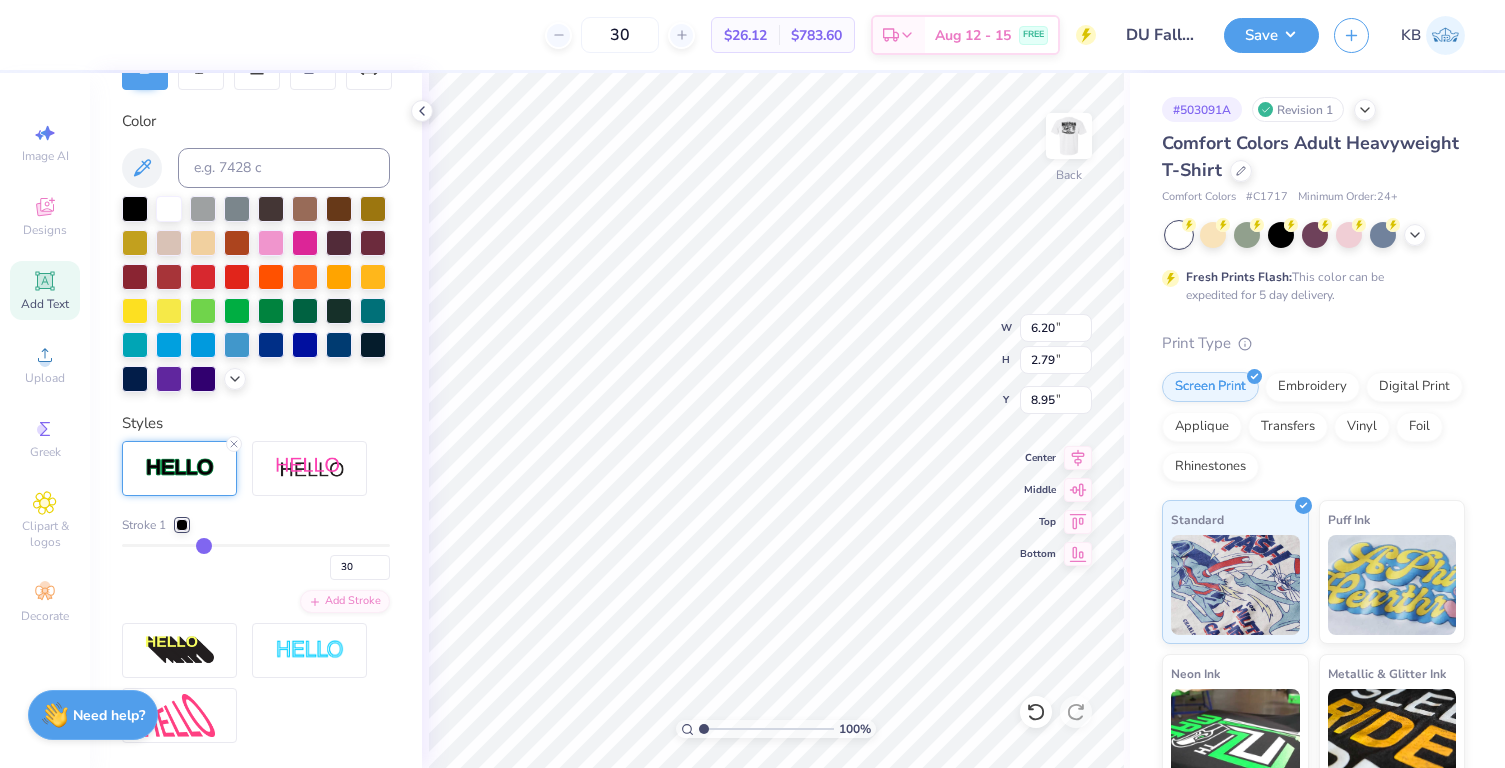 type on "29" 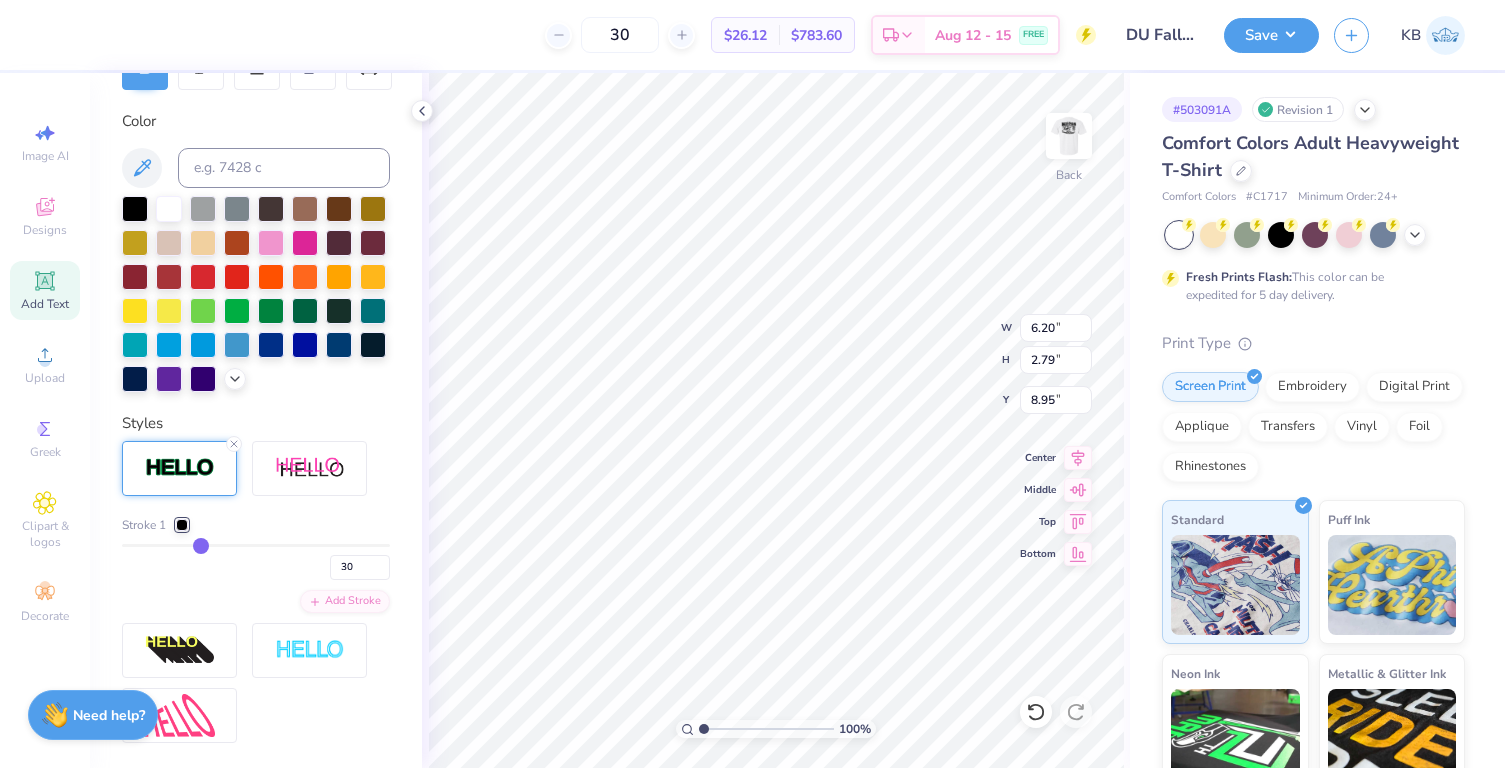 type on "29" 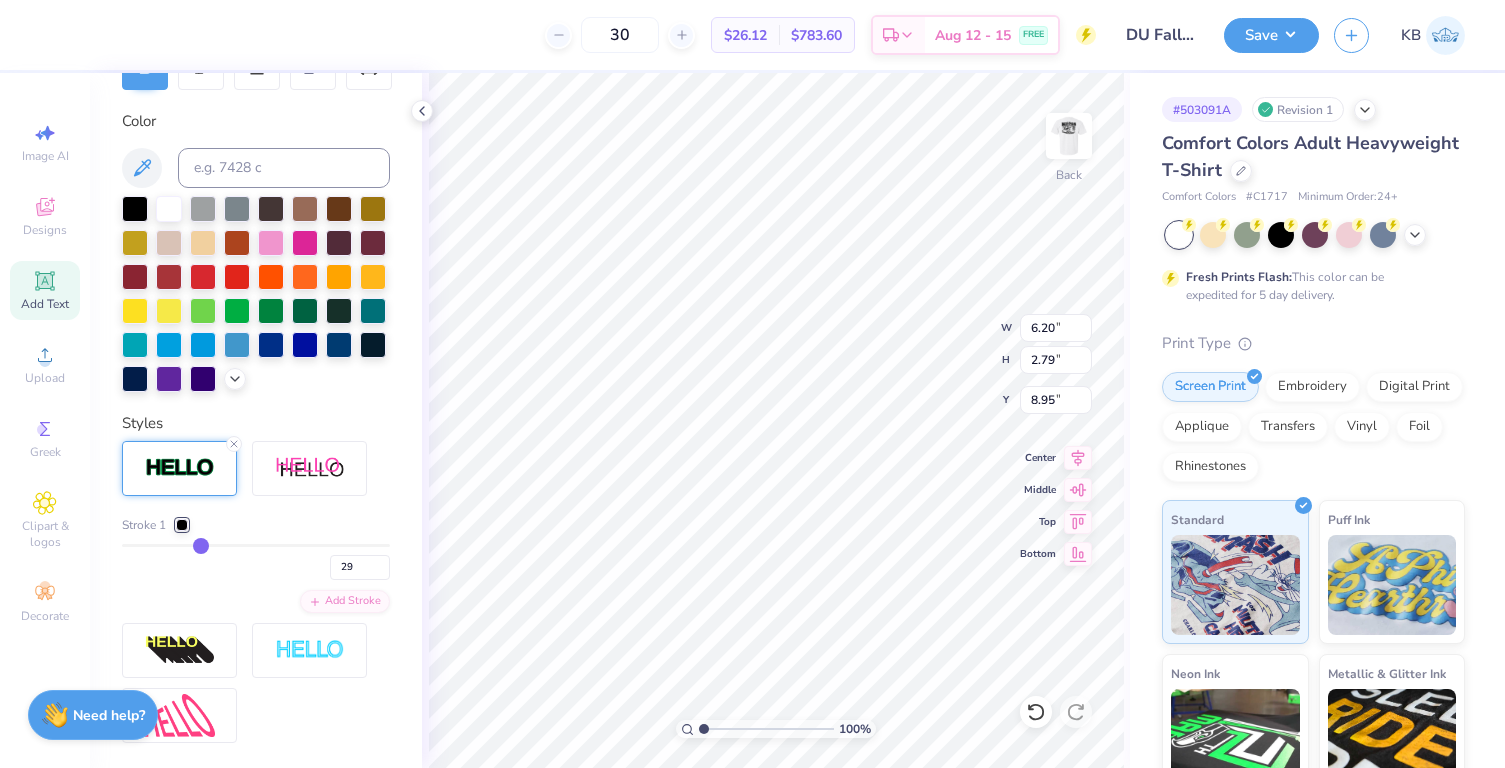 type on "28" 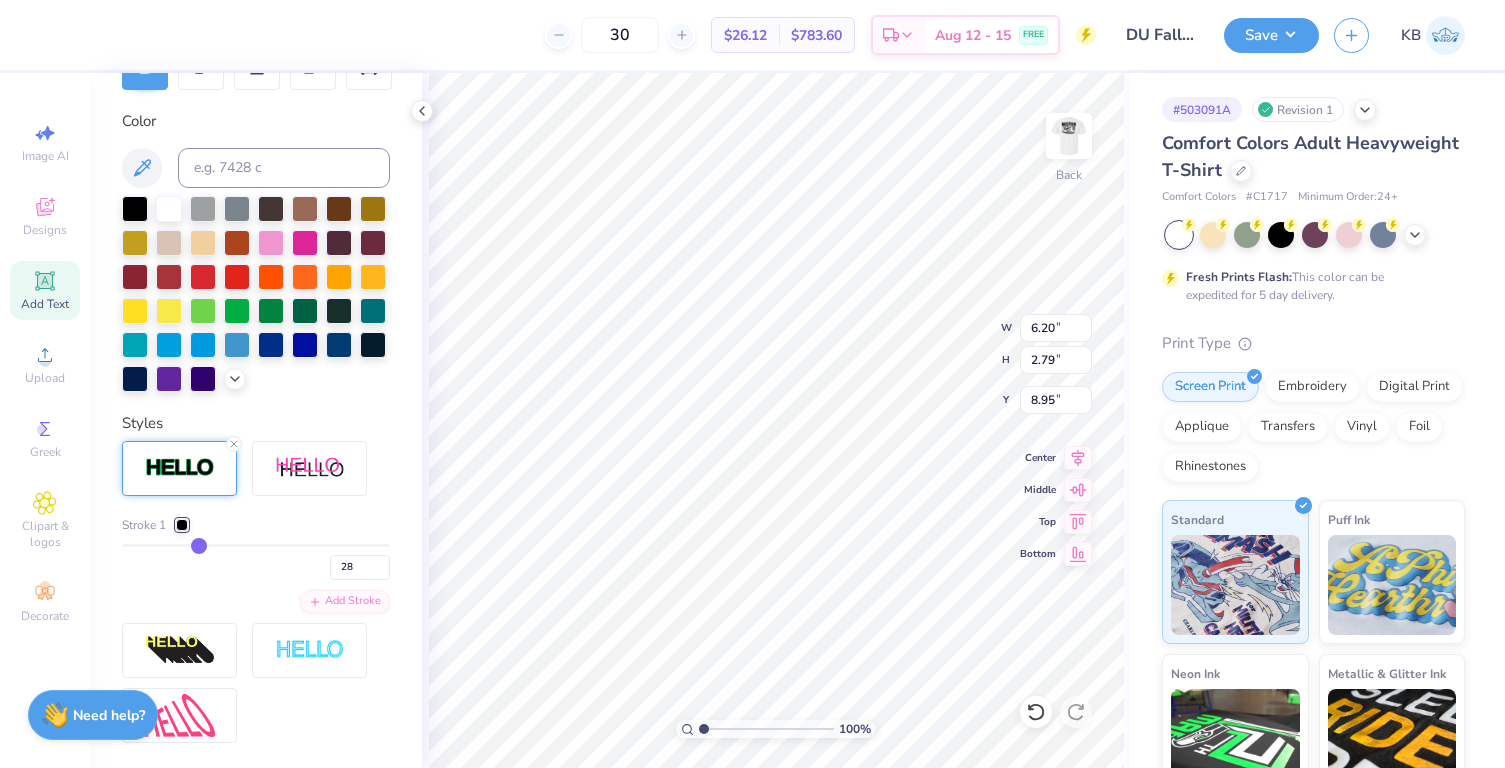 type on "27" 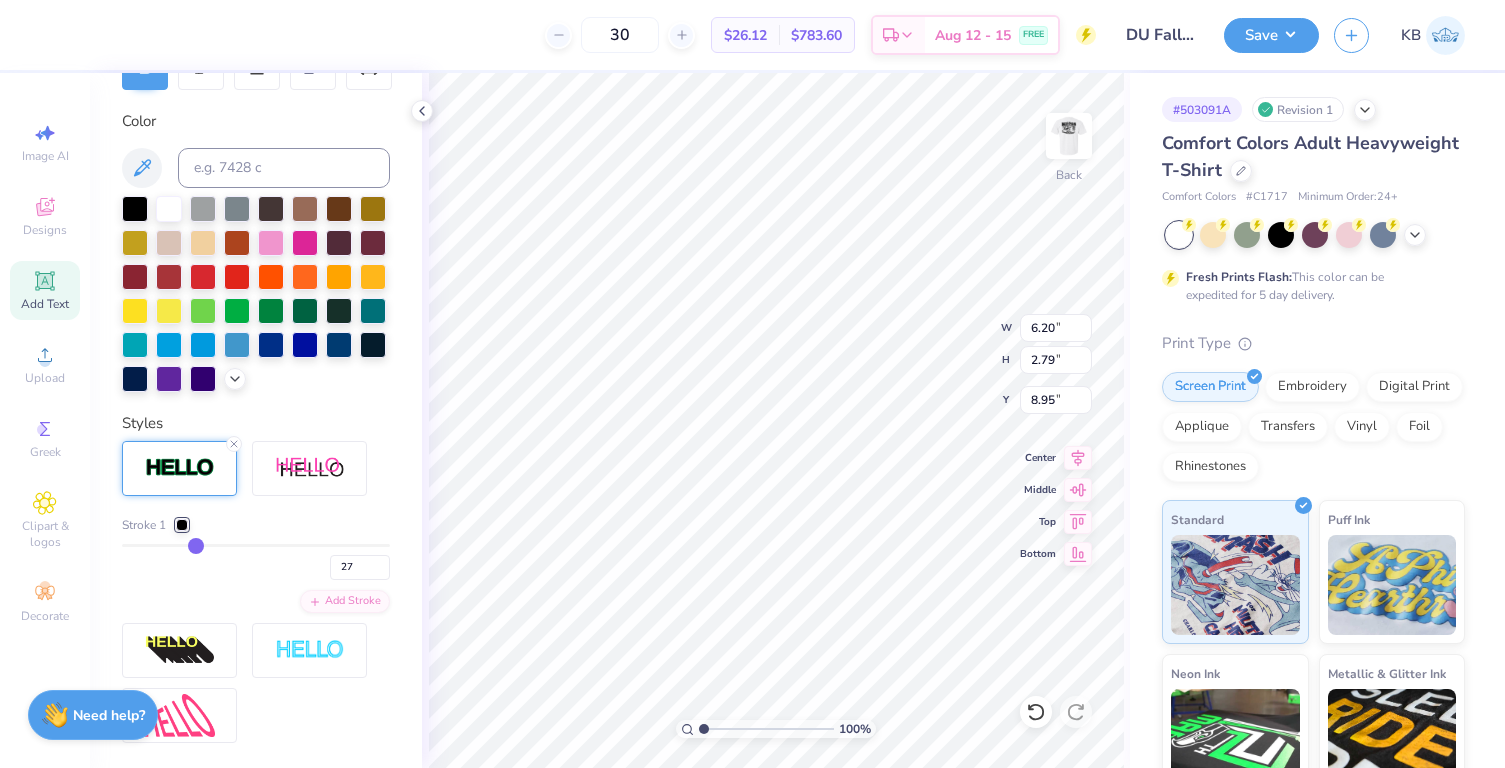 type on "26" 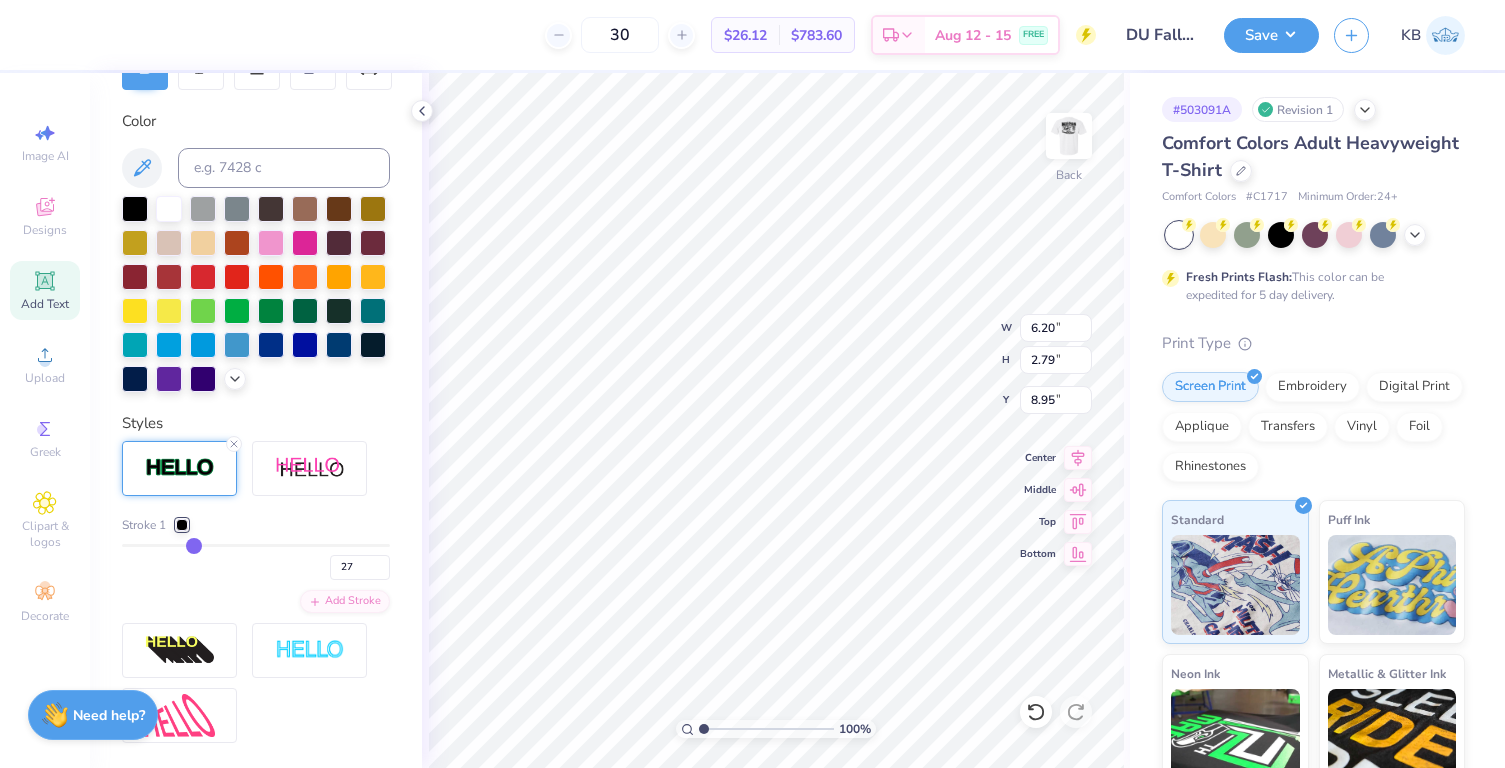 type on "26" 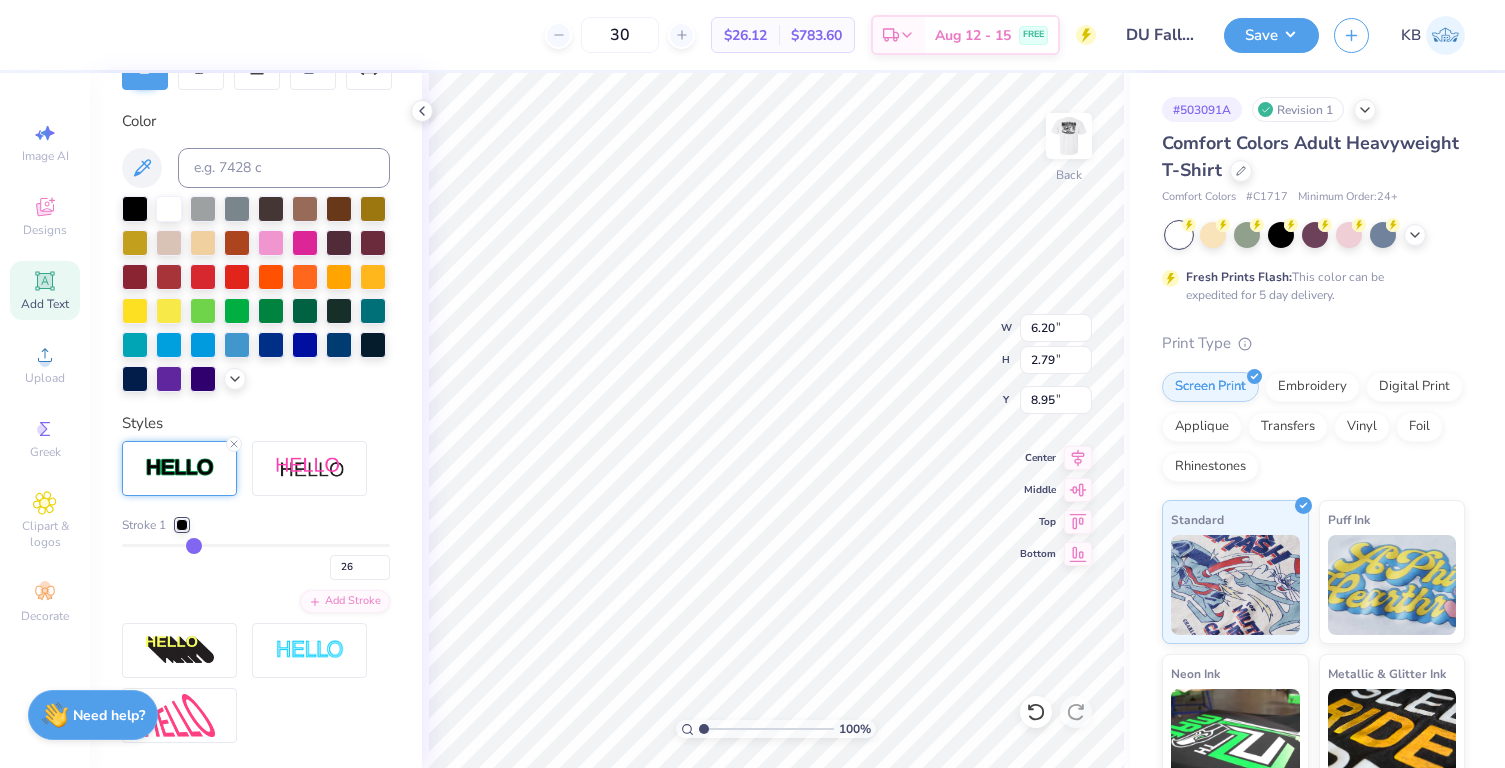 type on "25" 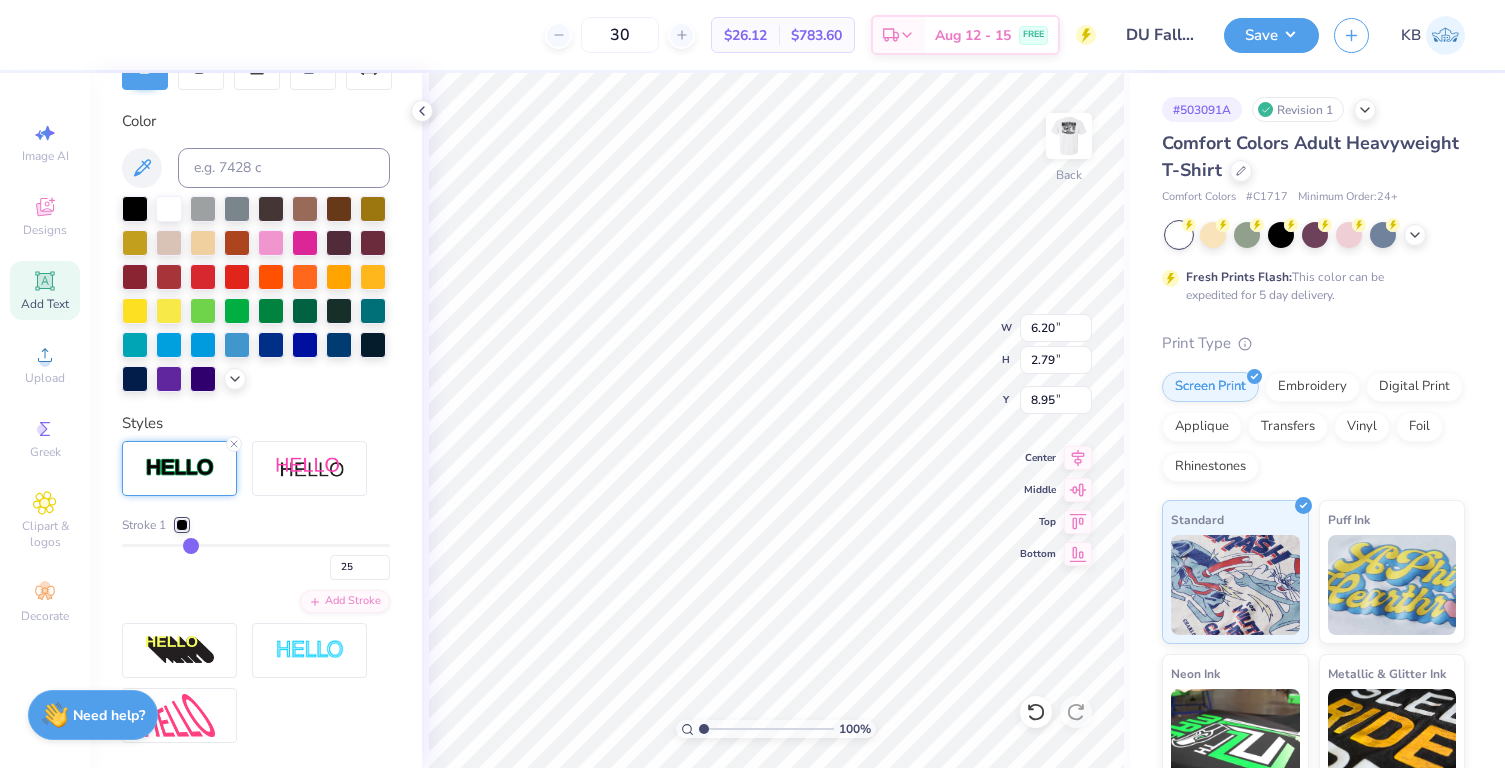 type on "24" 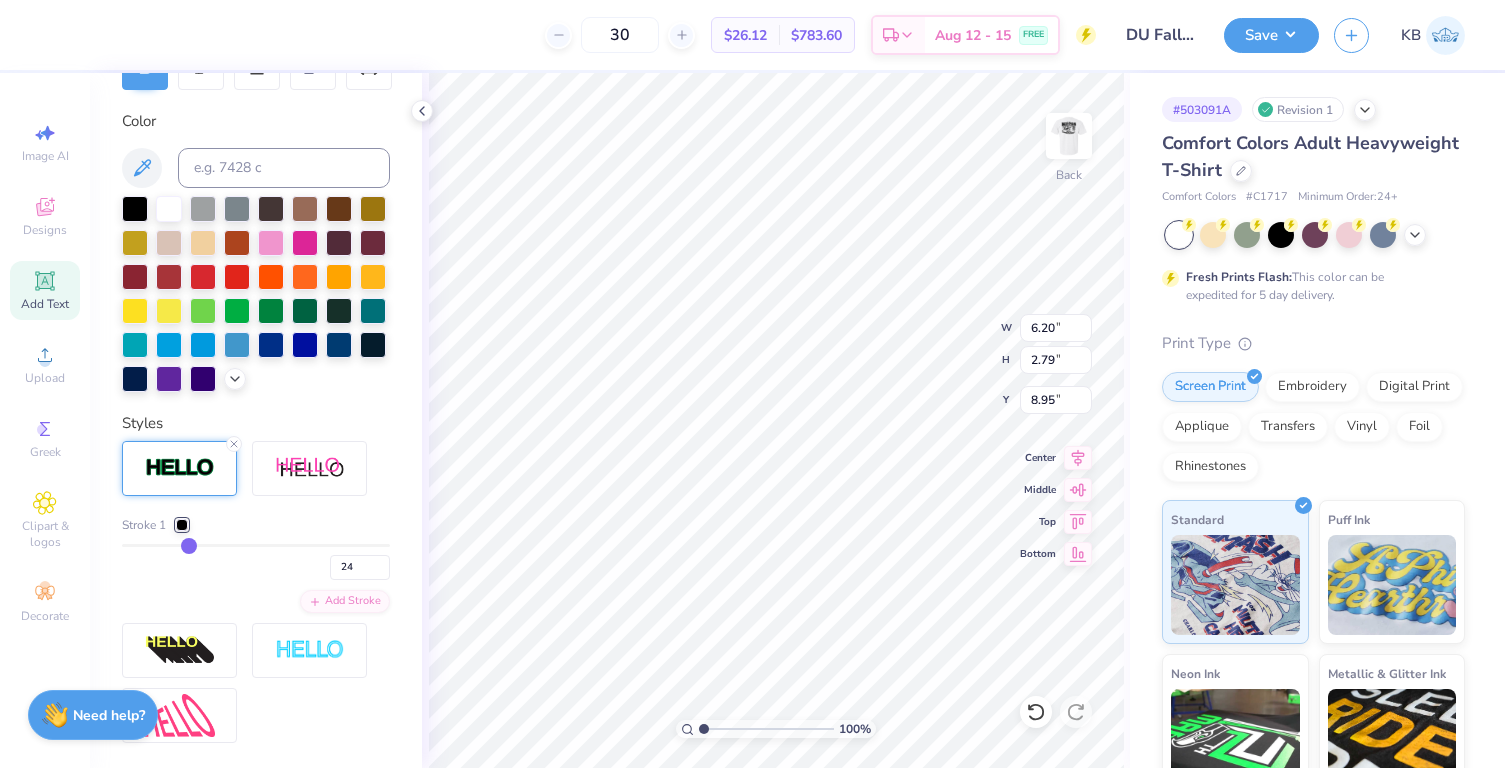type on "23" 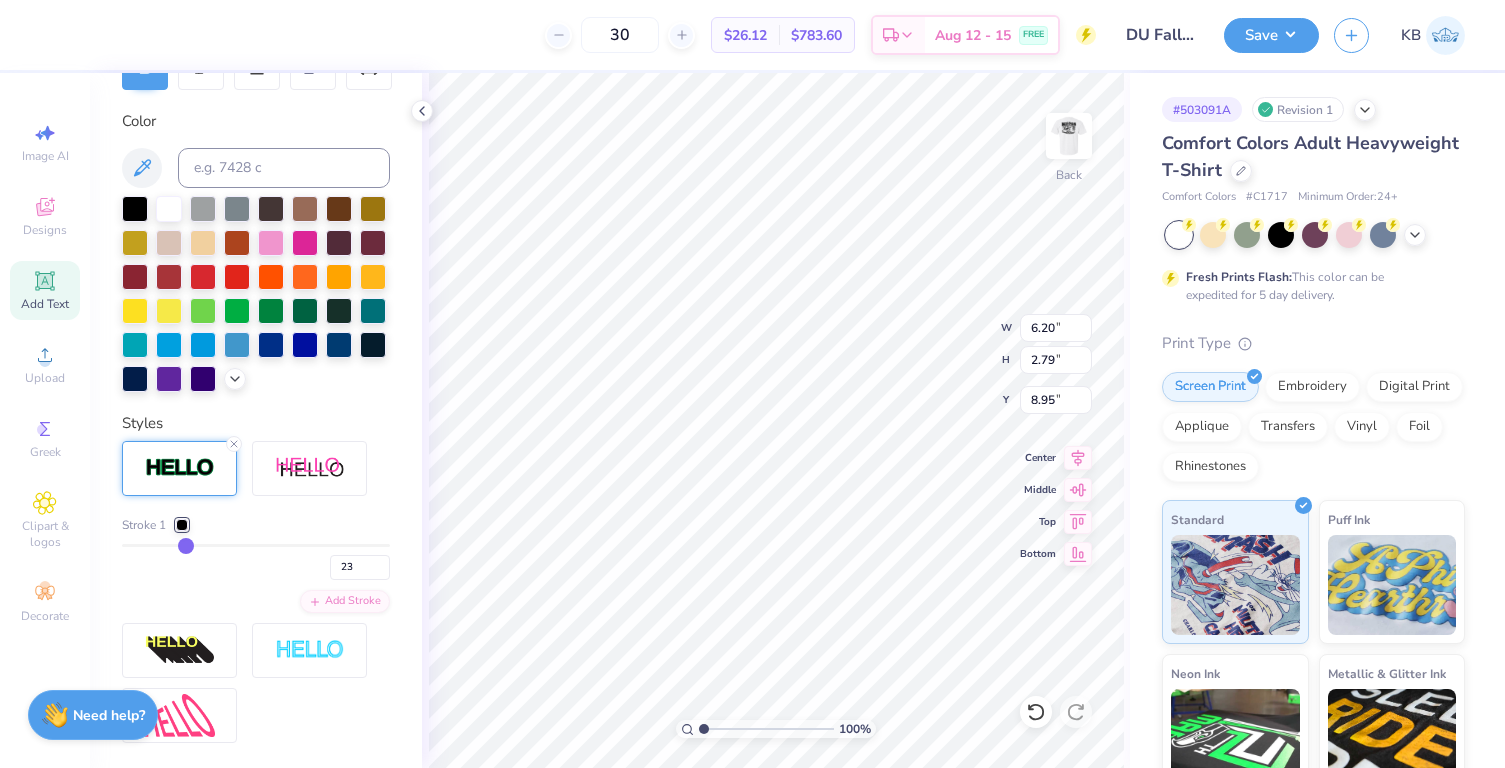 type on "22" 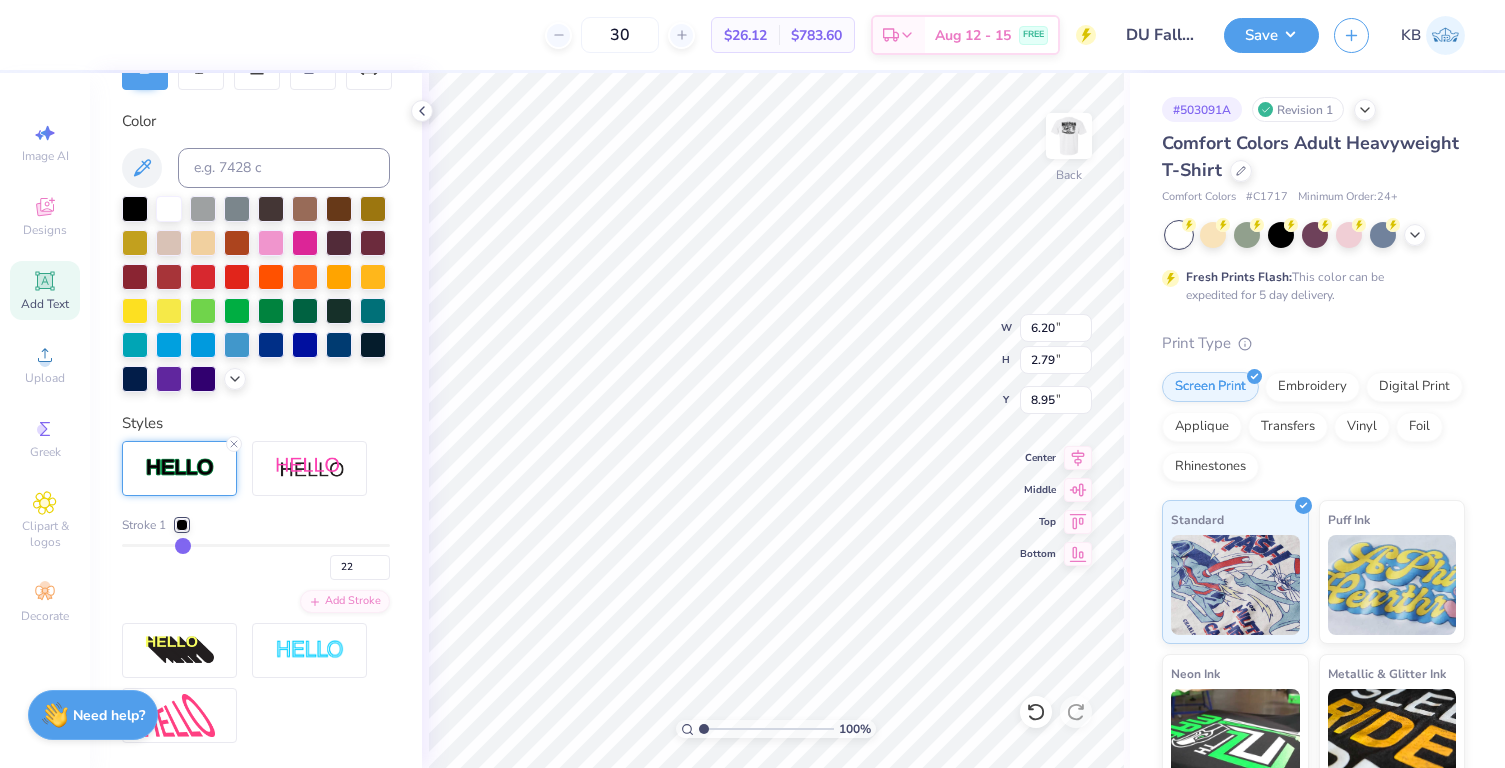 type on "21" 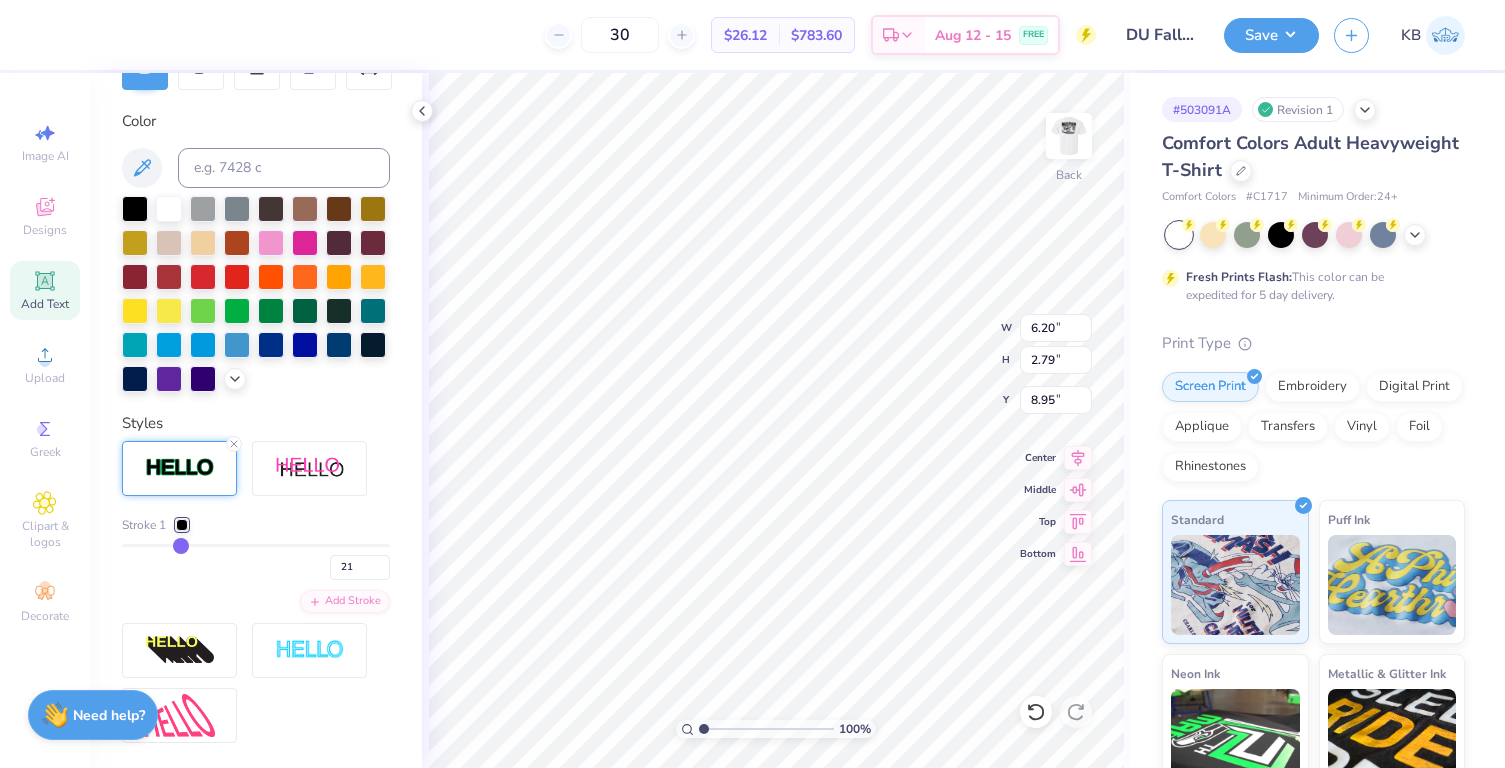 type on "20" 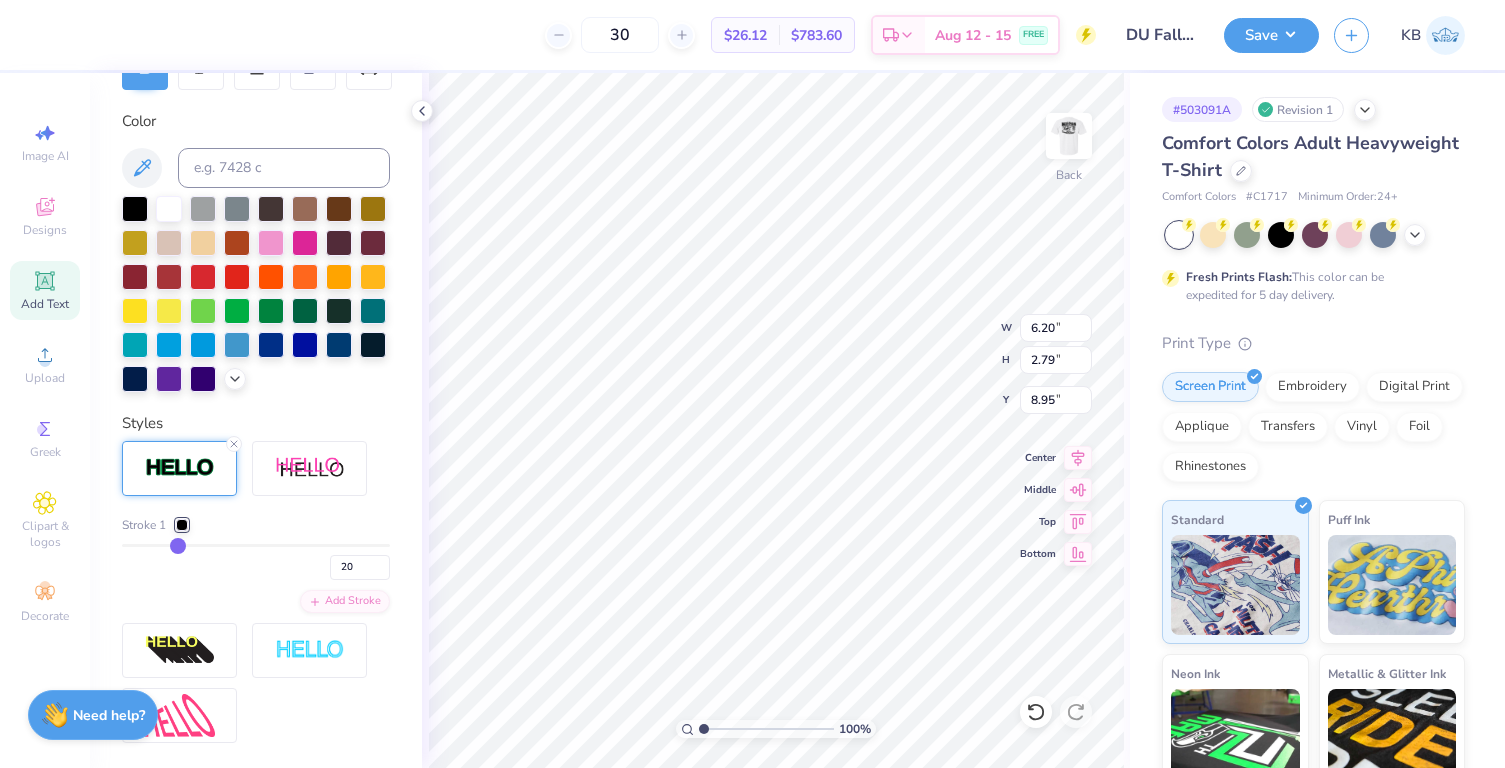 type on "19" 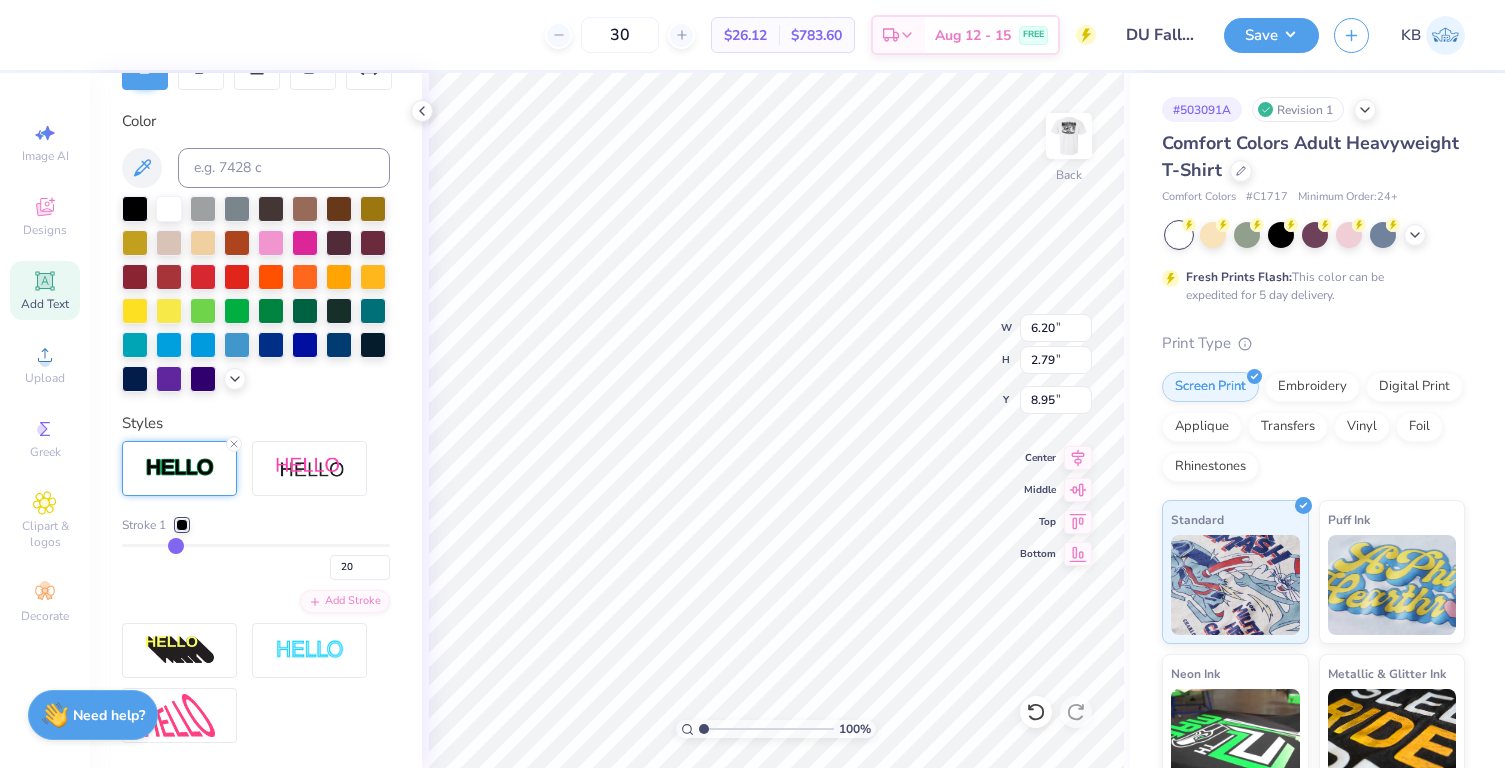 type on "19" 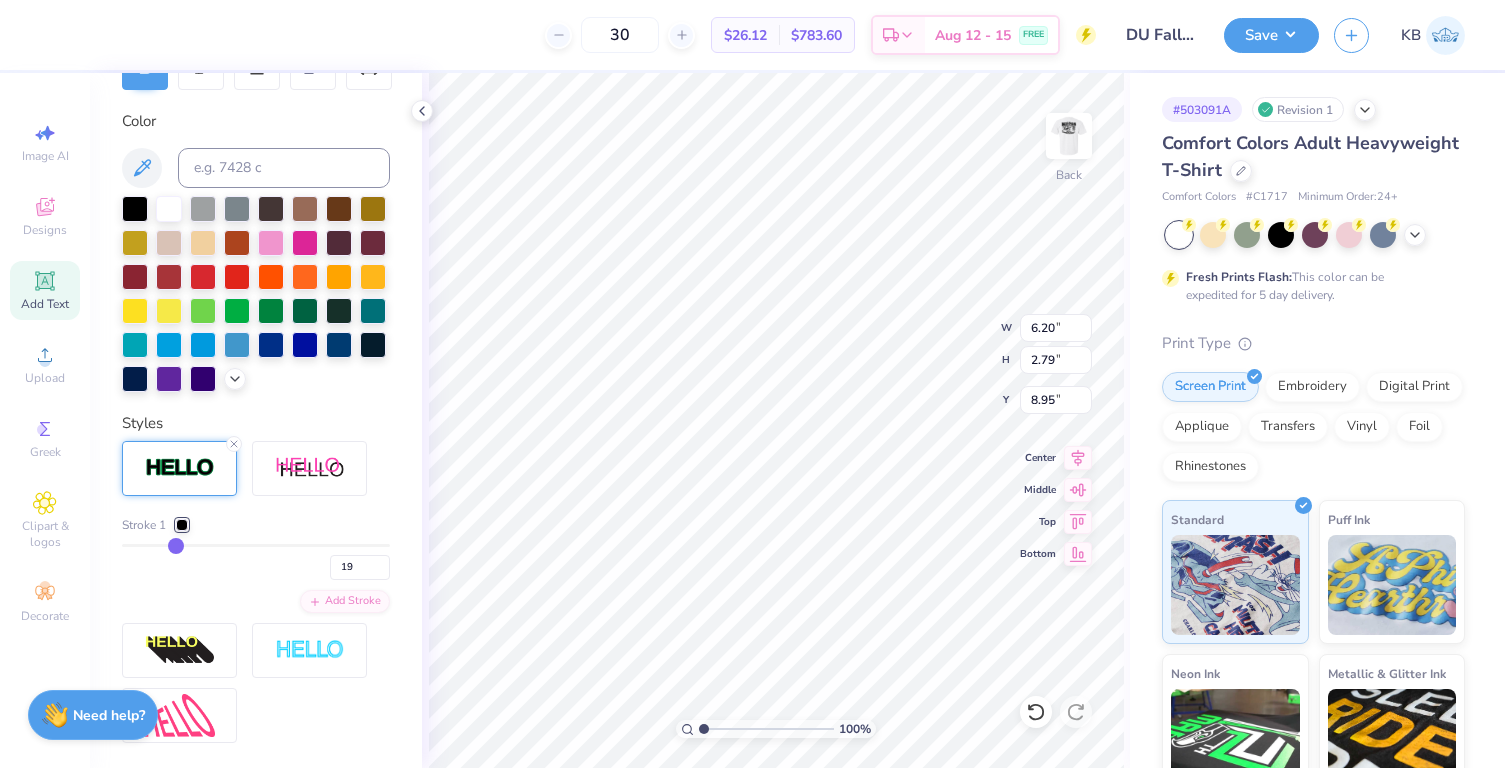type on "18" 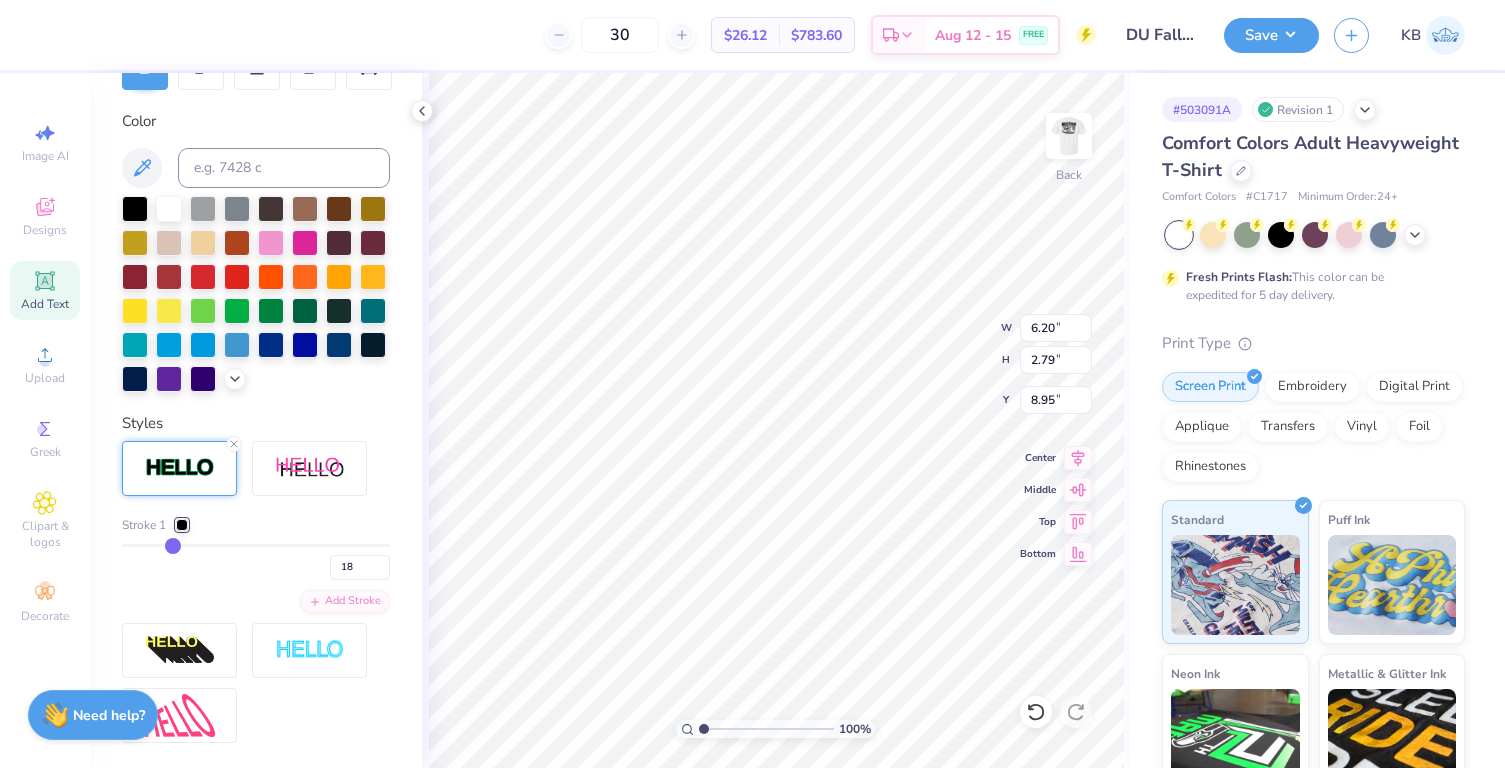 type on "17" 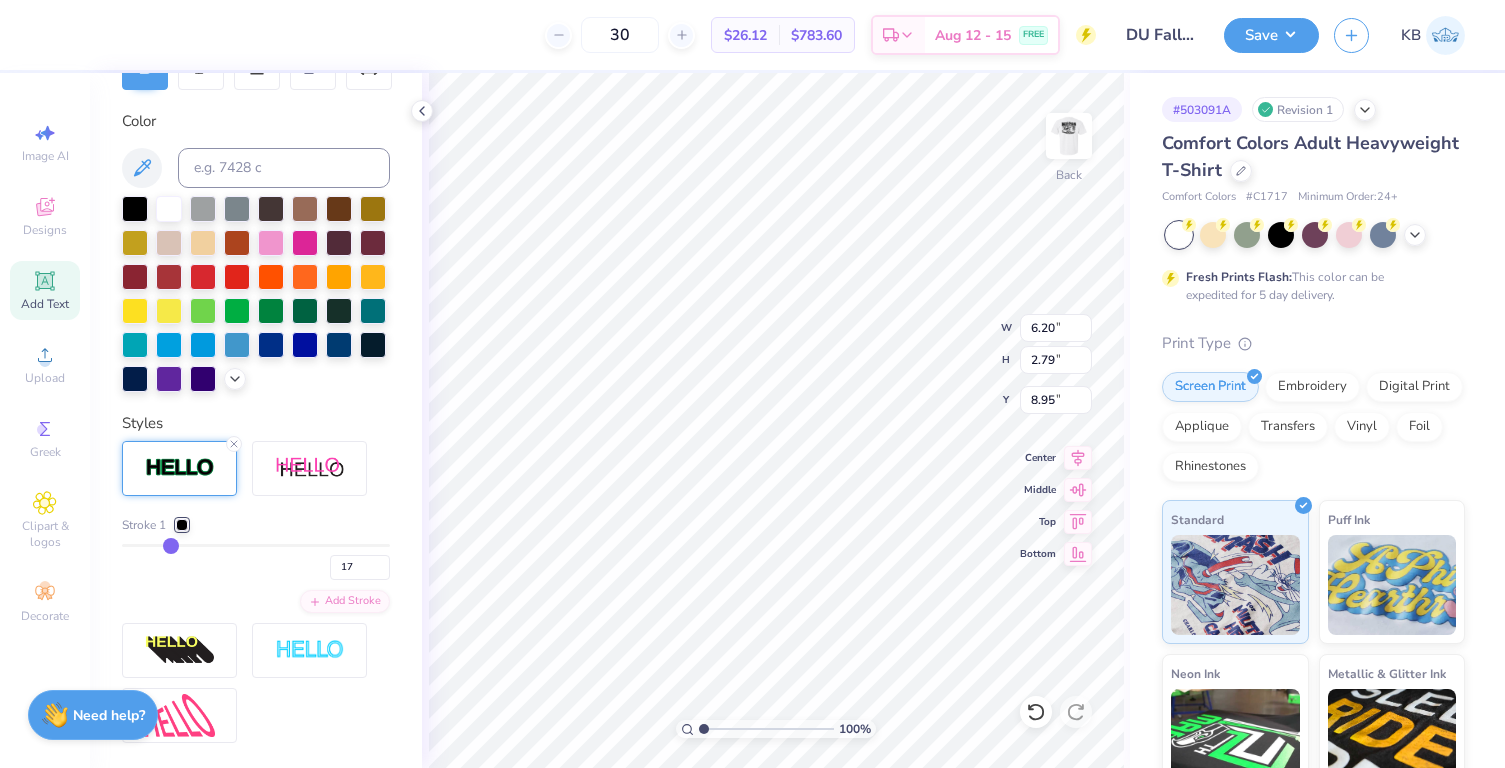type on "16" 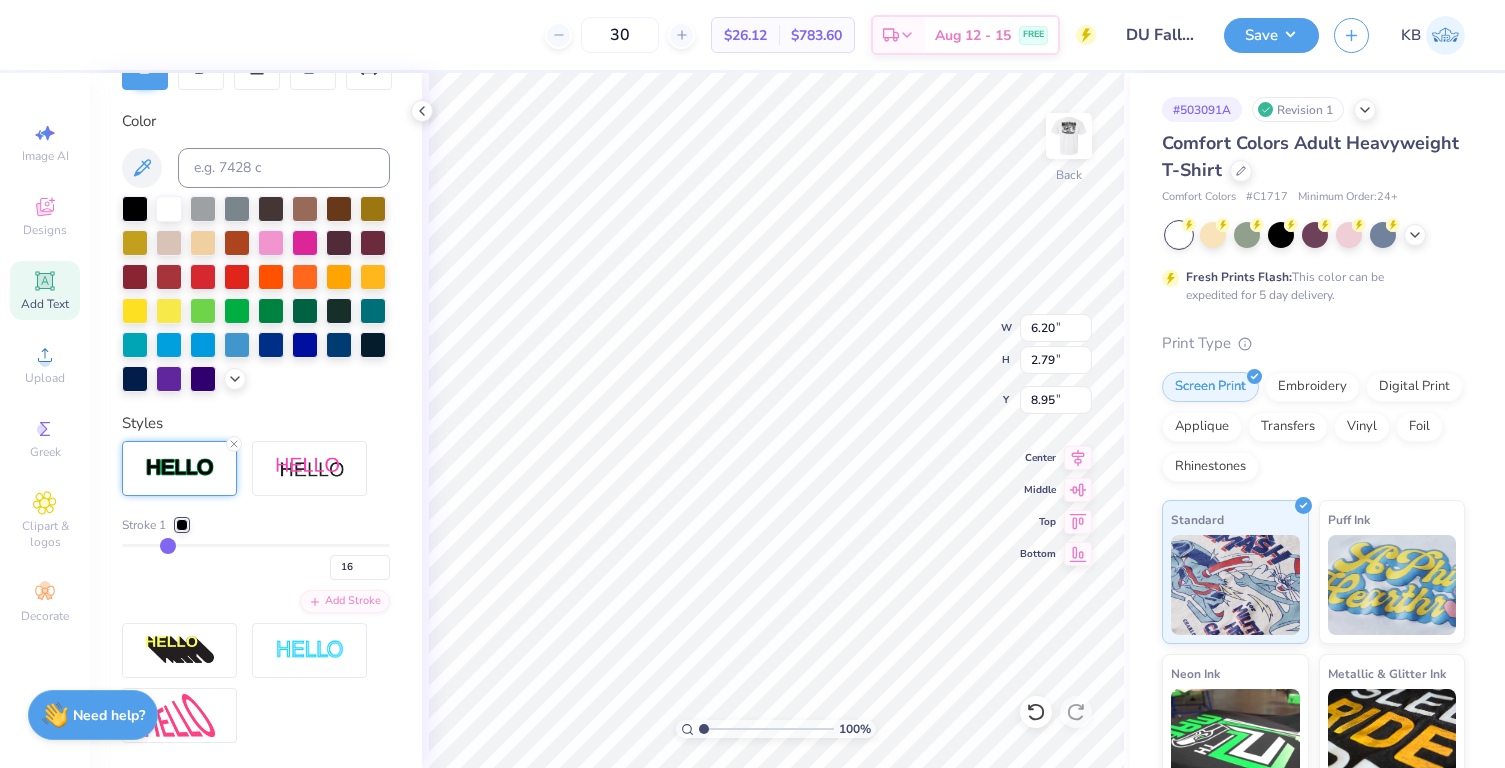 type on "14" 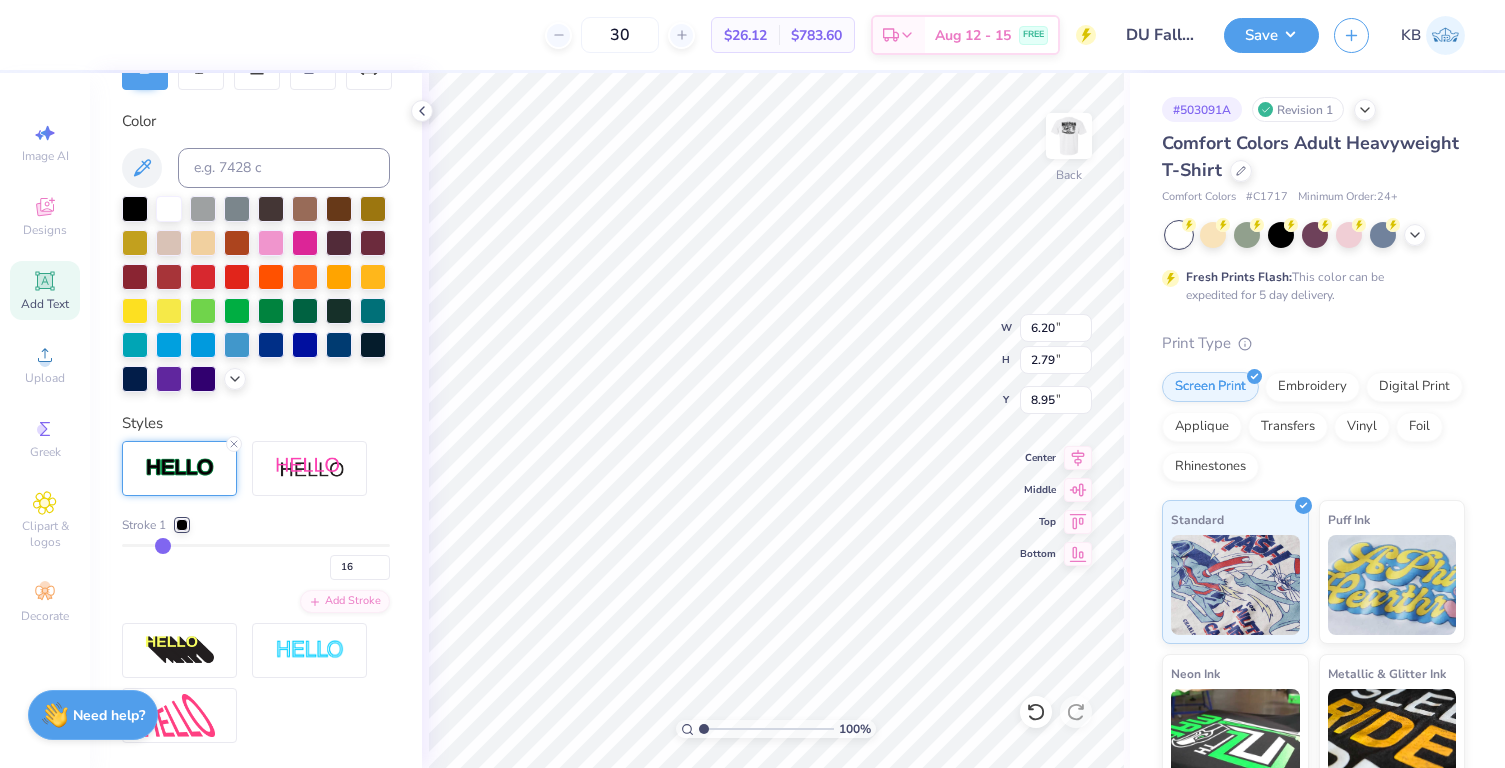 type on "14" 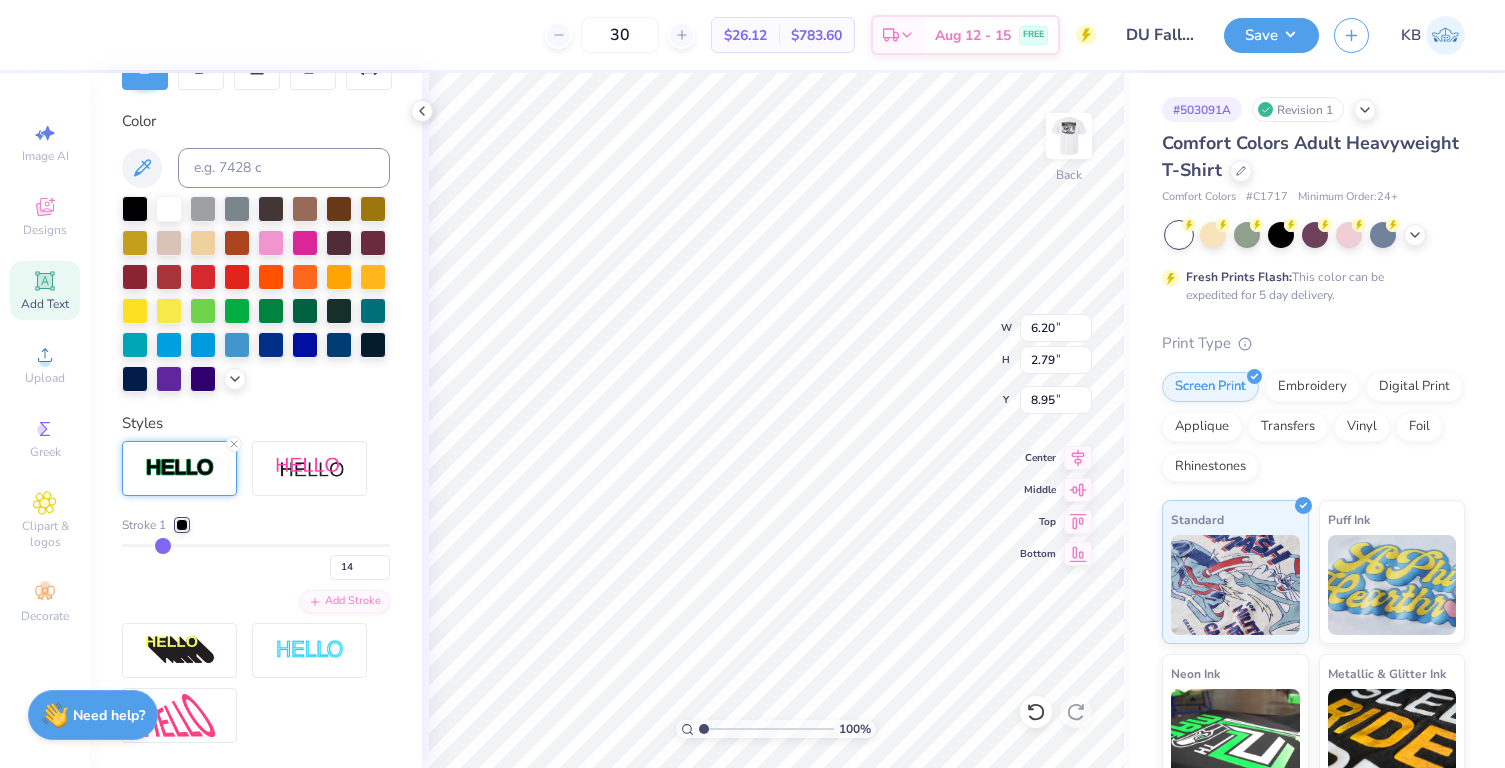 type on "13" 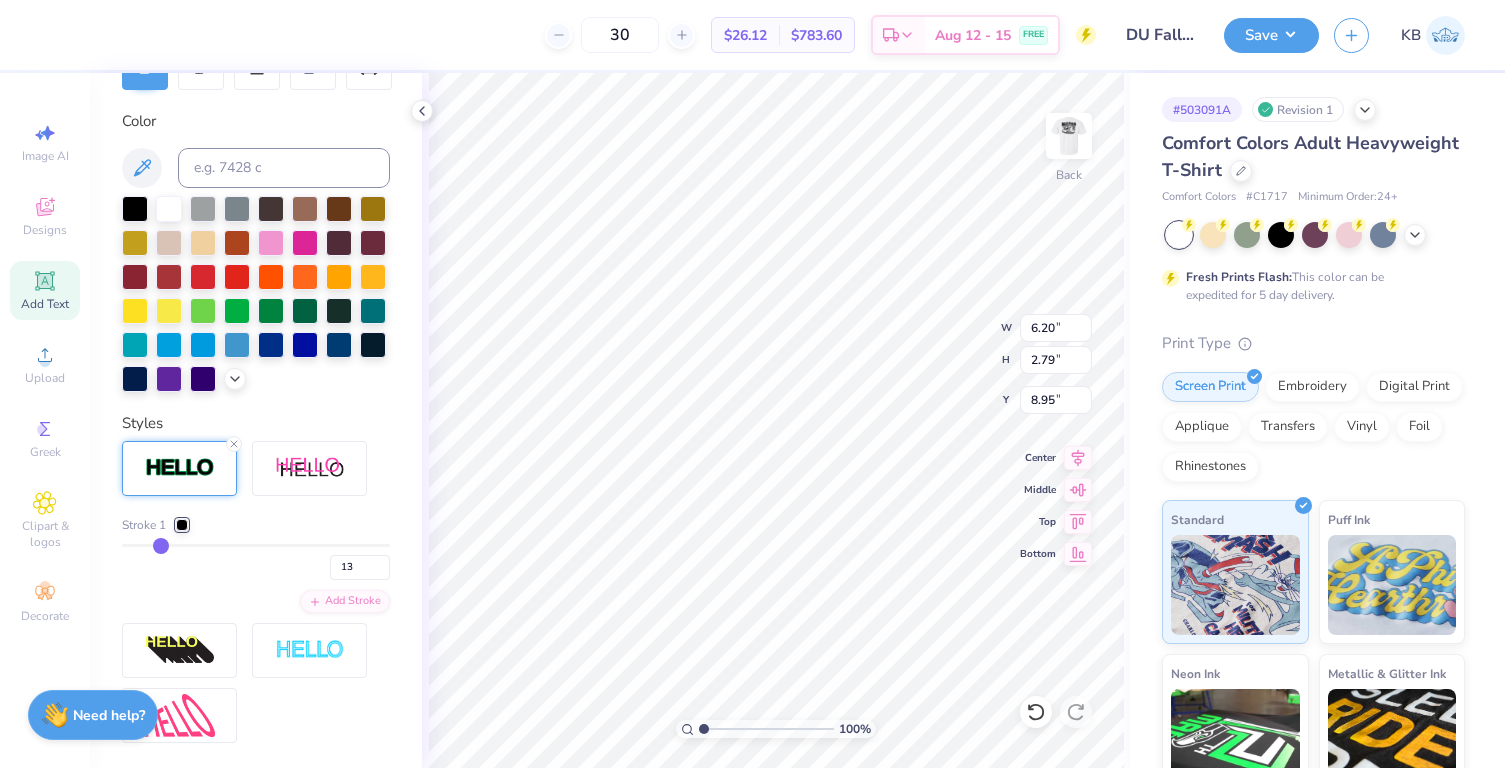 drag, startPoint x: 214, startPoint y: 581, endPoint x: 158, endPoint y: 579, distance: 56.0357 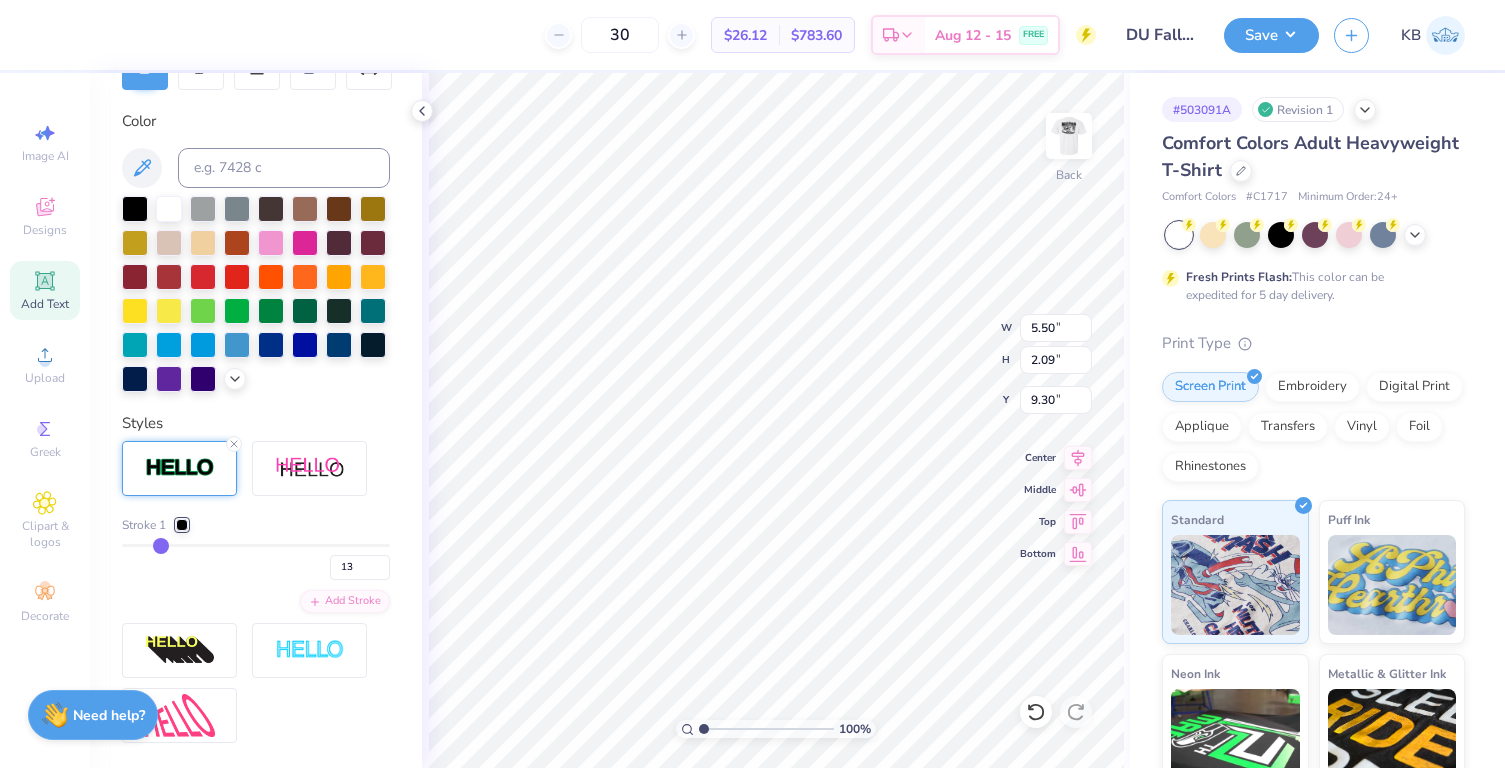 type on "12" 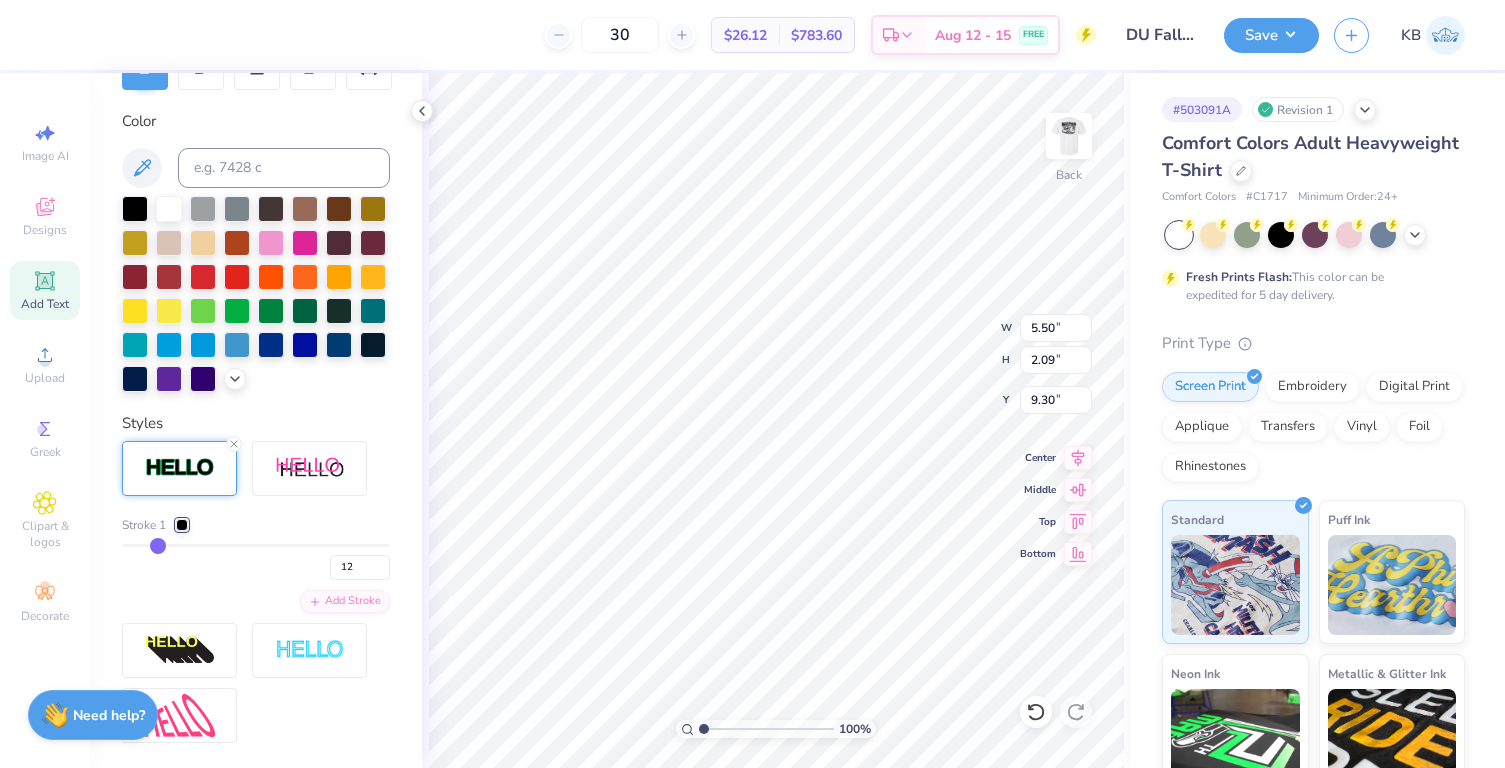 type on "11" 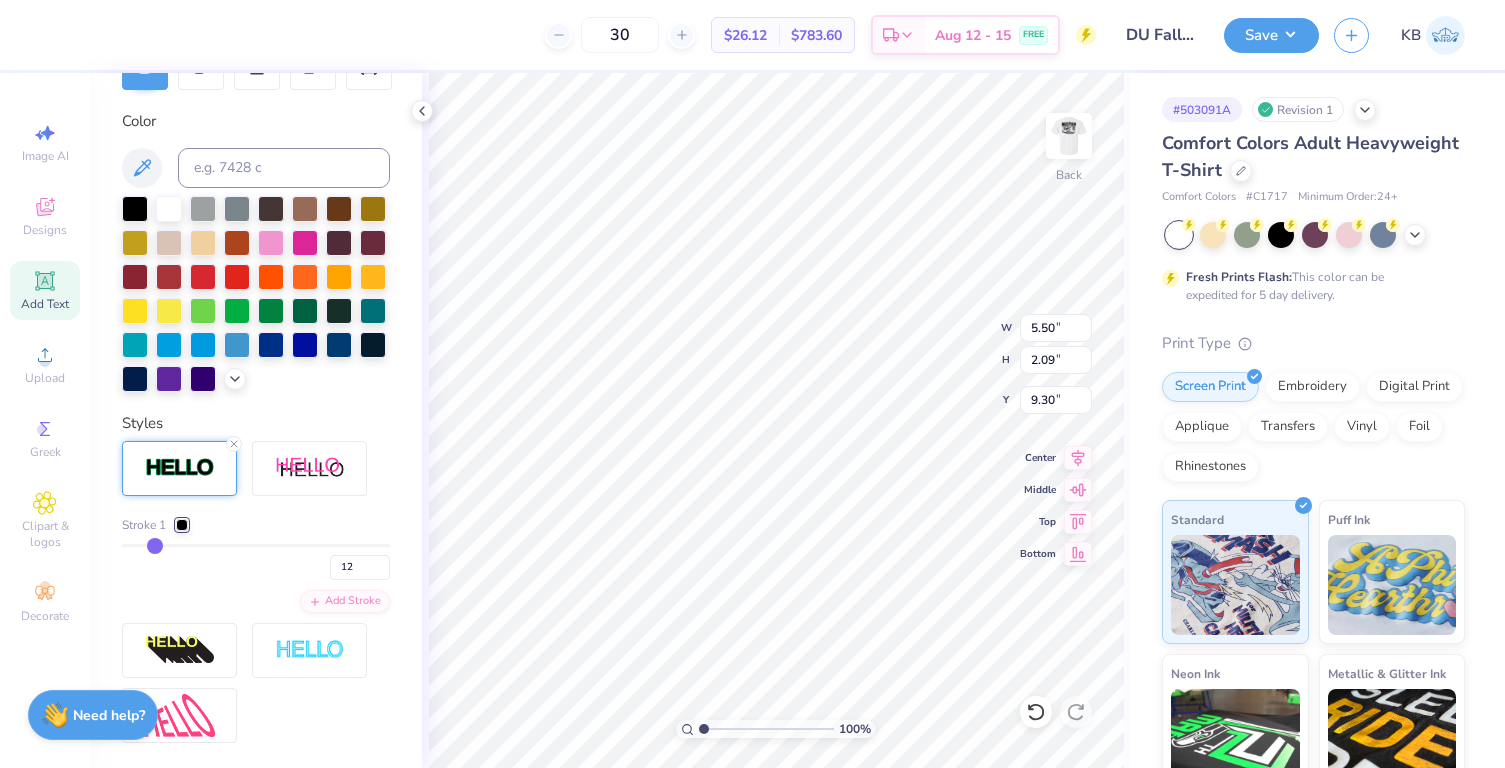 type on "11" 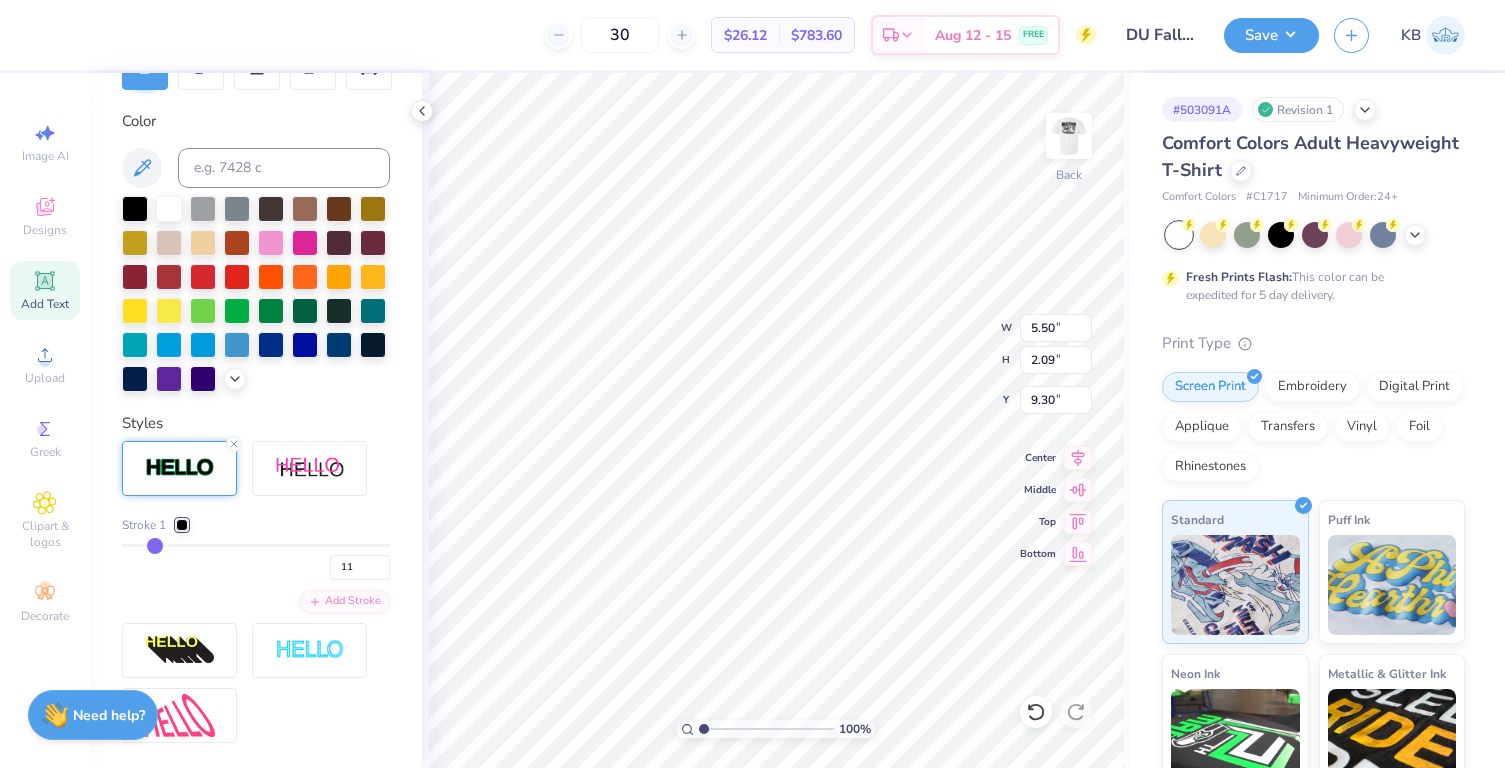 type on "10" 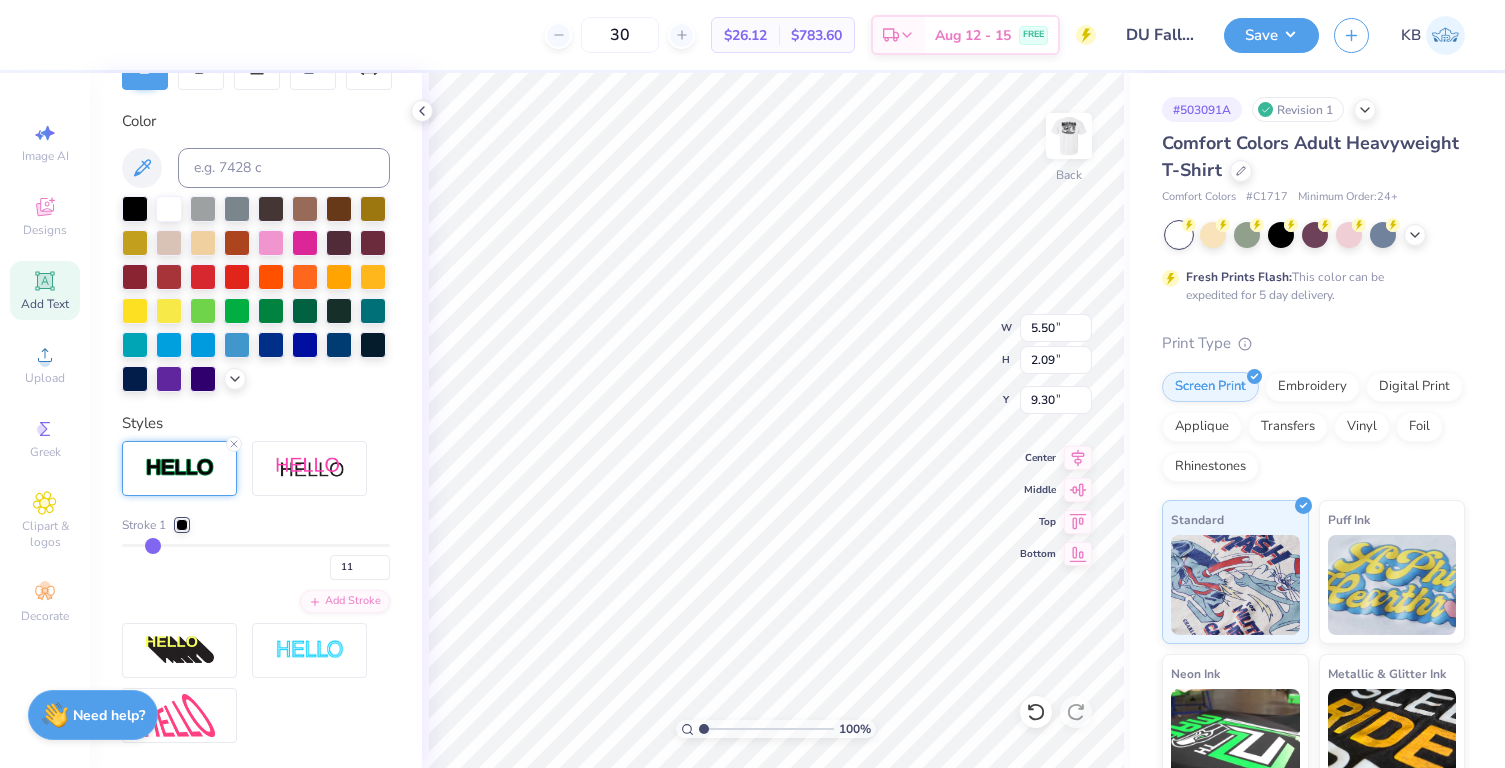 type on "10" 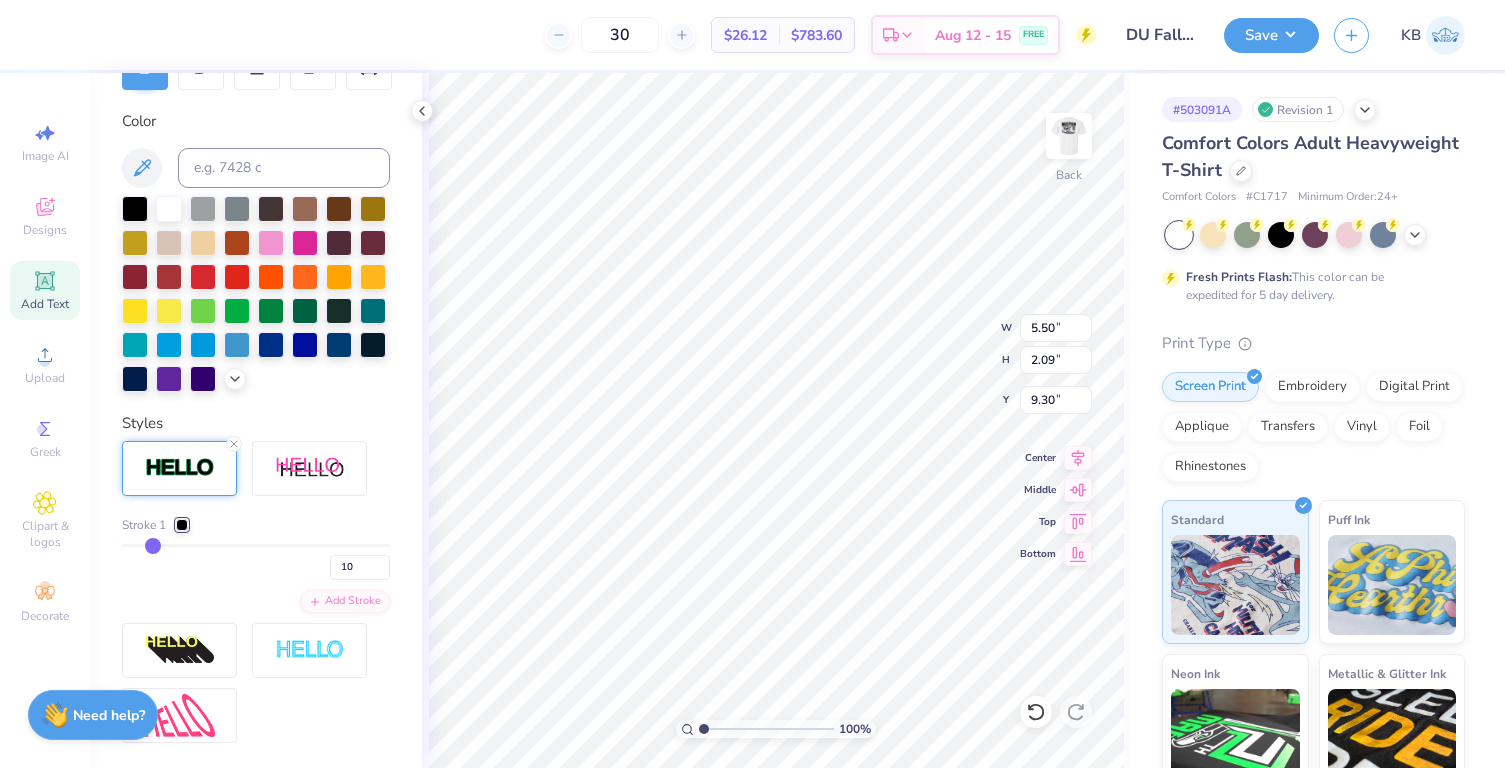 type on "9" 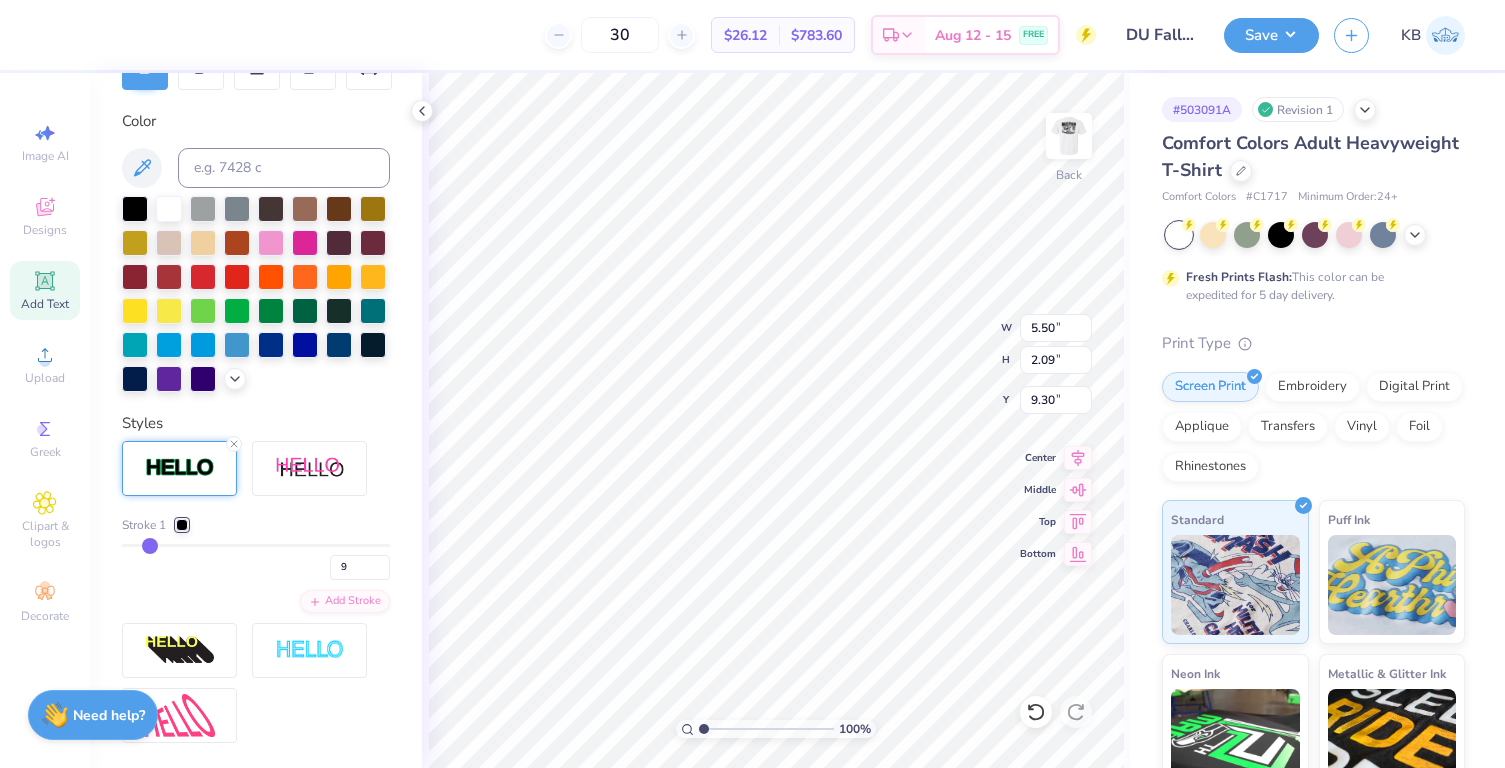 type on "8" 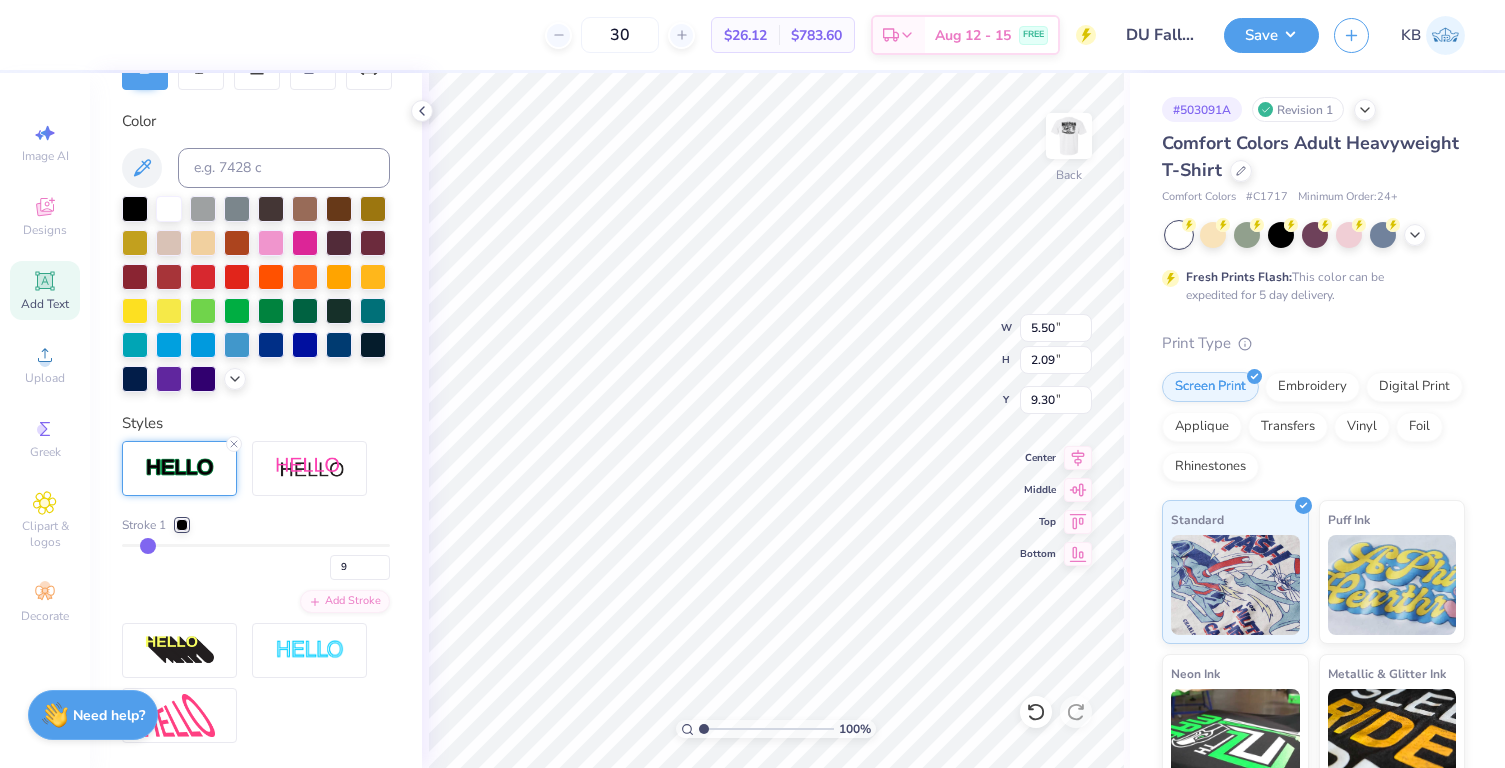 type on "8" 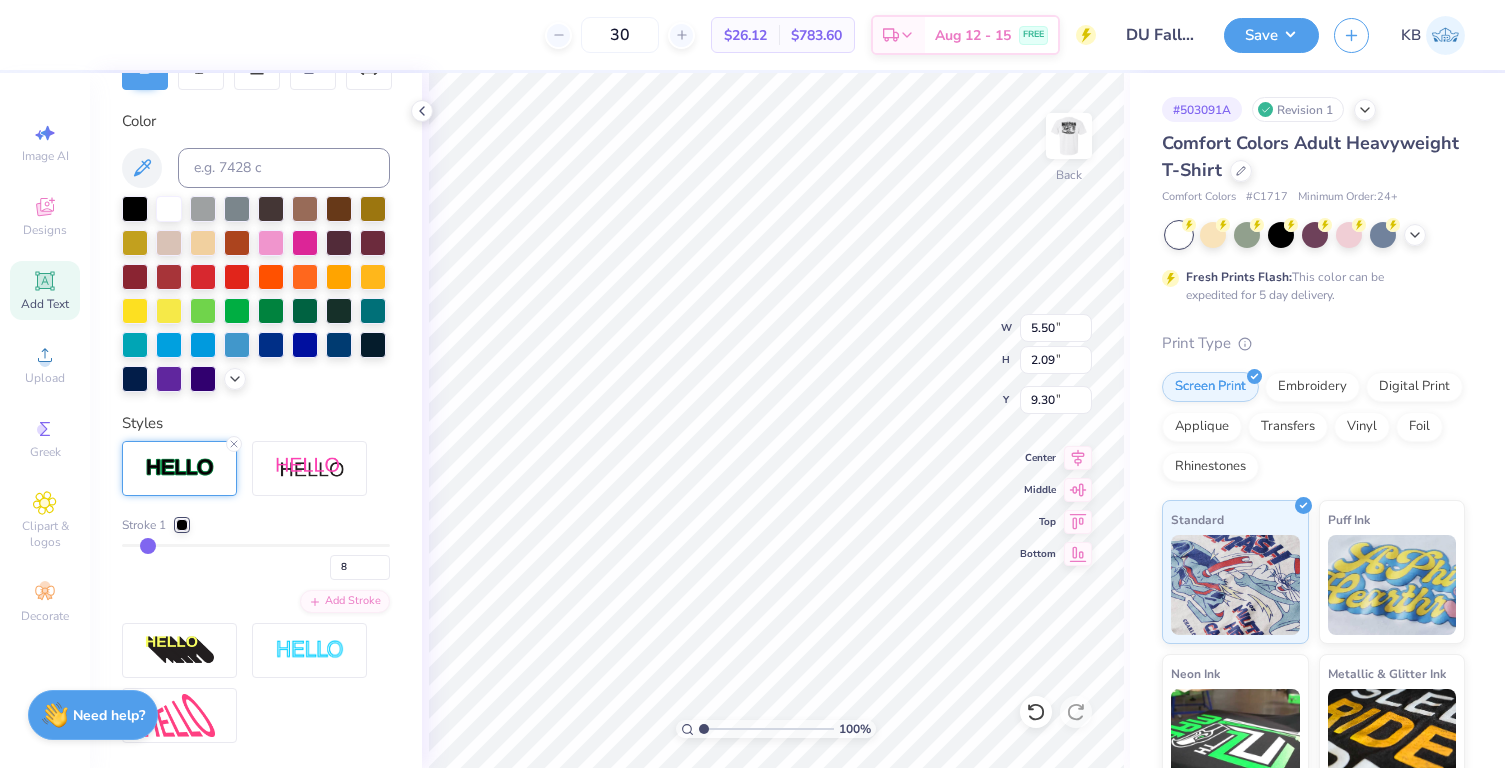 type on "7" 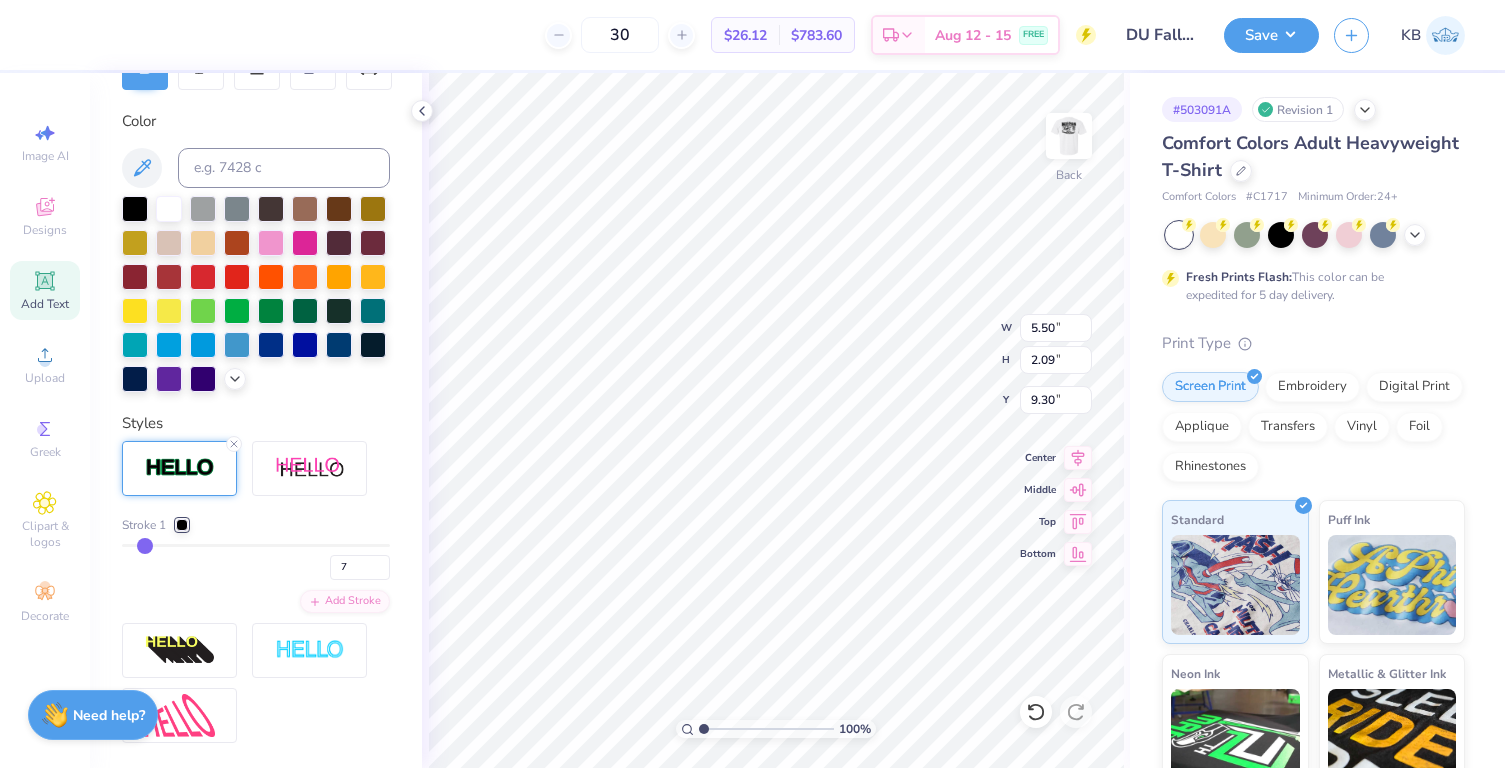 drag, startPoint x: 158, startPoint y: 579, endPoint x: 144, endPoint y: 579, distance: 14 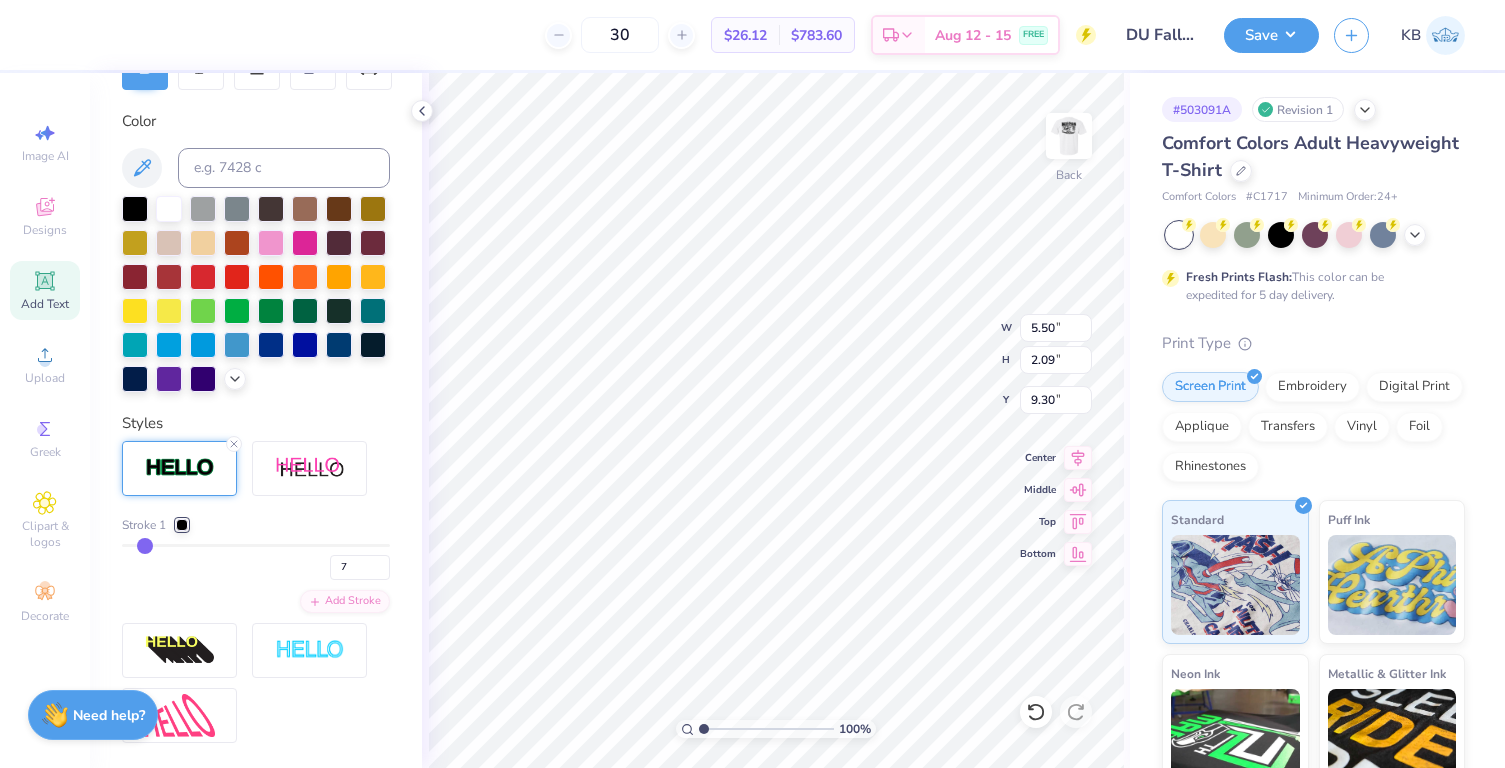 type on "5.32" 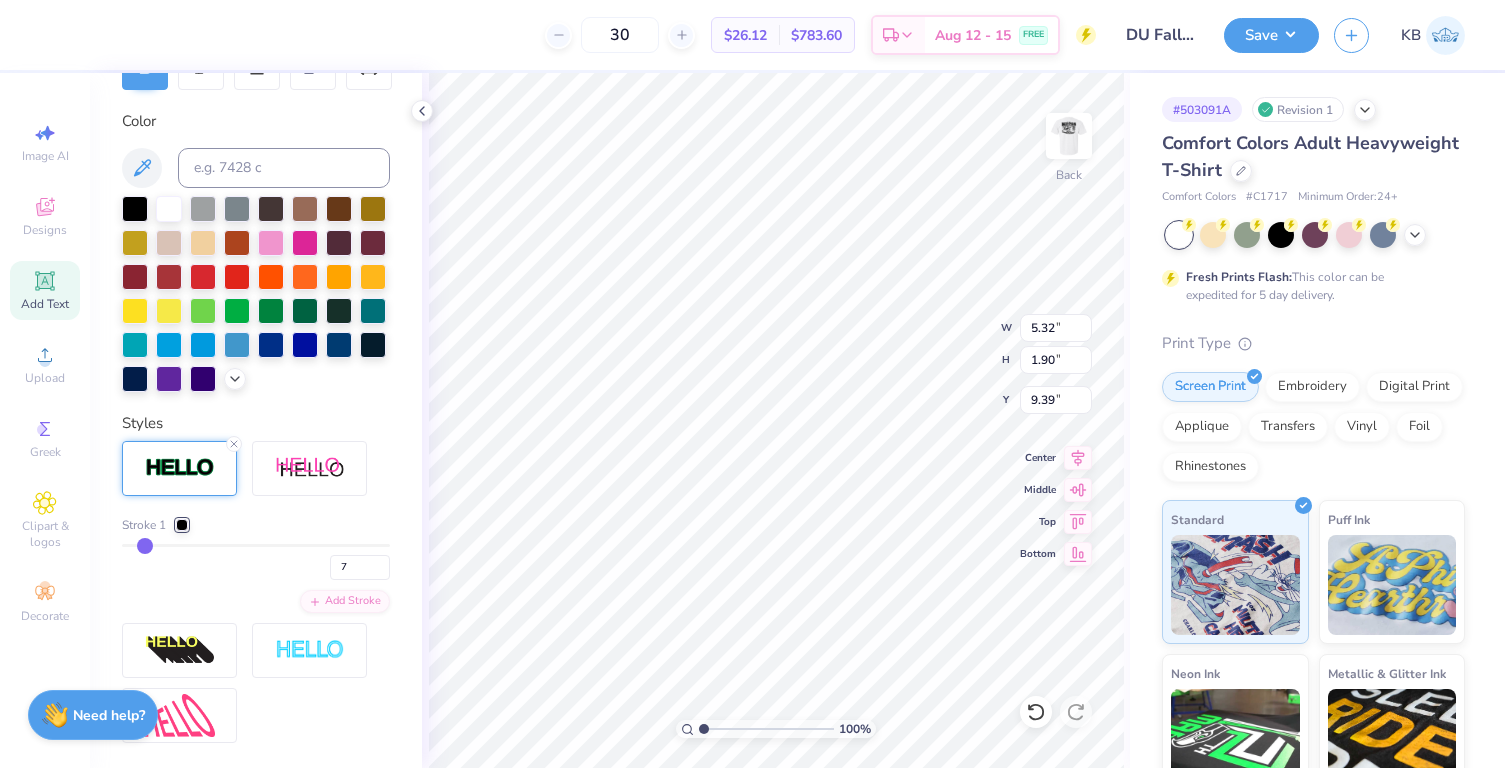 type on "6" 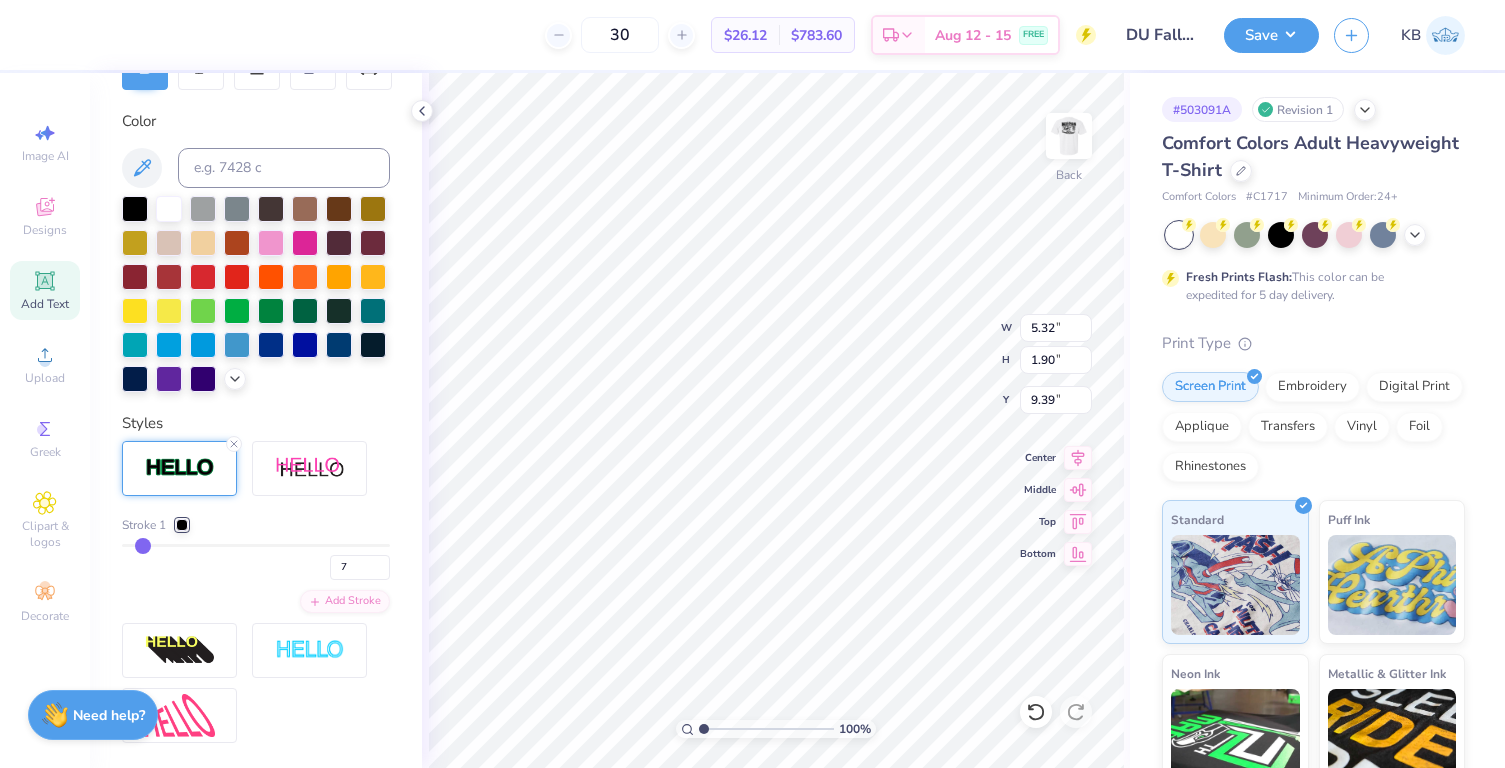type on "6" 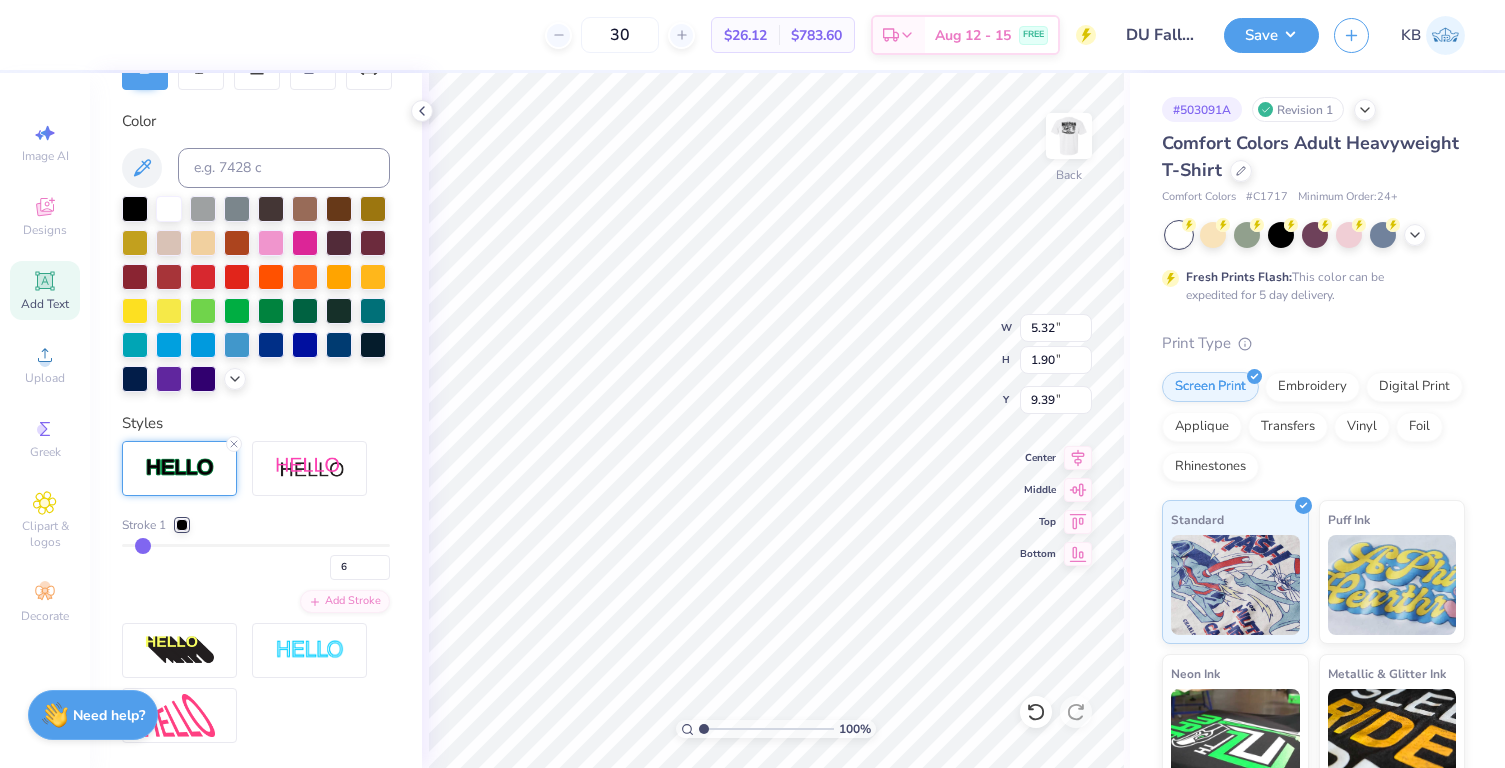 type on "5" 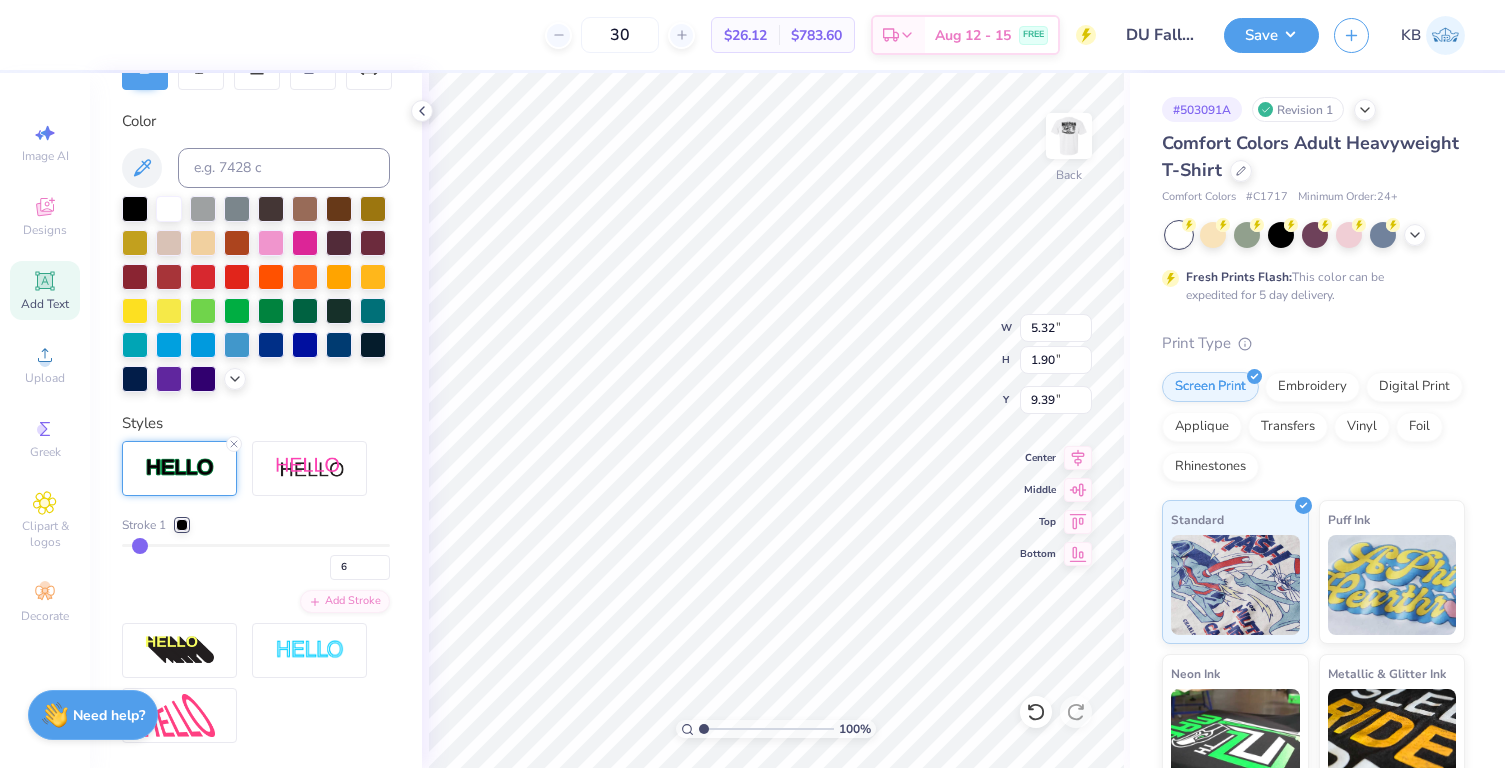 type on "5" 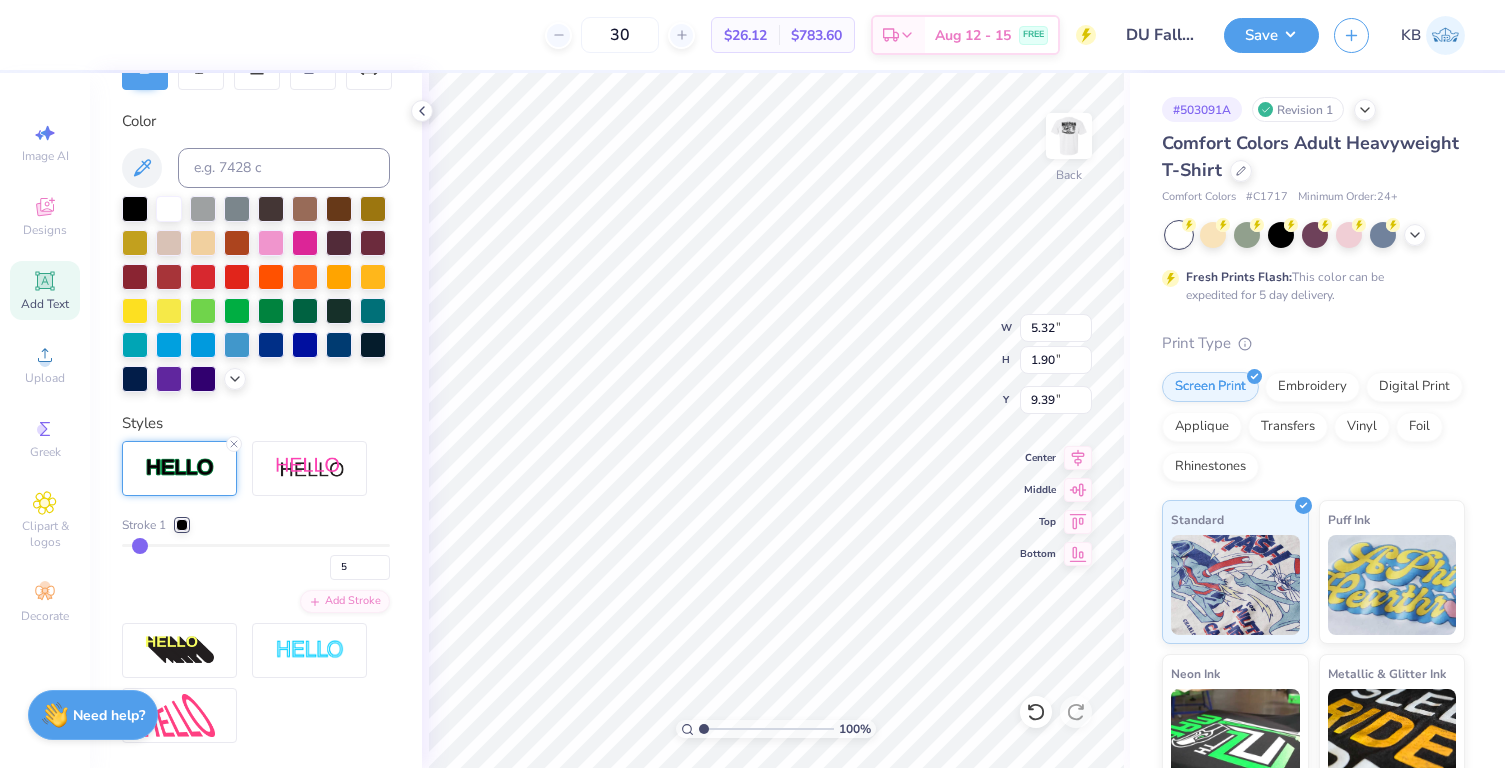type on "5" 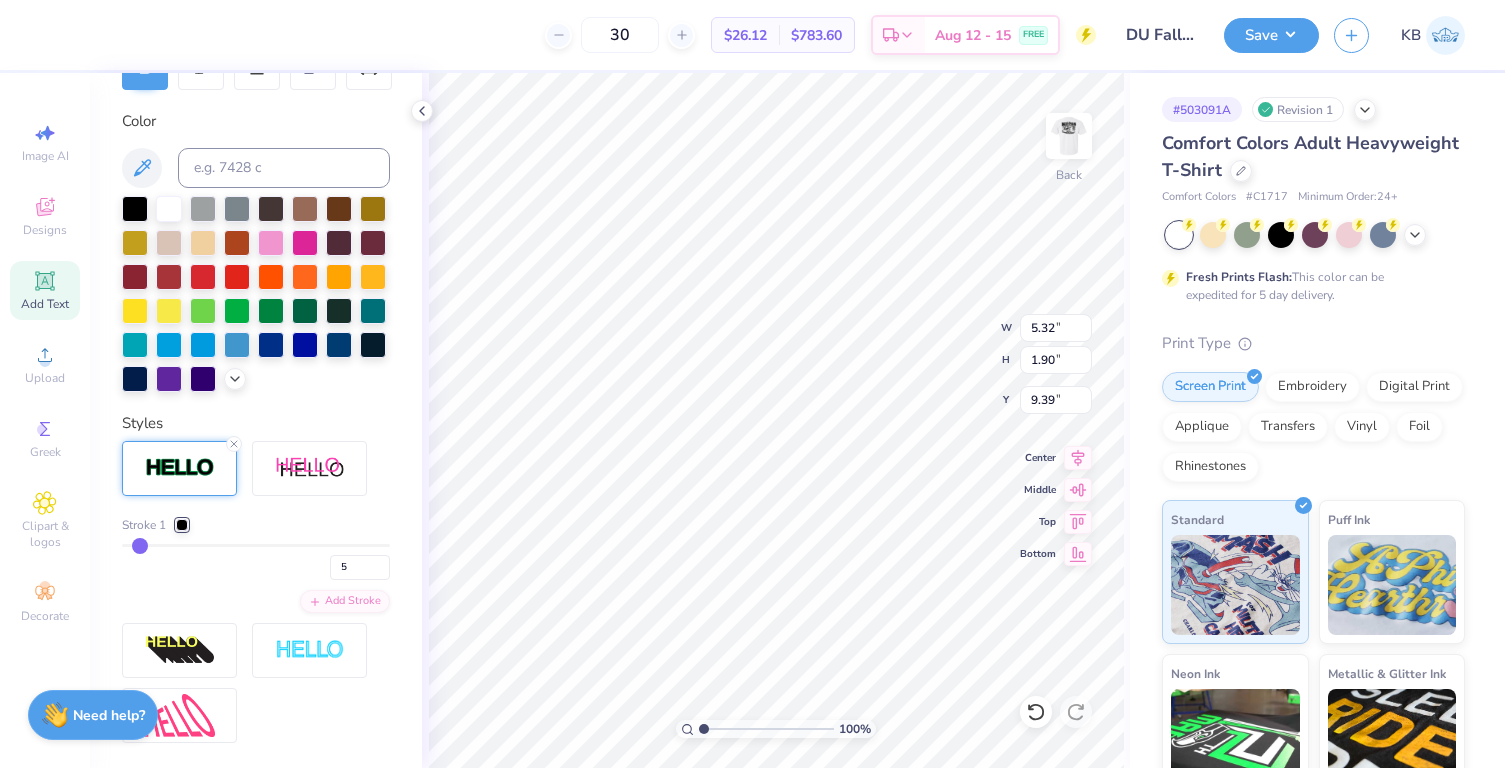 type on "5.26" 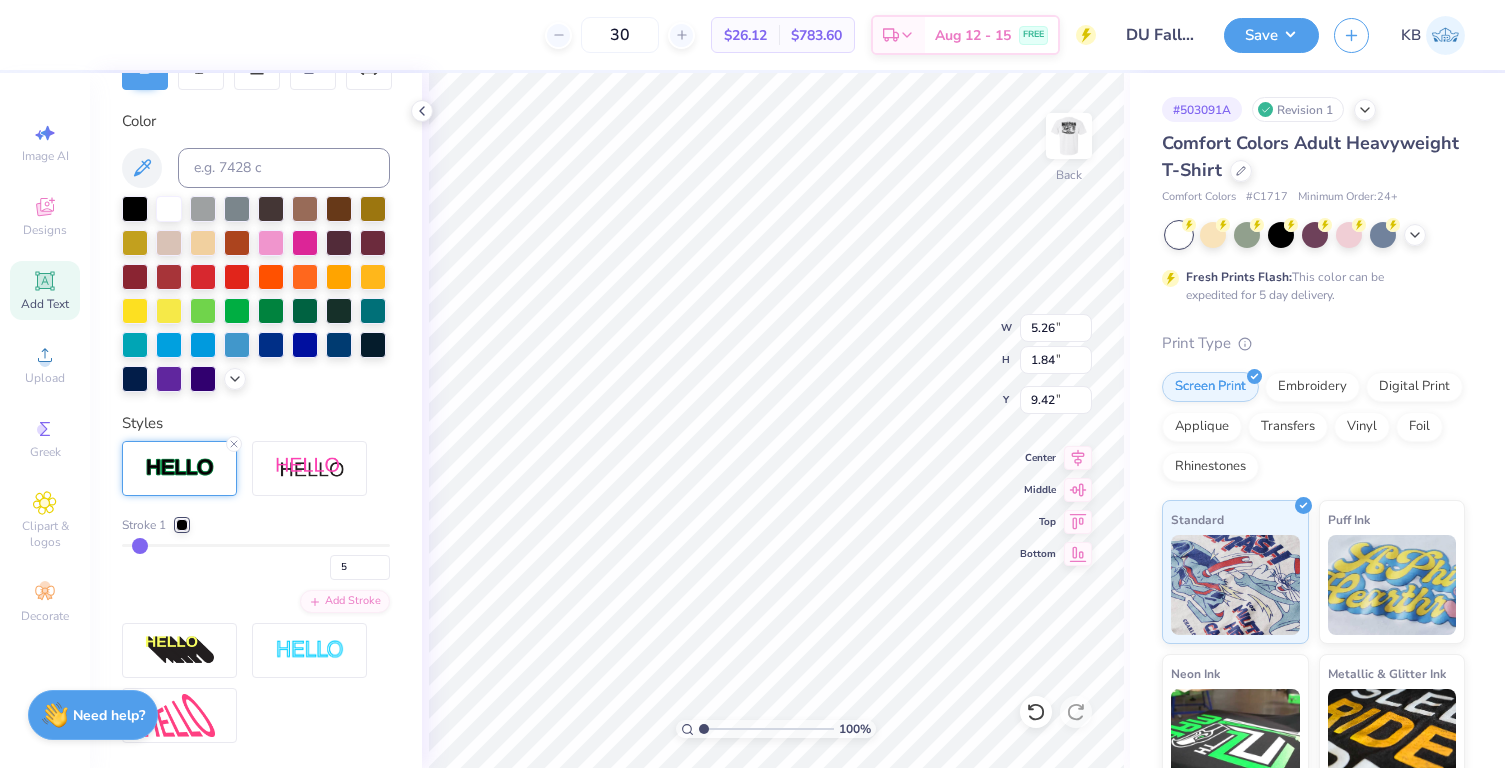 type on "3.12" 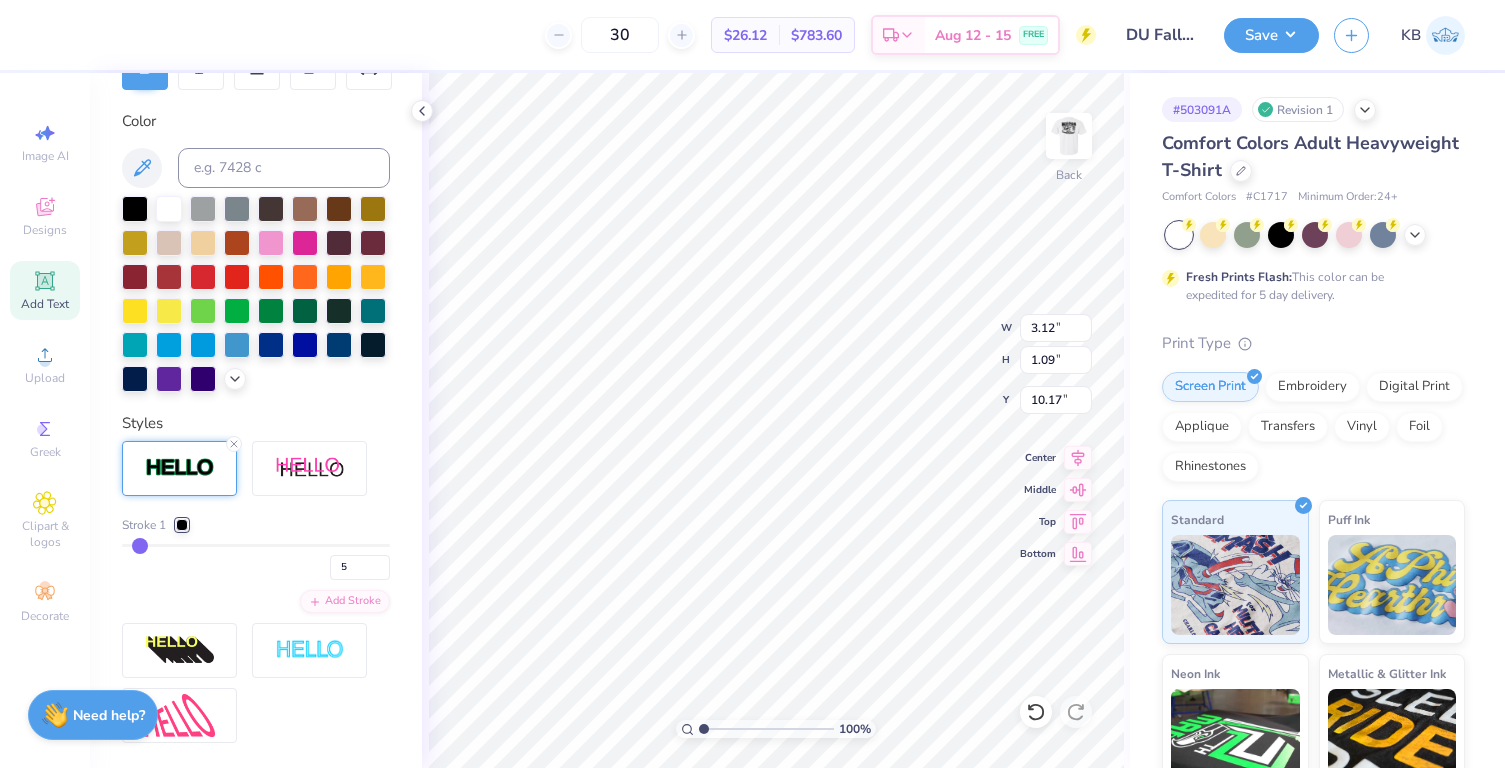 type on "8.33" 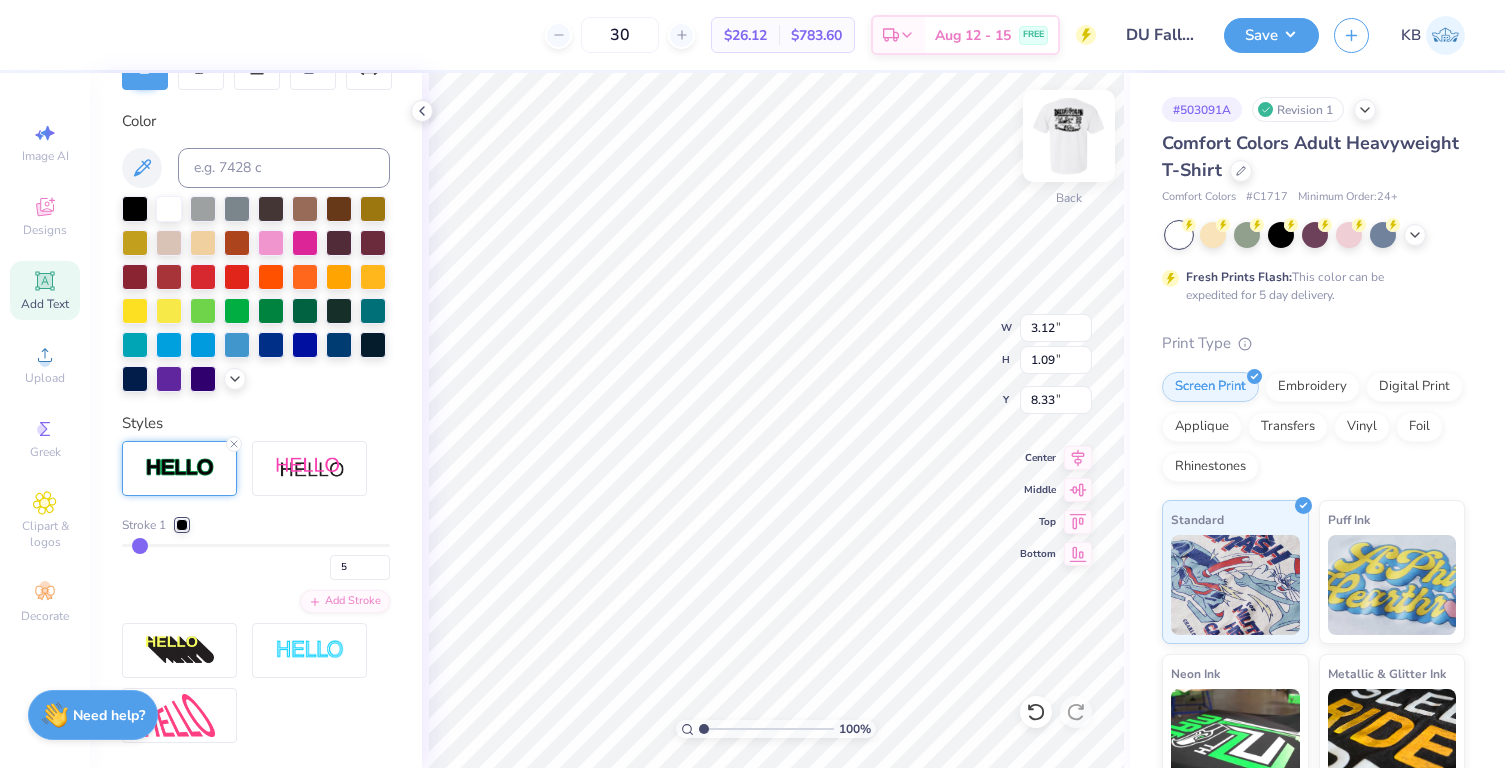 click at bounding box center (1069, 136) 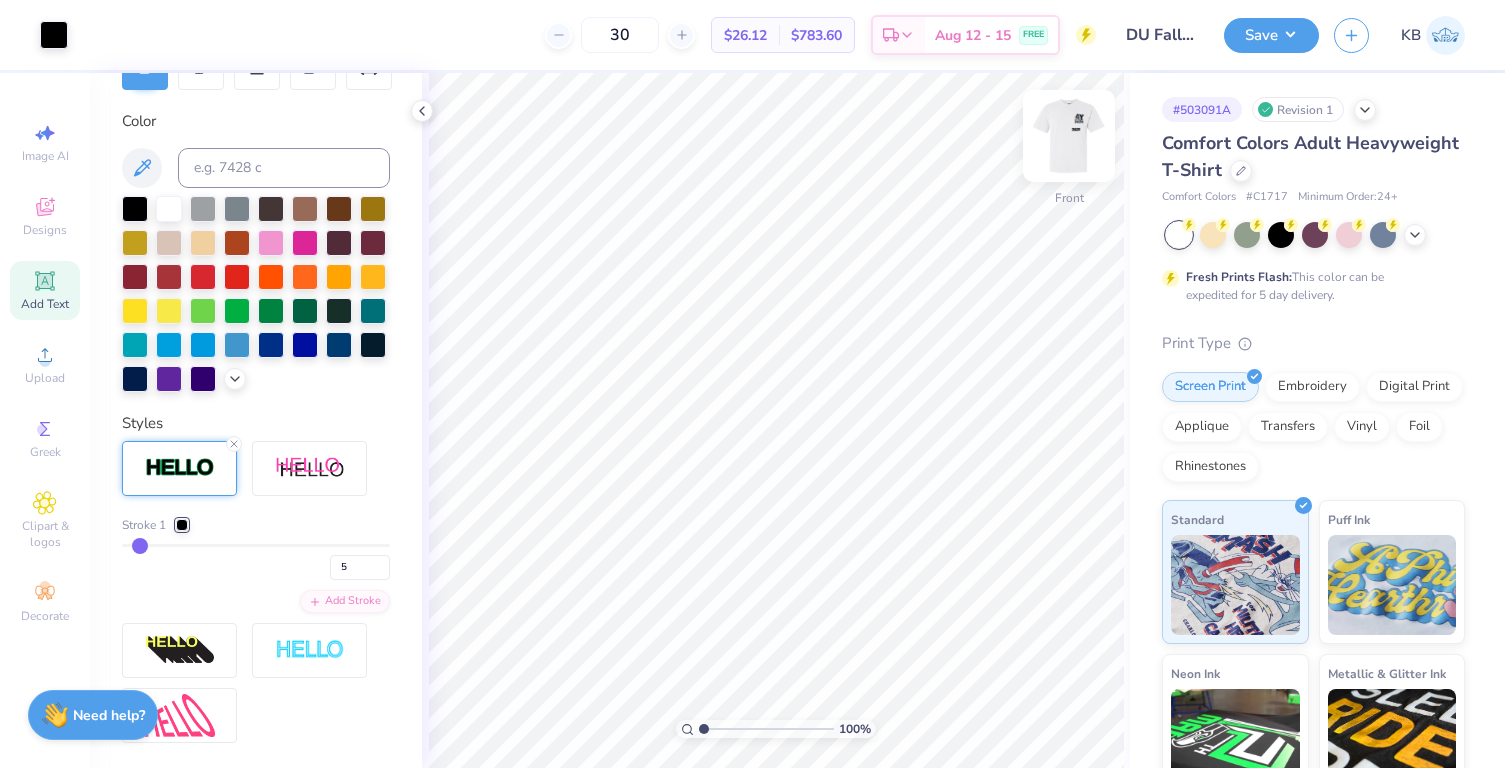 click at bounding box center (1069, 136) 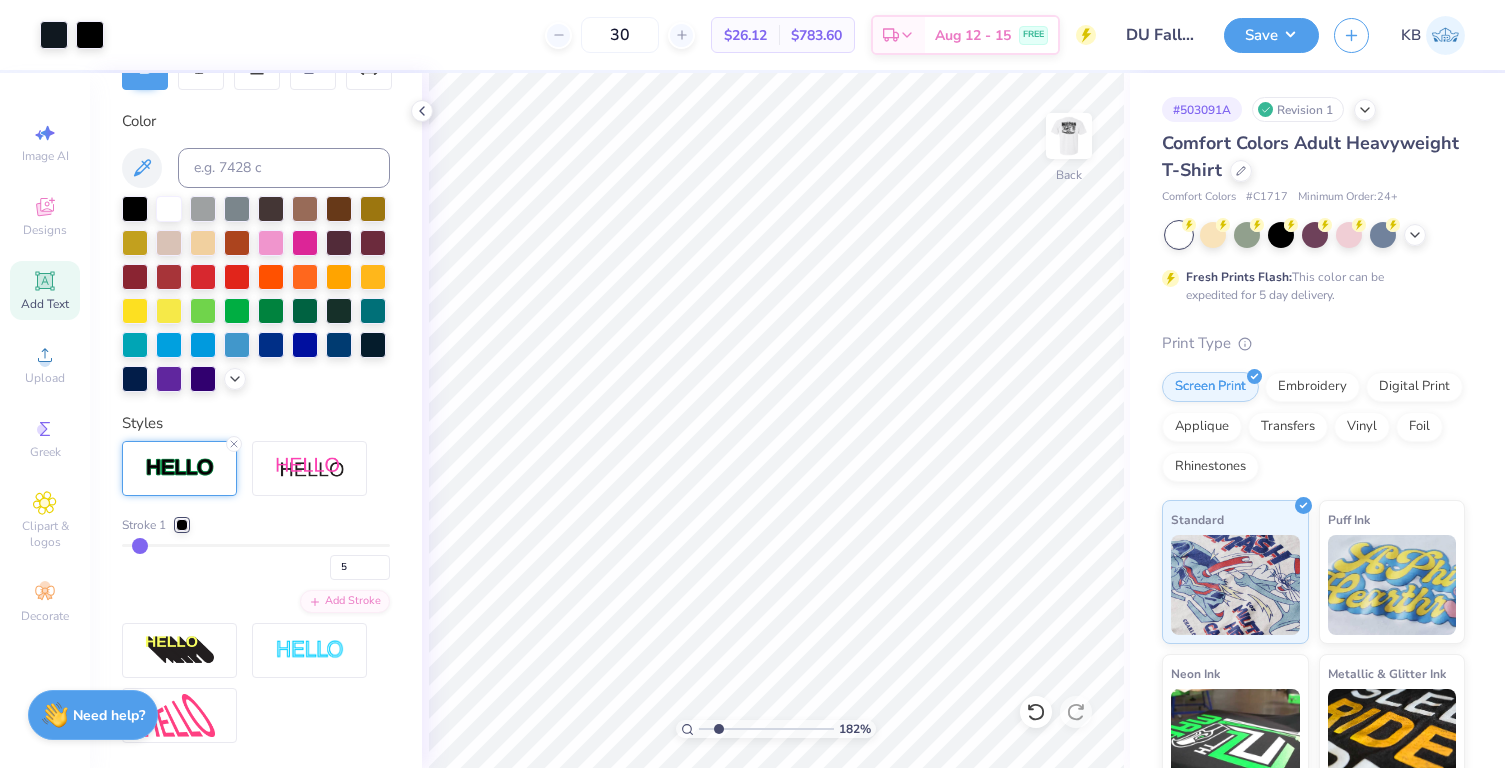drag, startPoint x: 704, startPoint y: 726, endPoint x: 718, endPoint y: 725, distance: 14.035668 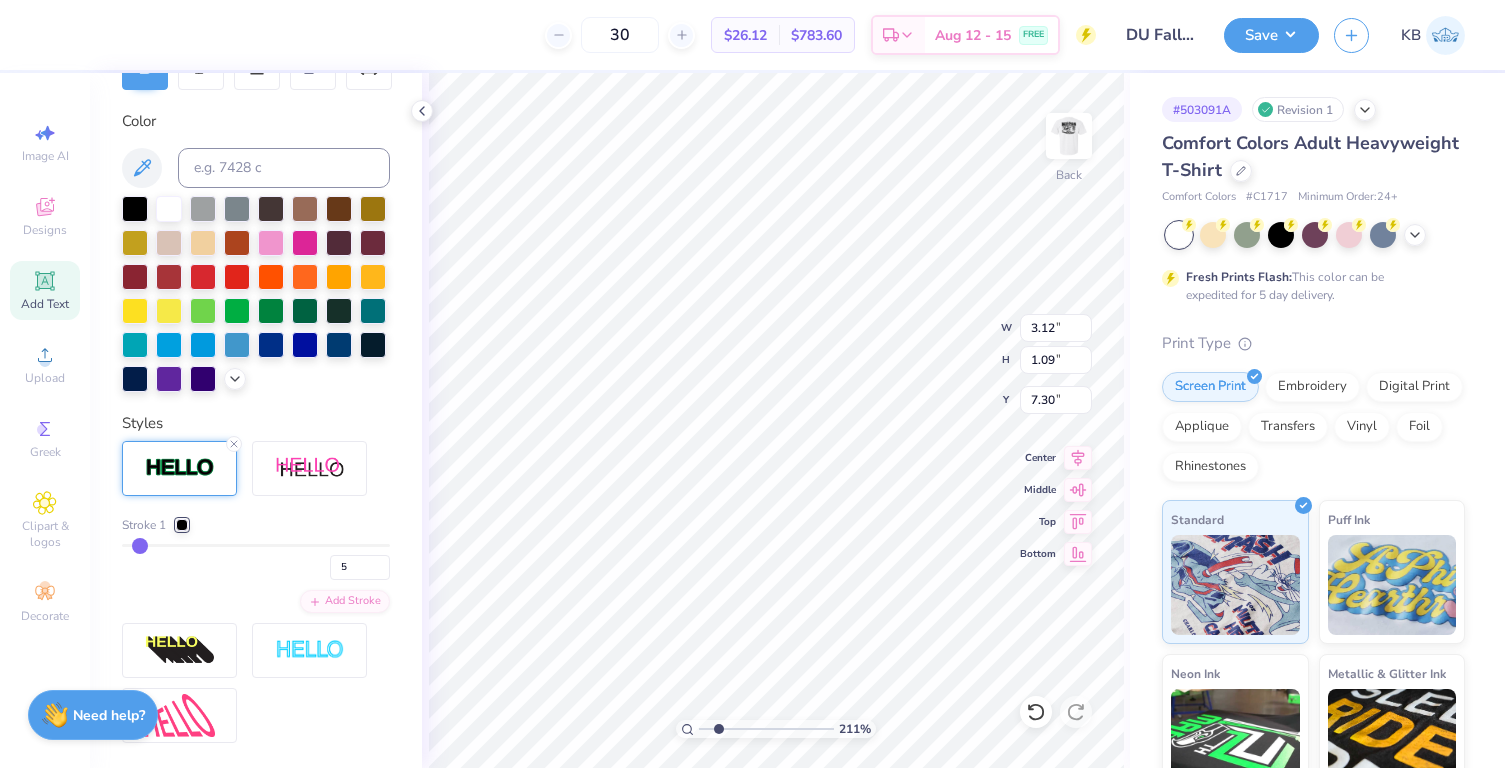 type on "7.25" 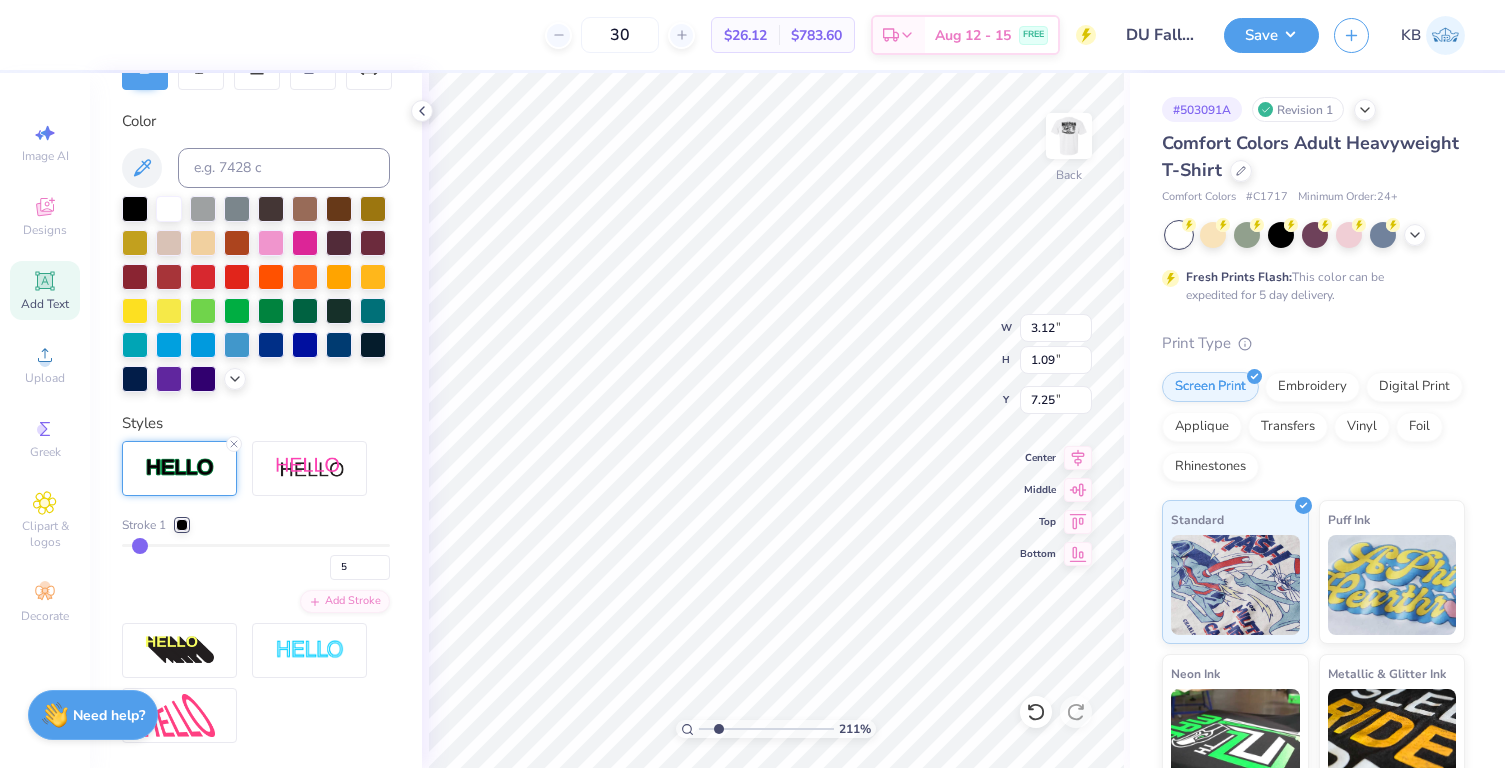 type on "2.88" 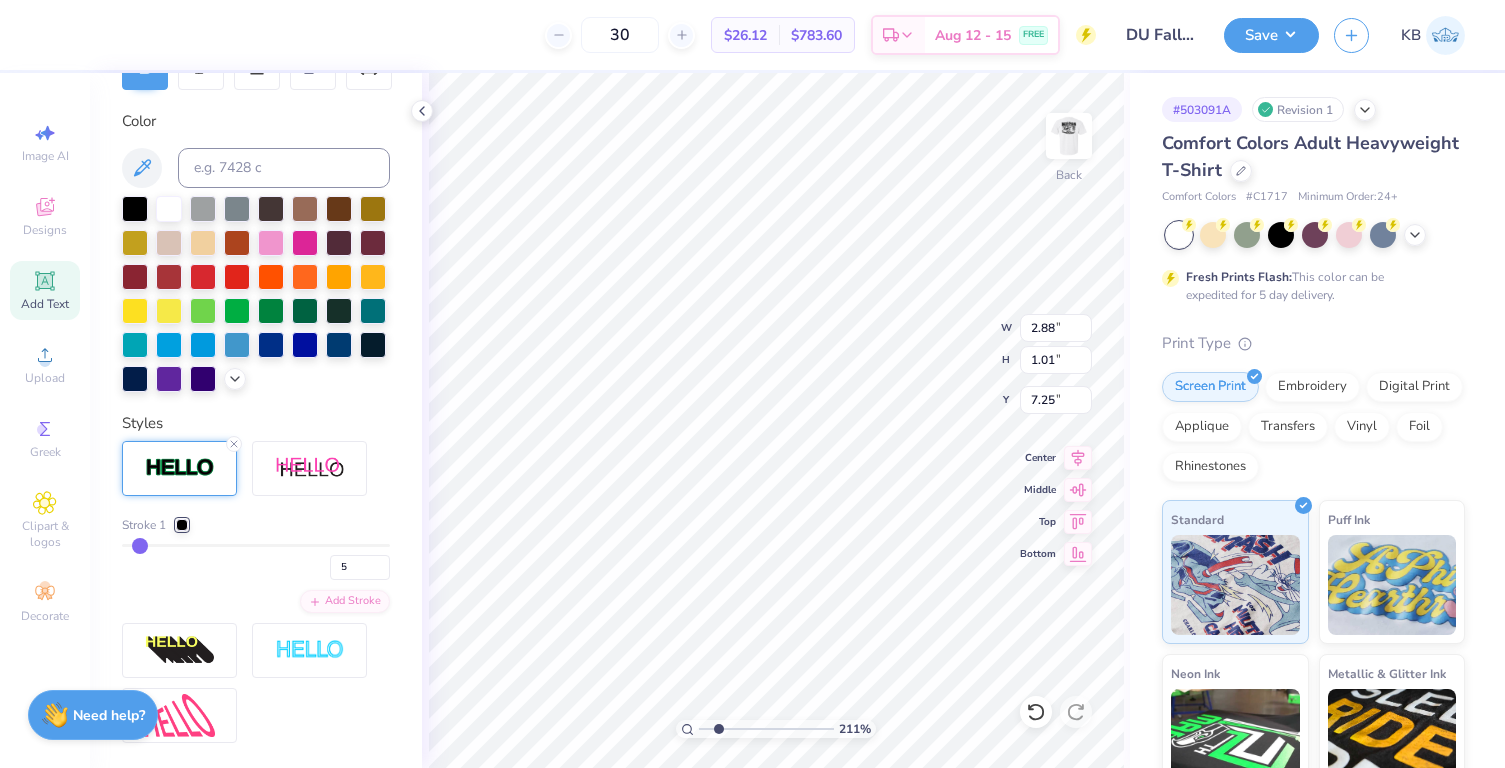type on "0.76" 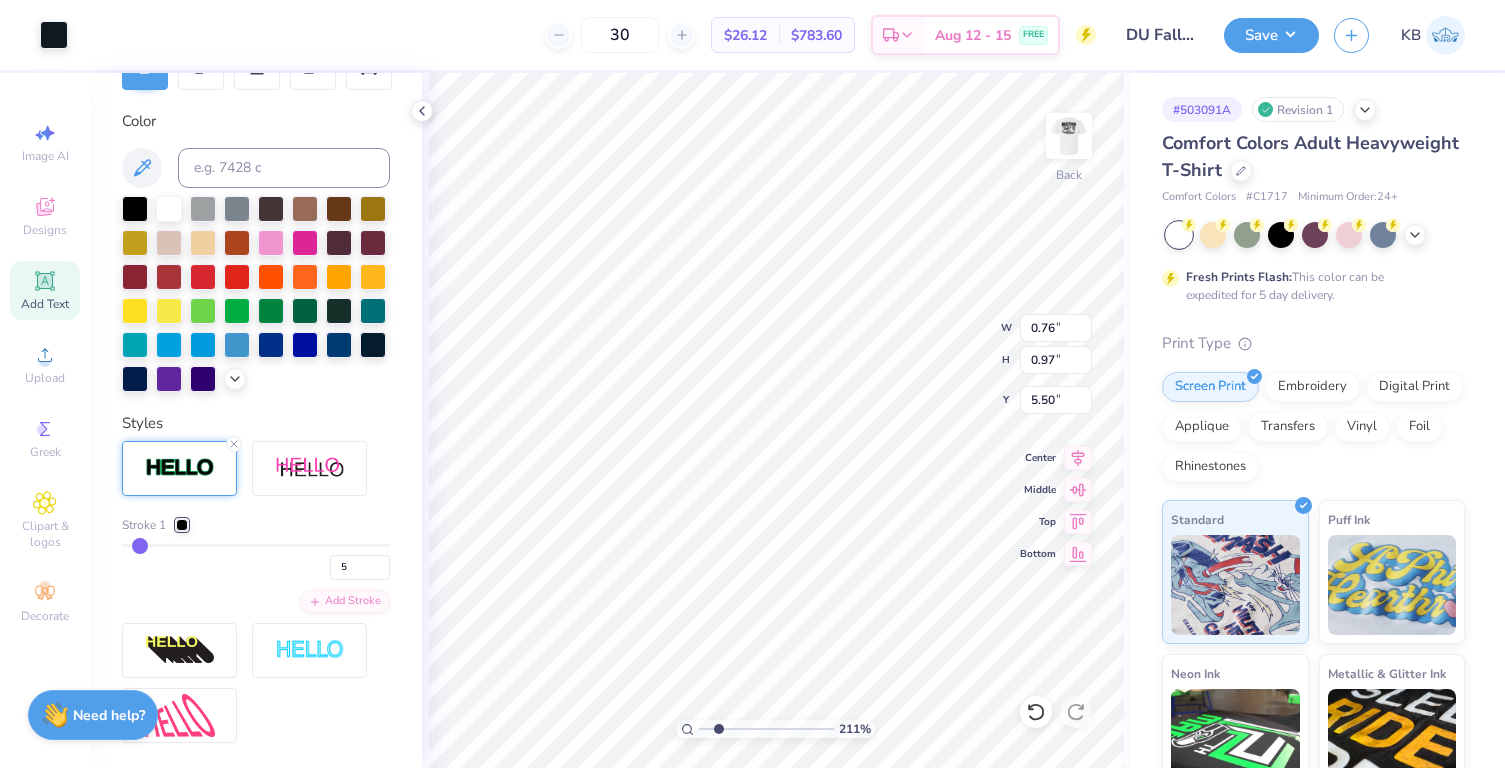 type on "1.68" 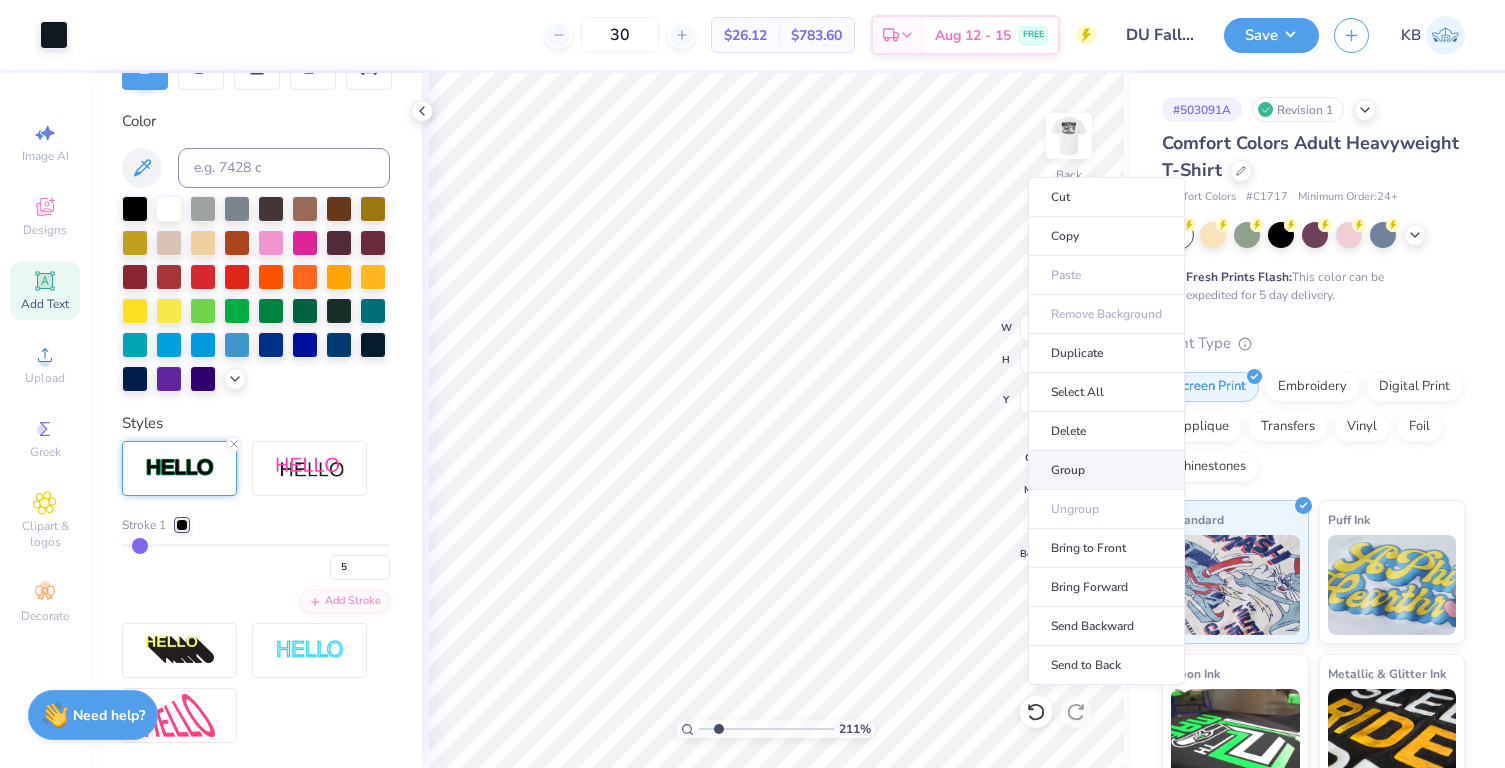 click on "Group" at bounding box center [1106, 470] 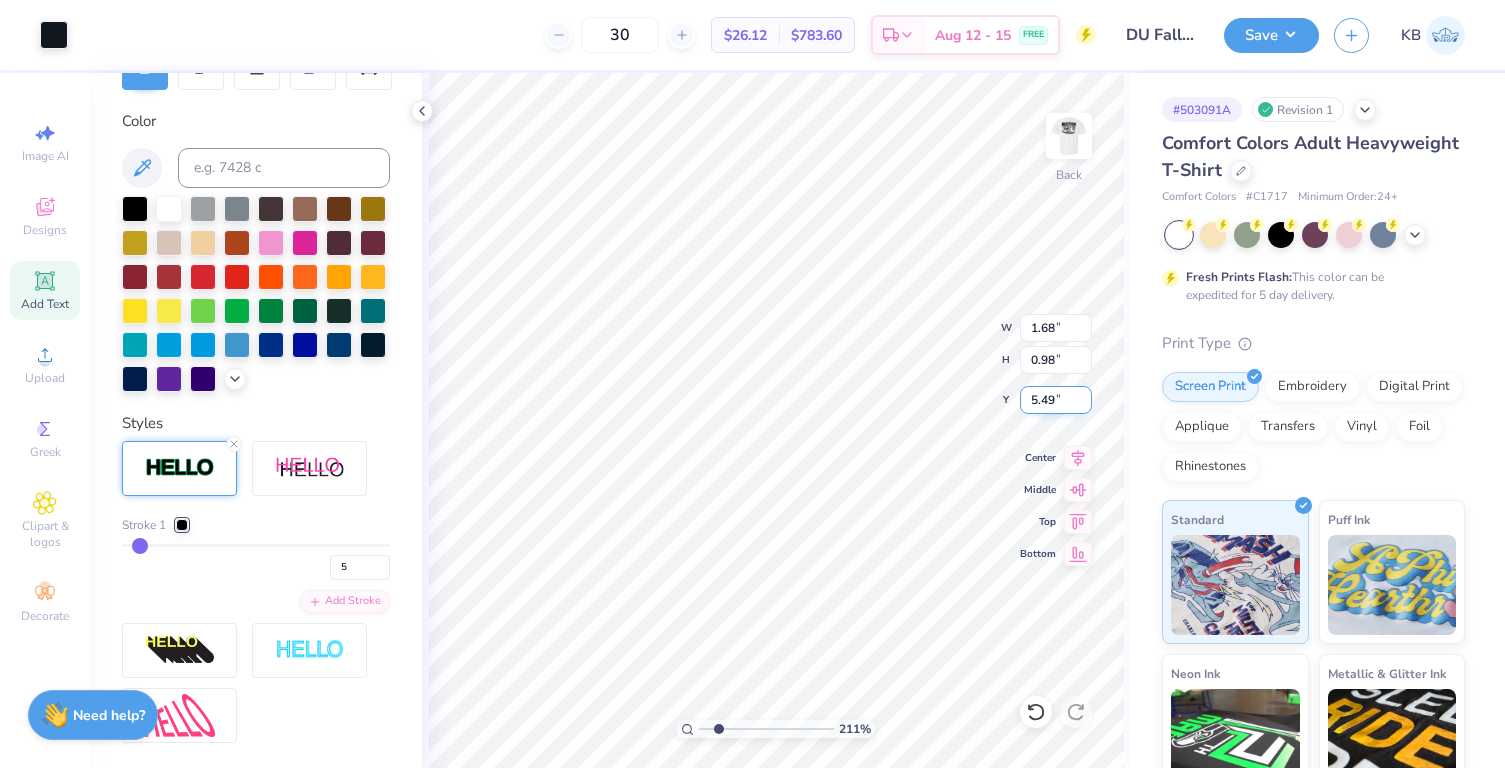type on "2.88" 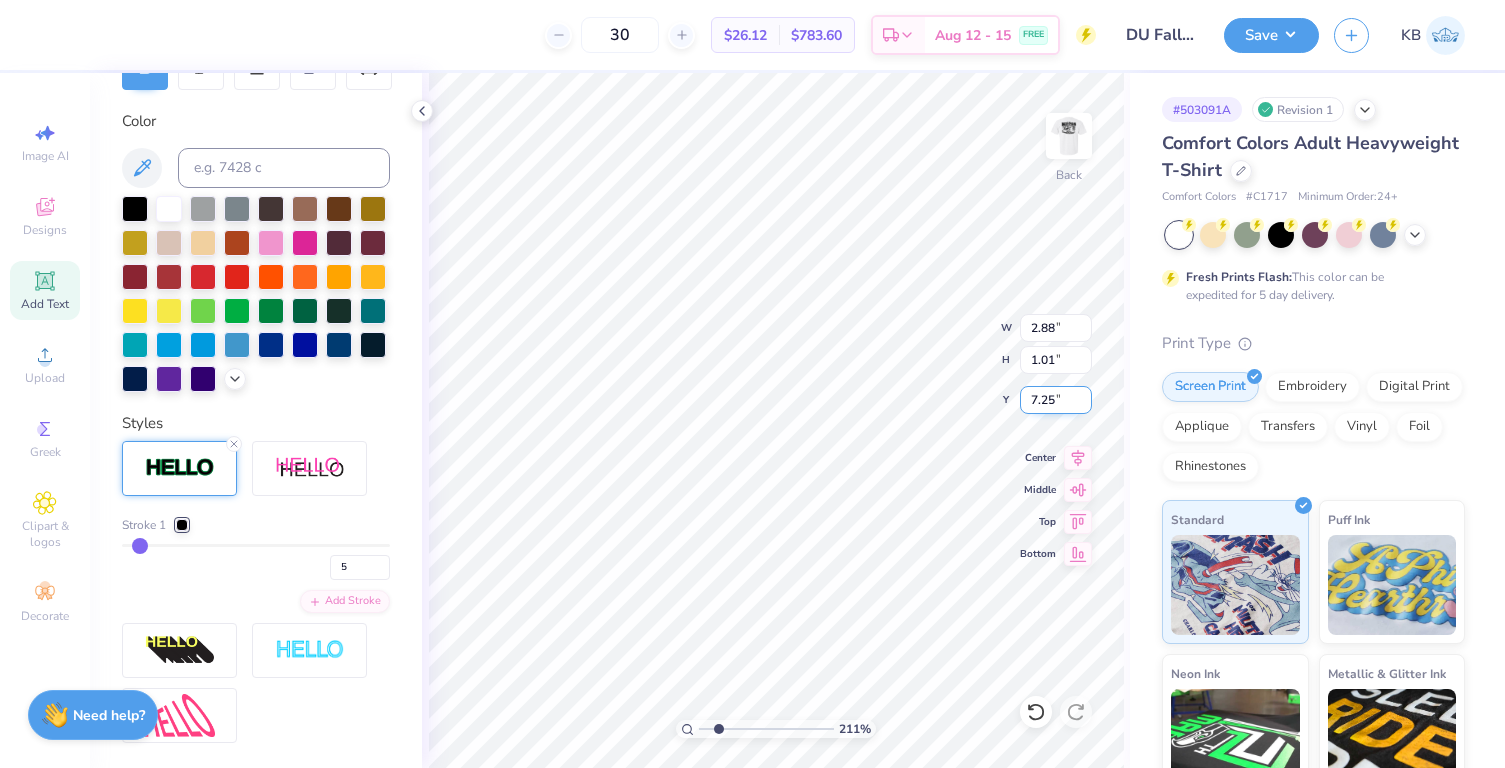 type on "5.46" 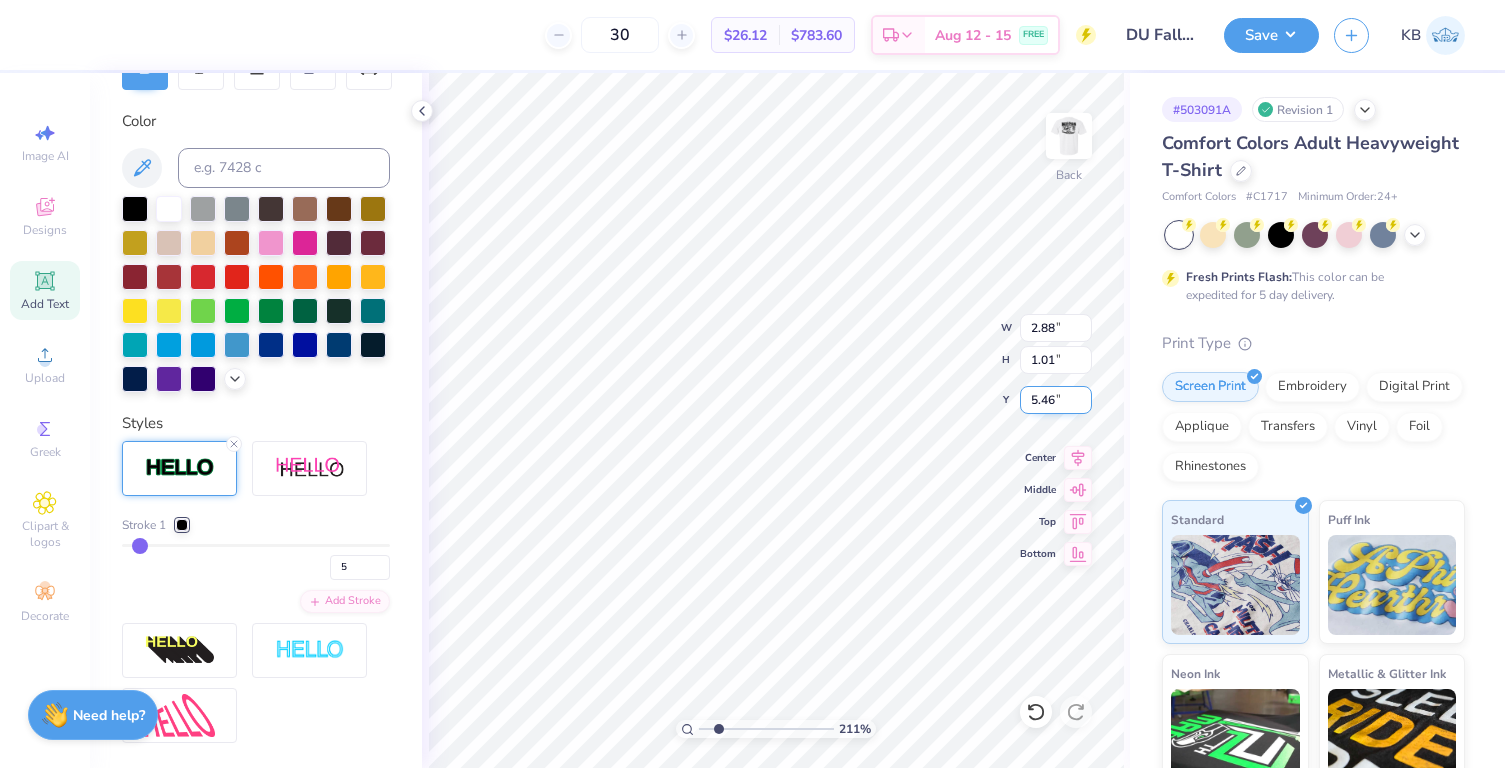 type on "3.29" 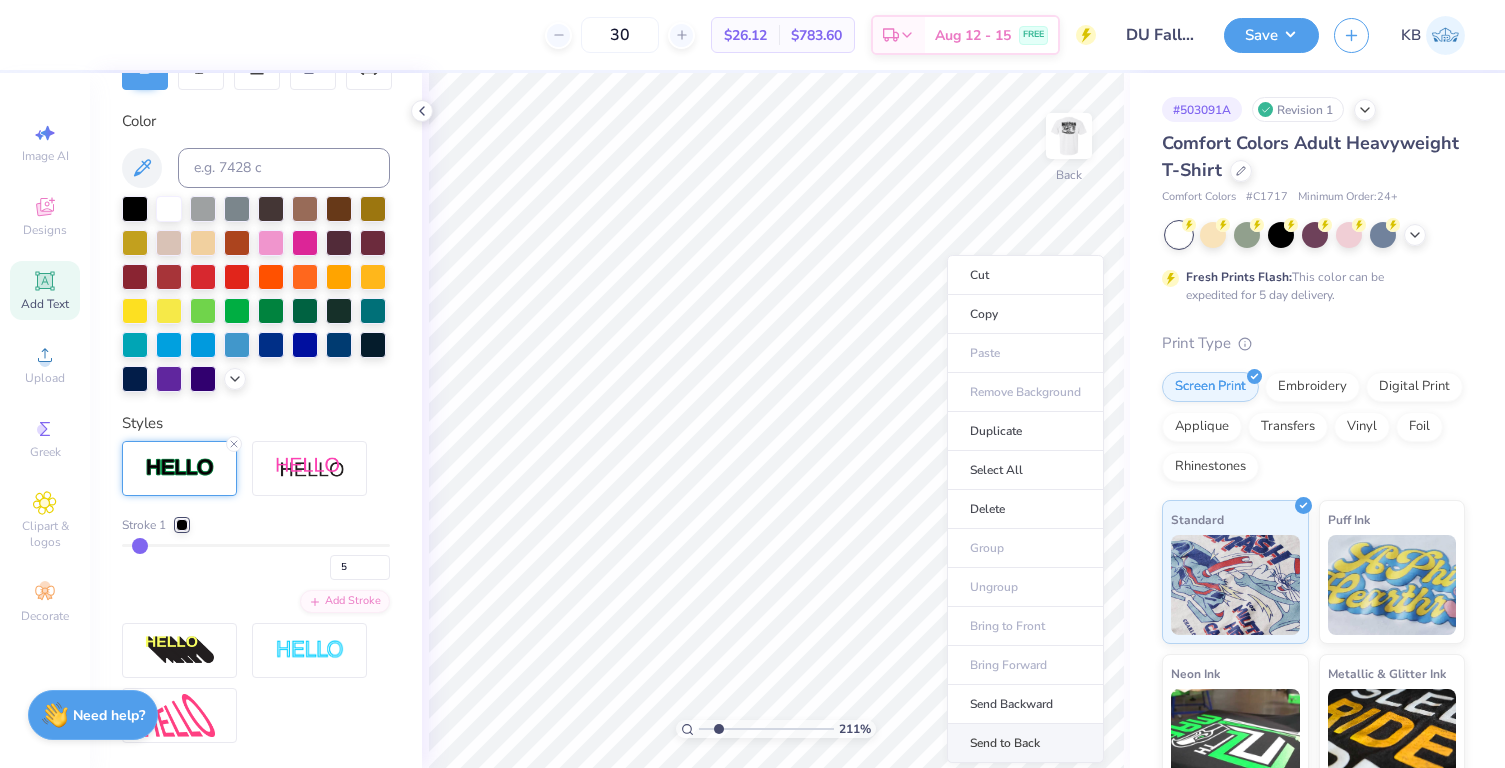 click on "Send to Back" at bounding box center [1025, 743] 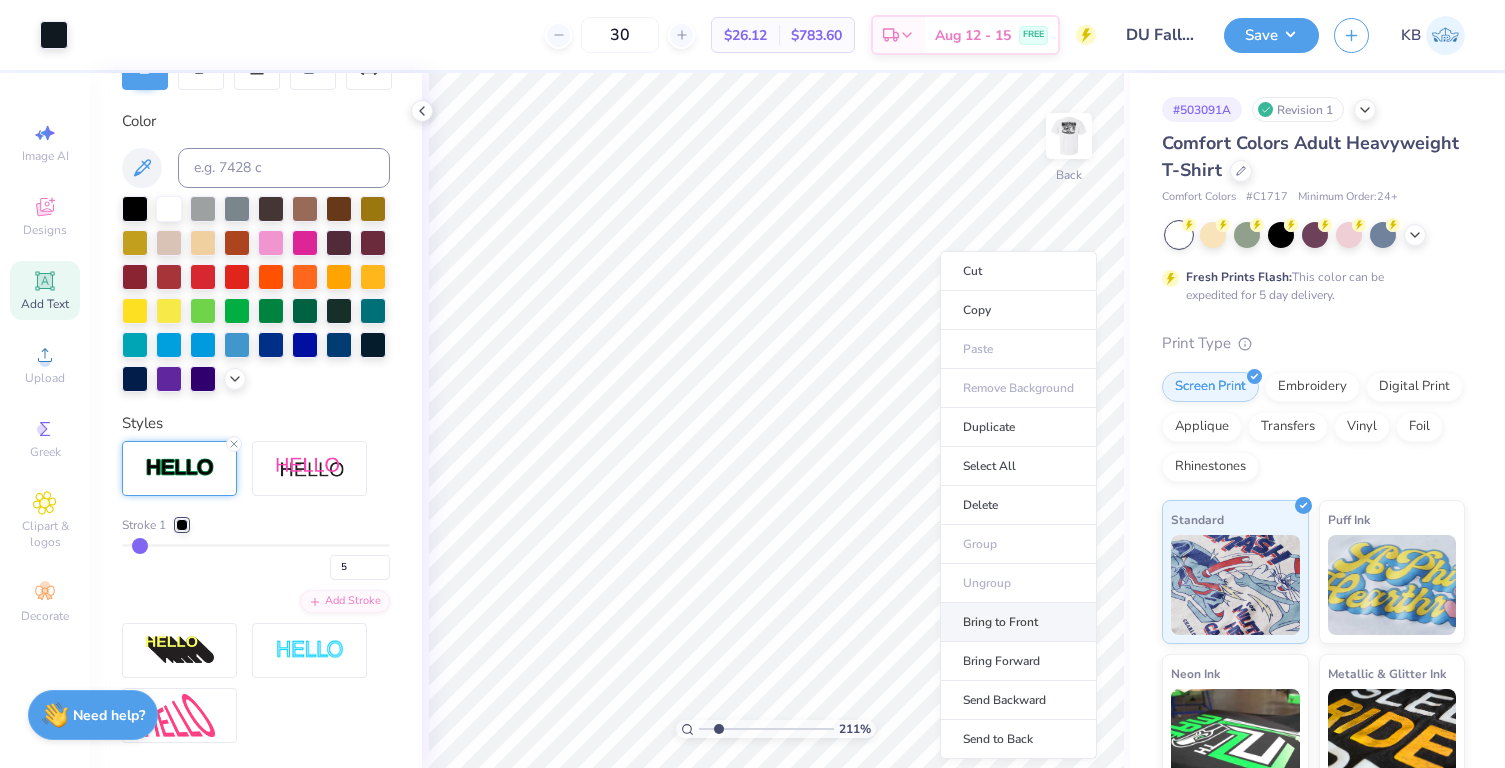 click on "Bring to Front" at bounding box center (1018, 622) 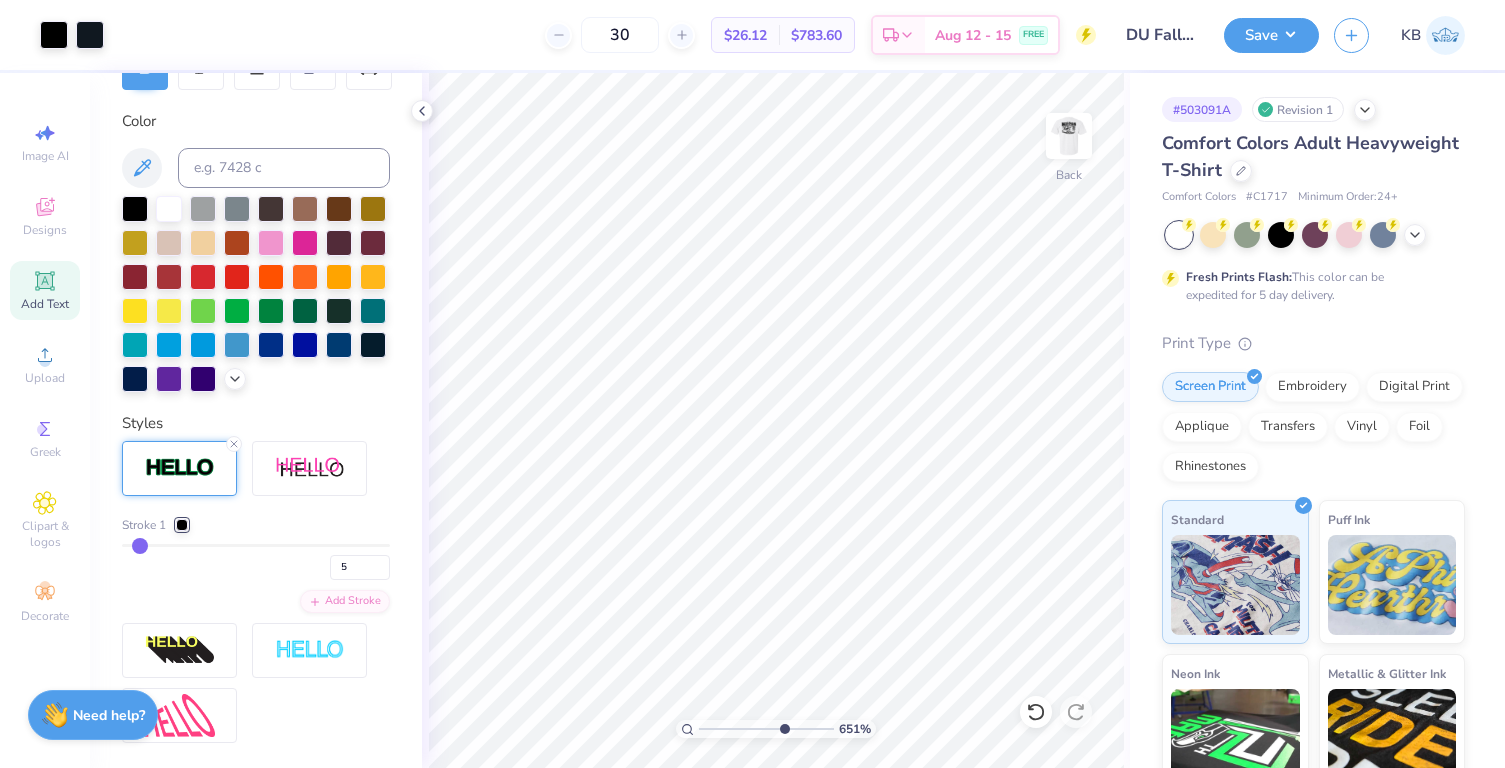 drag, startPoint x: 722, startPoint y: 724, endPoint x: 781, endPoint y: 724, distance: 59 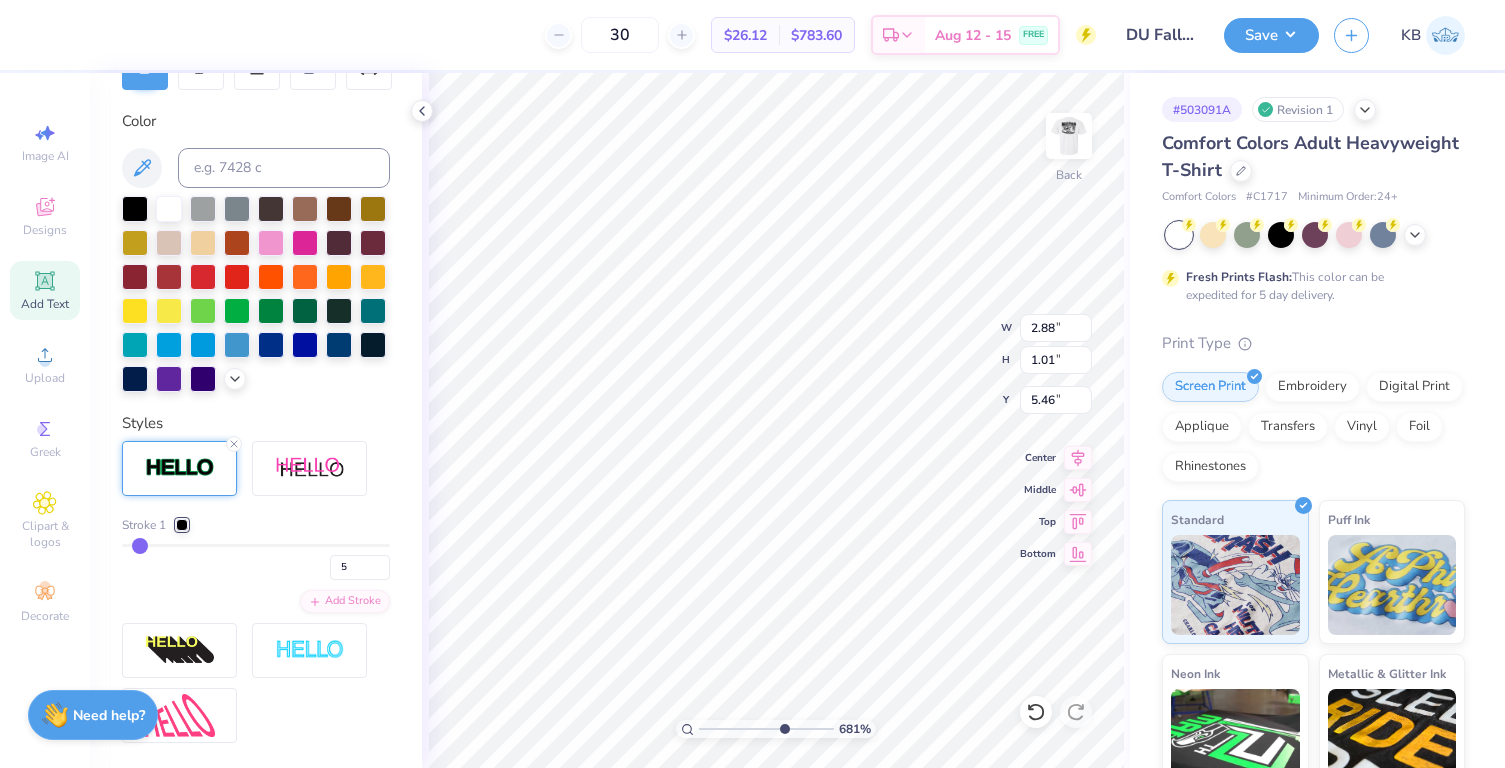 type on "1.70" 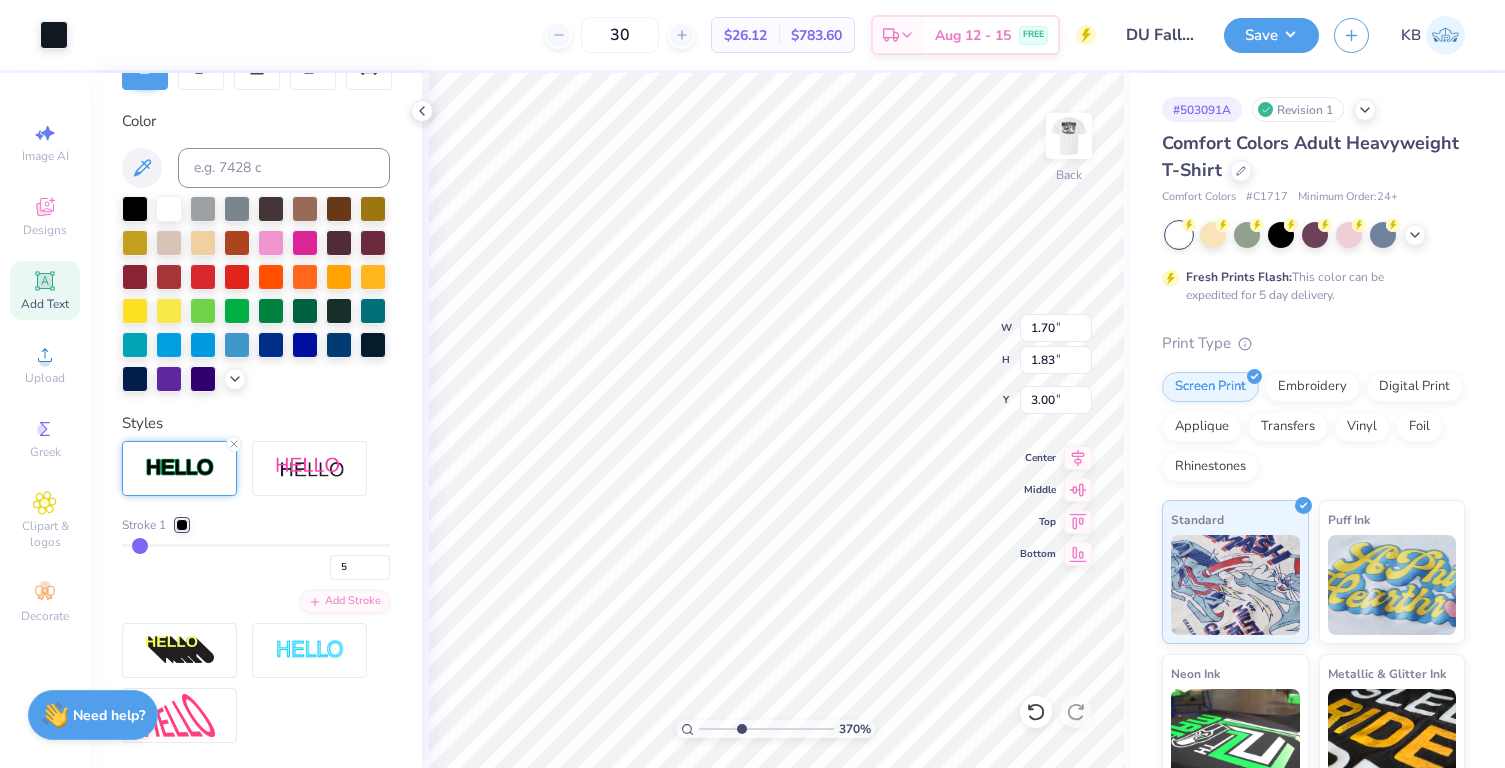 drag, startPoint x: 787, startPoint y: 728, endPoint x: 740, endPoint y: 716, distance: 48.507732 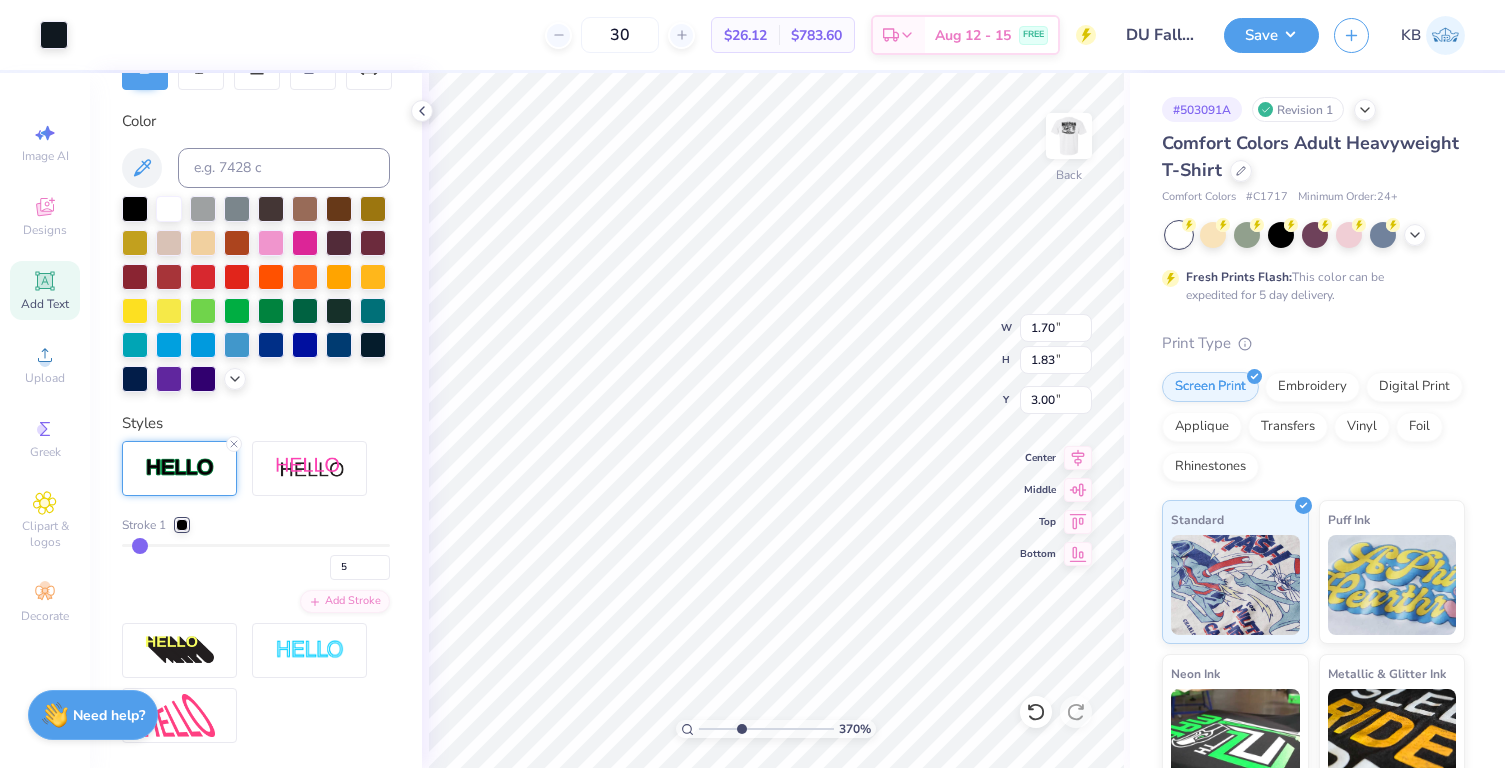 type on "1.00" 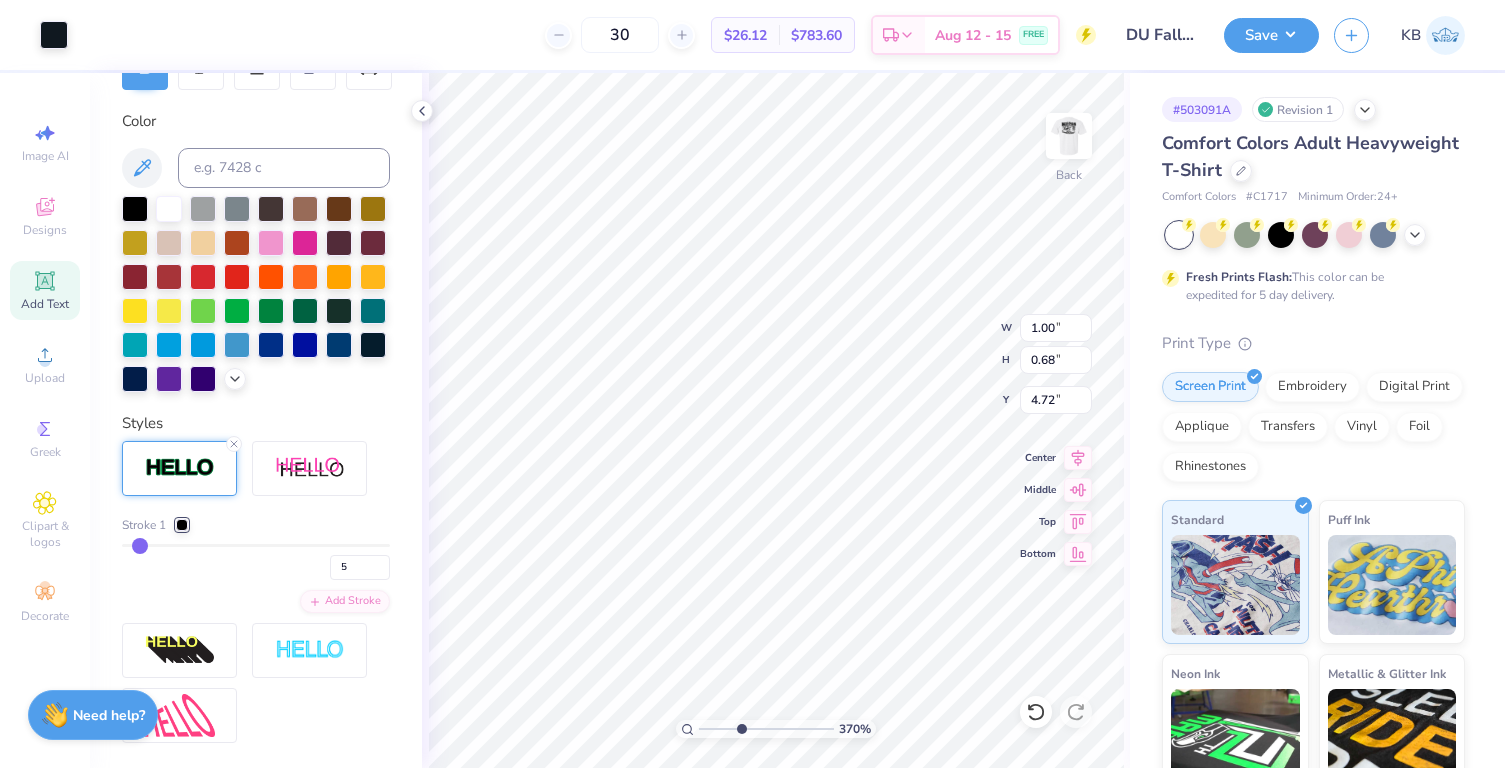type on "4.91" 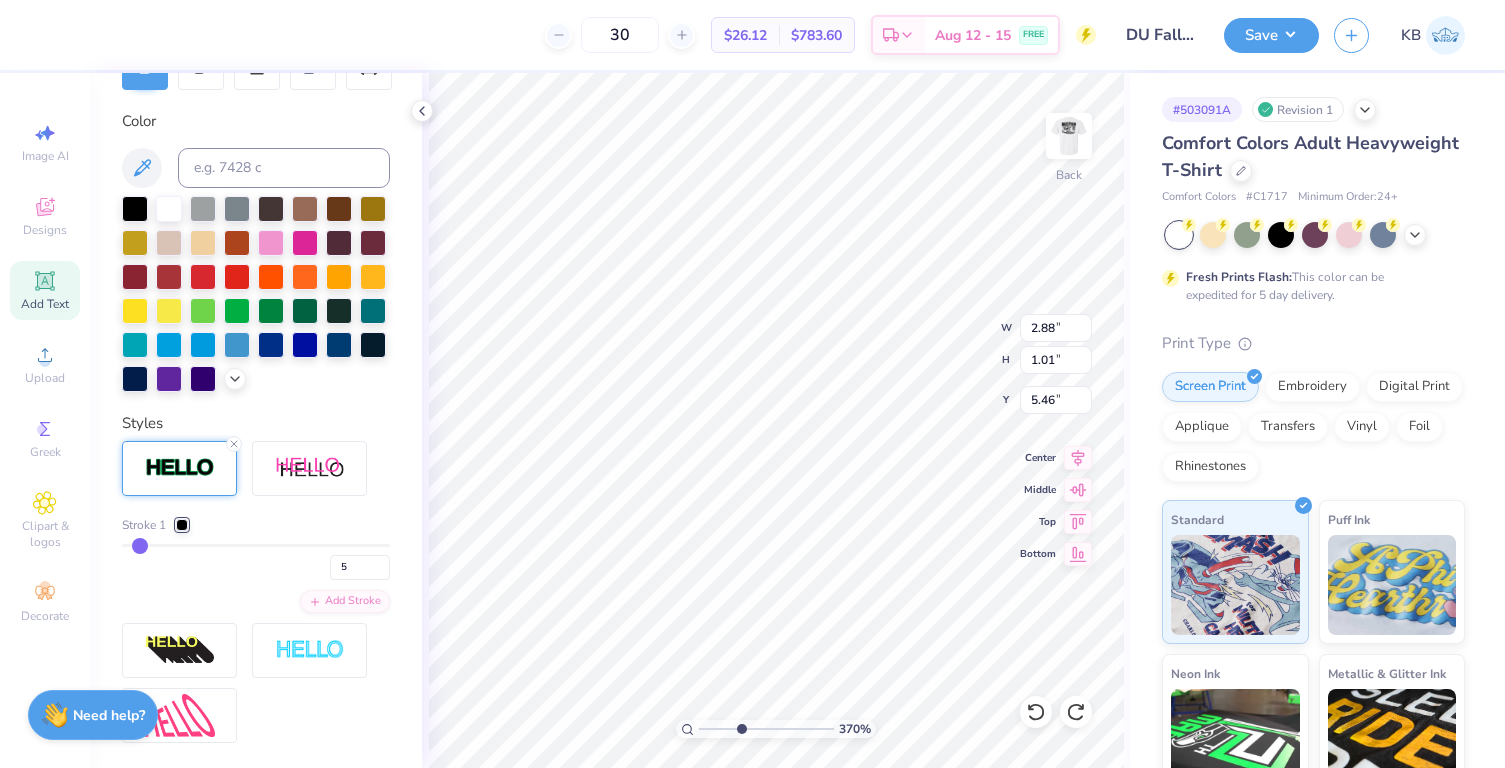 type on "1.30" 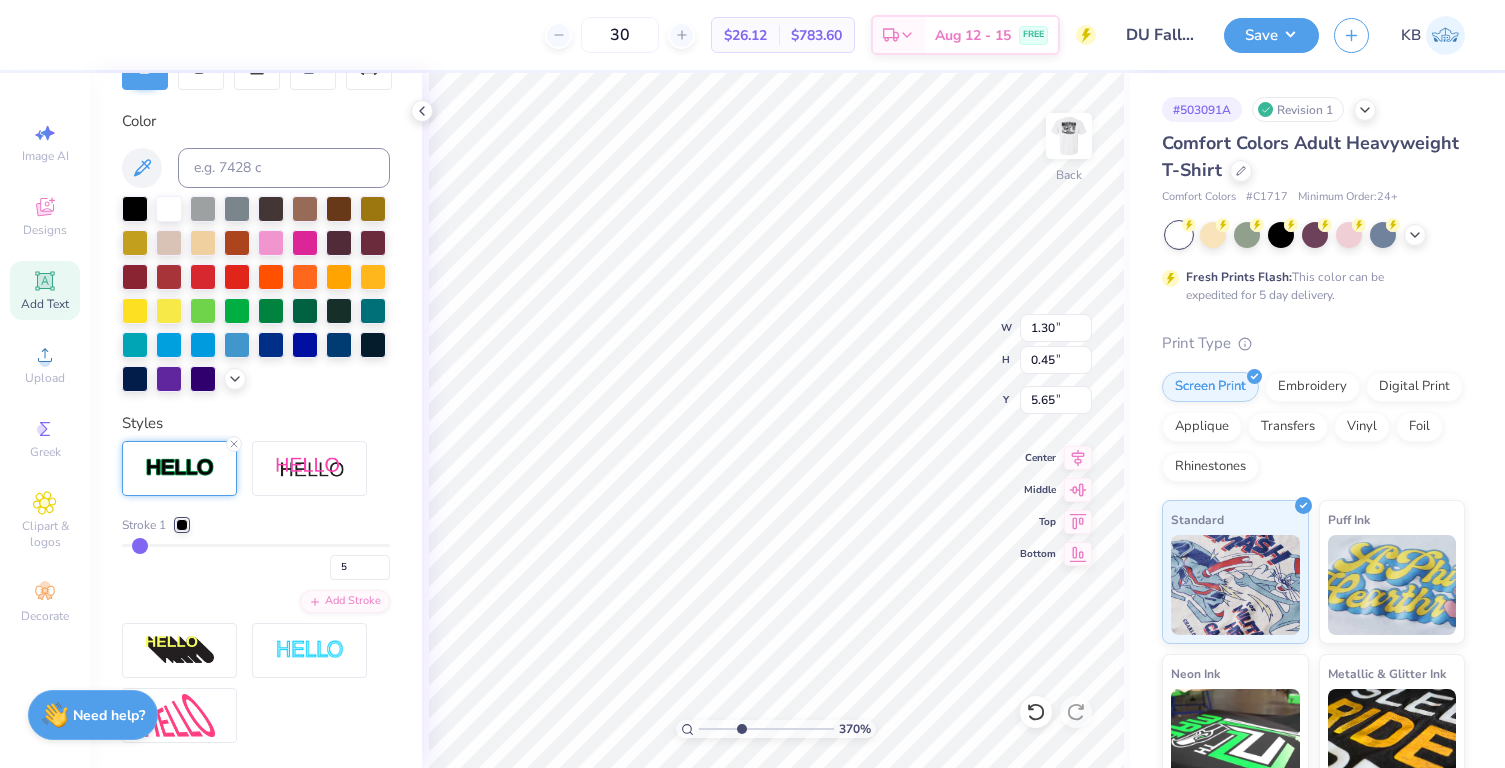 type on "5.65" 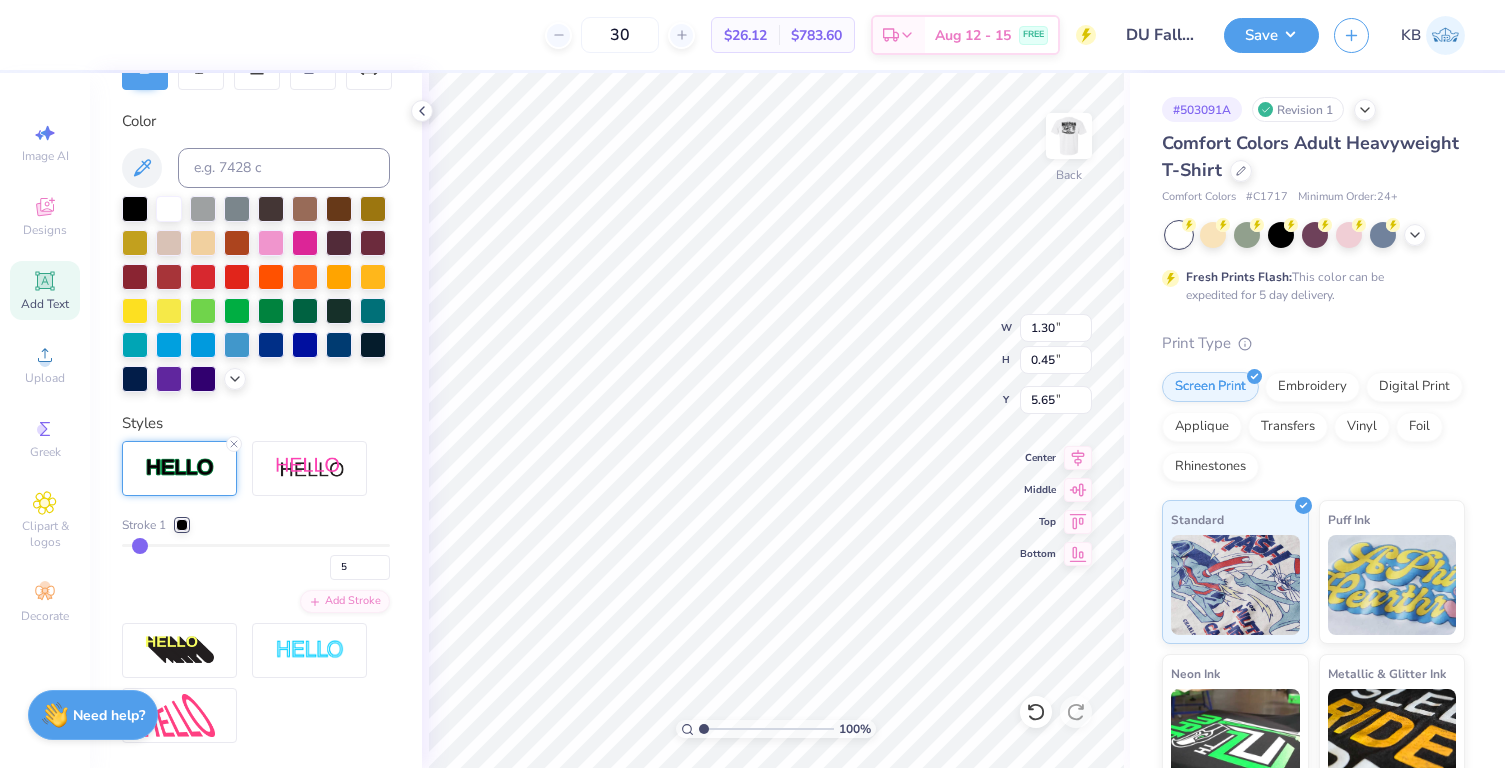 drag, startPoint x: 739, startPoint y: 728, endPoint x: 693, endPoint y: 727, distance: 46.010868 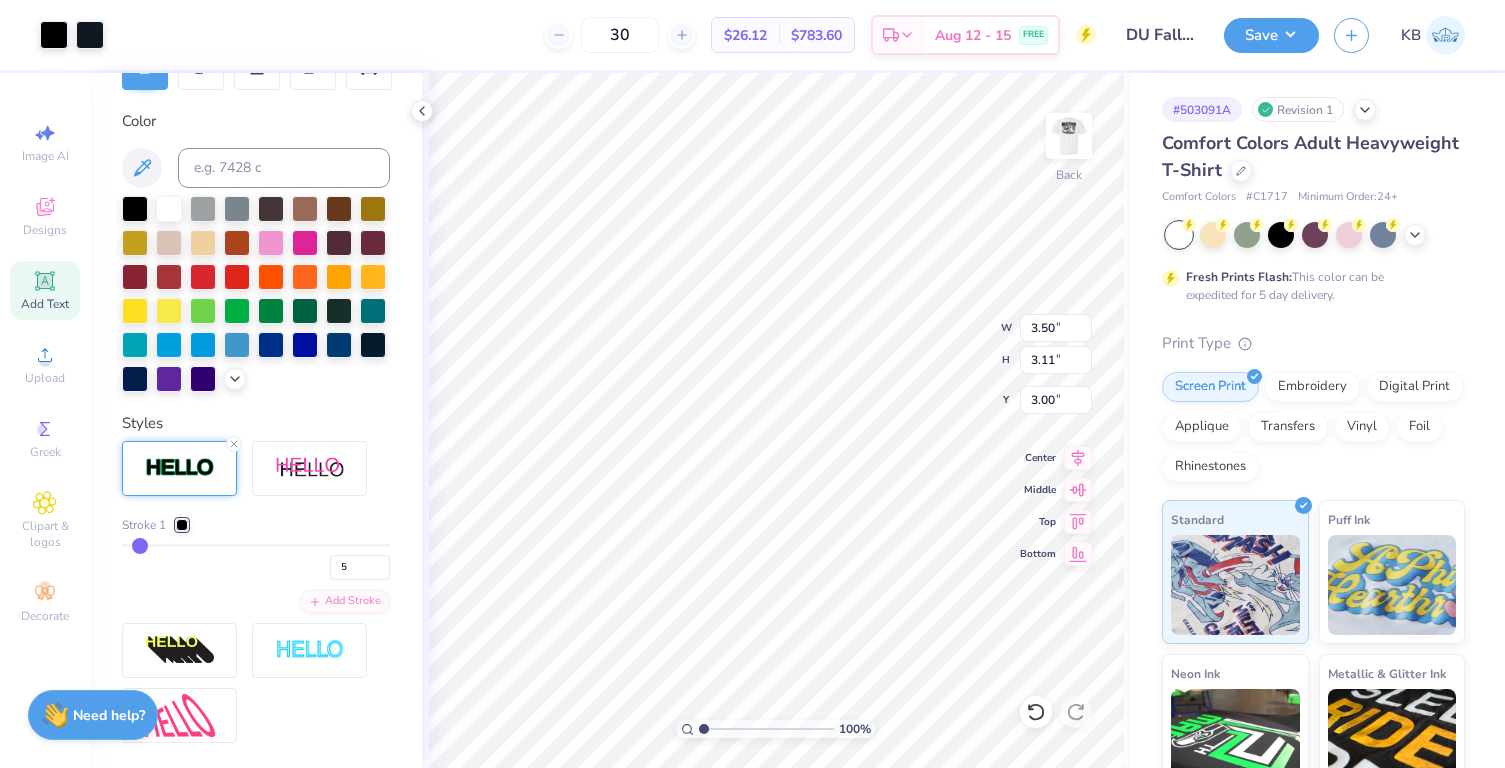type on "3.20" 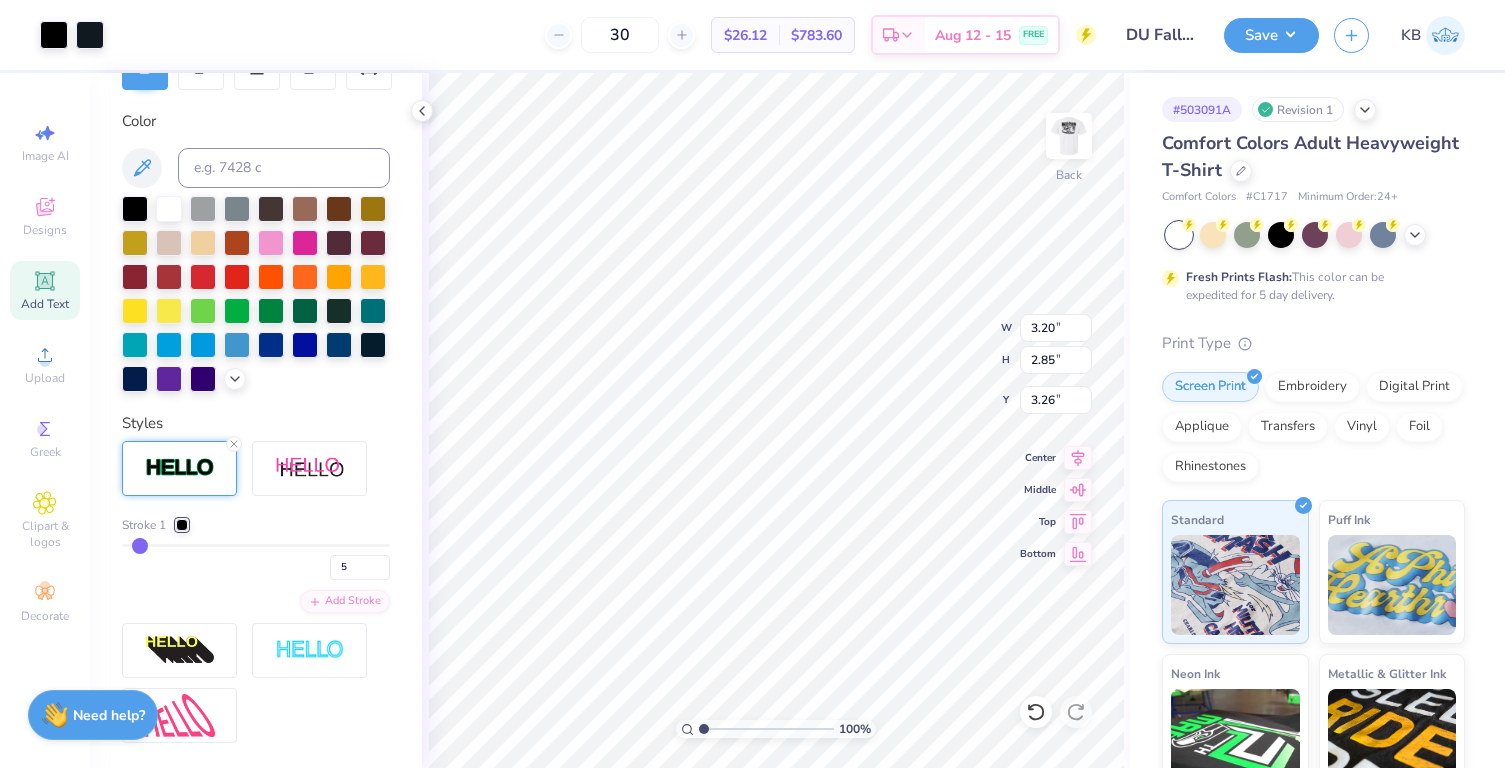 type on "3.34" 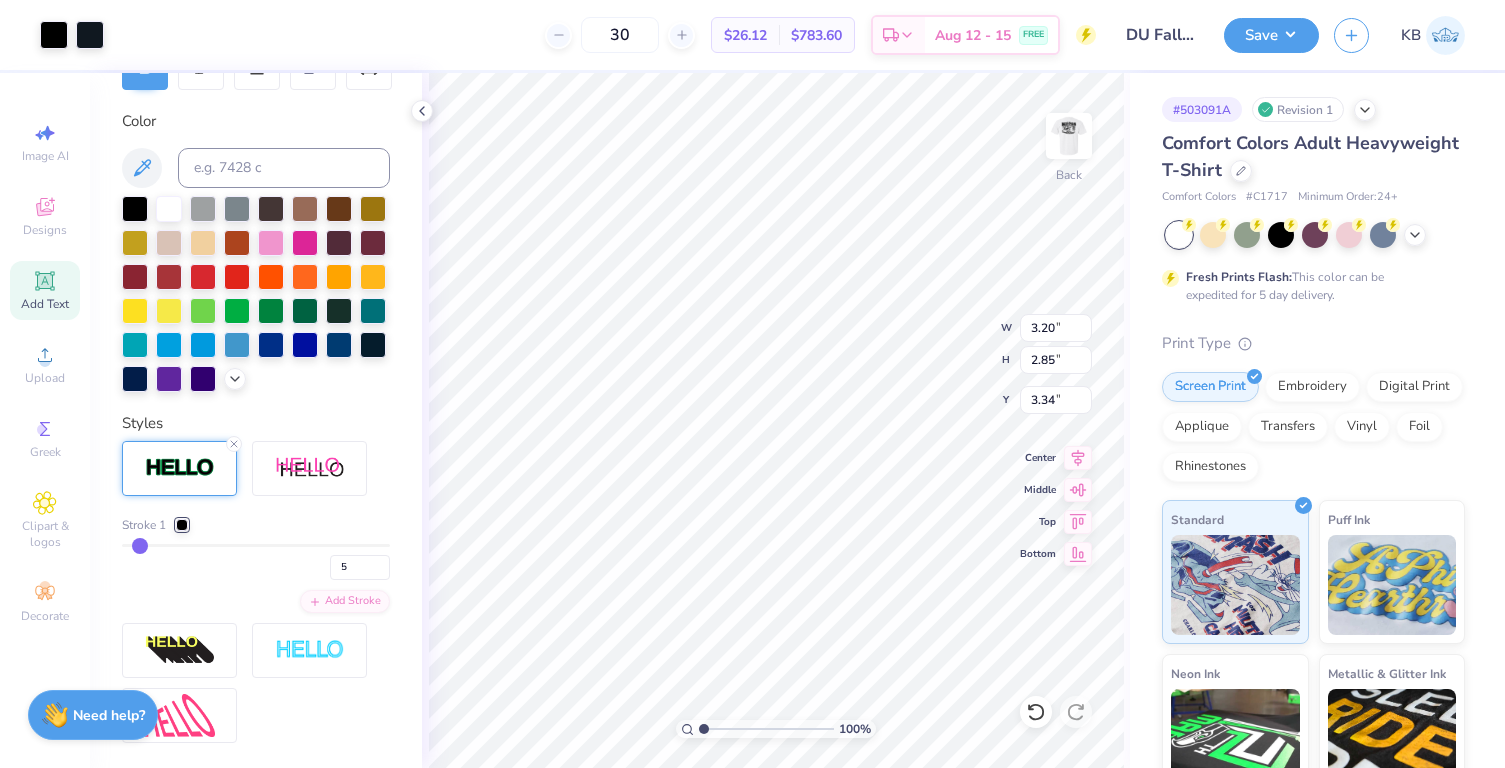 type on "3.36" 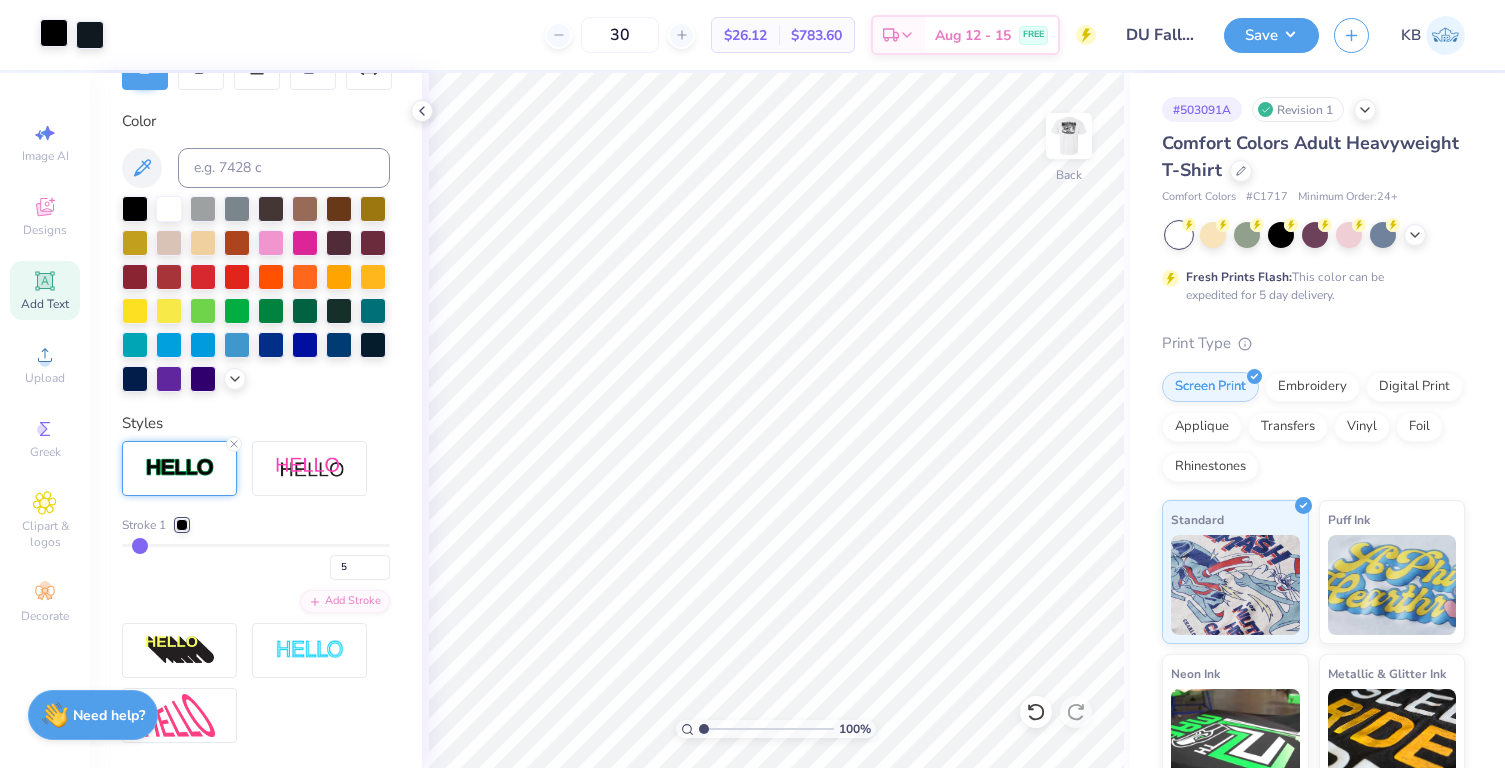 click at bounding box center (54, 33) 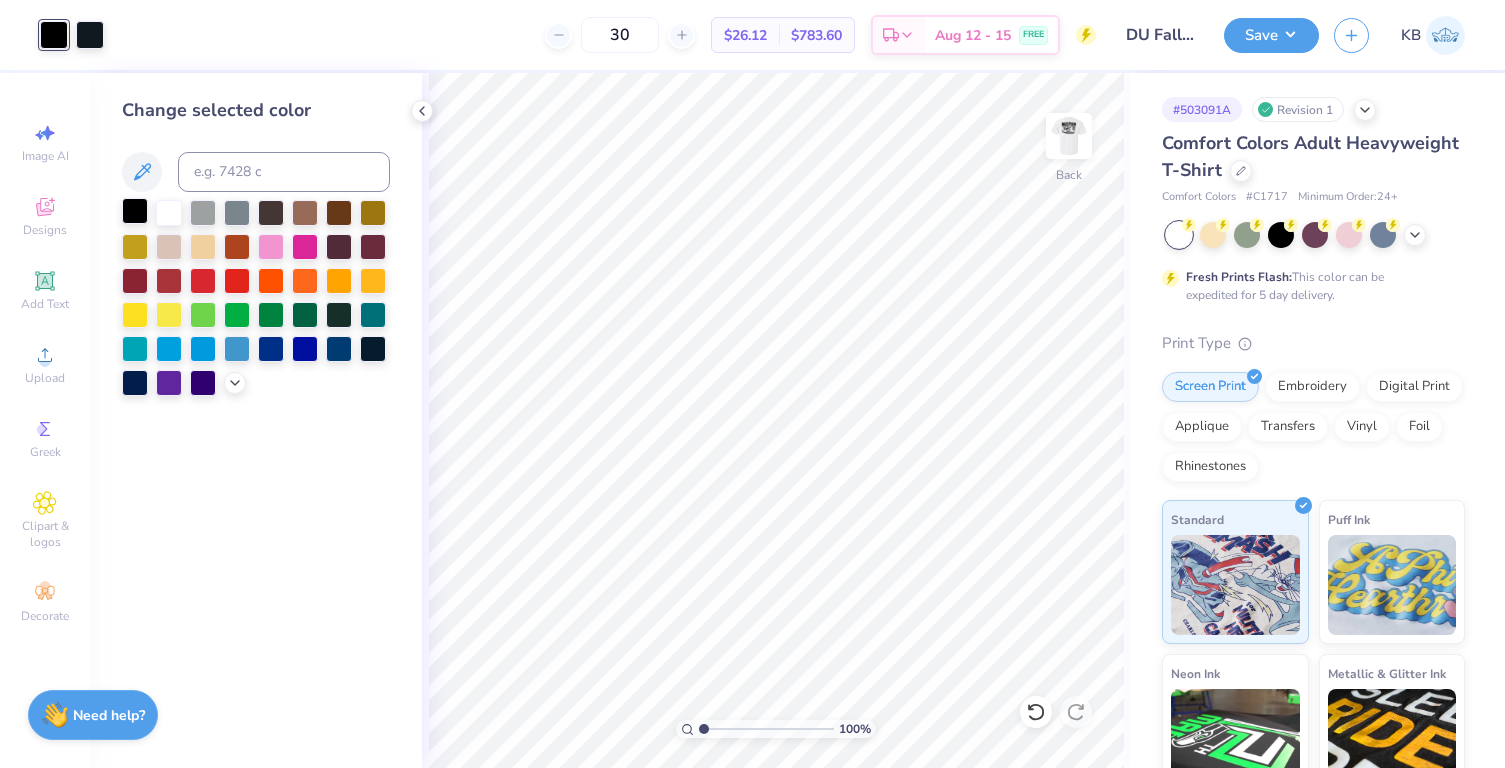 click at bounding box center (135, 211) 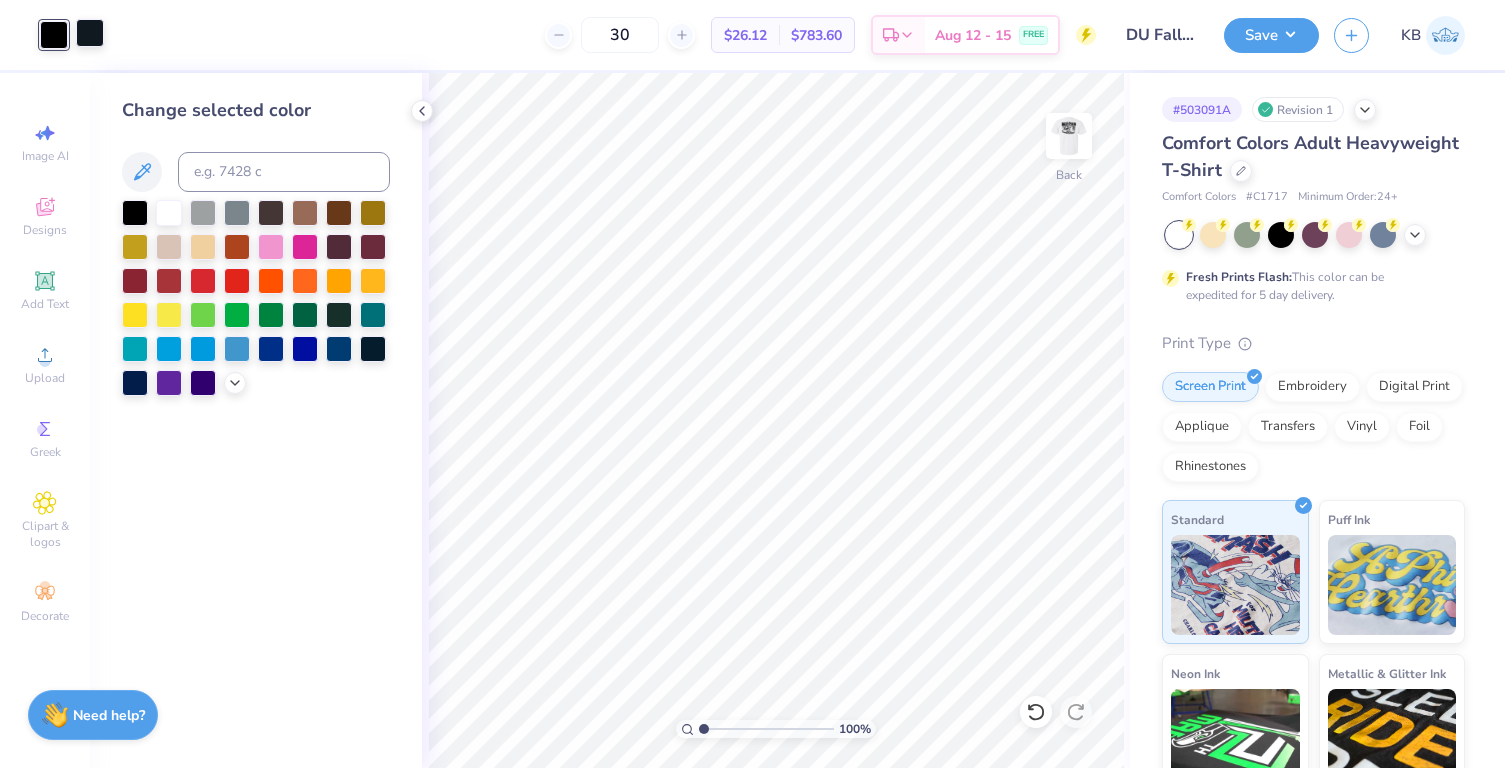 click at bounding box center (90, 33) 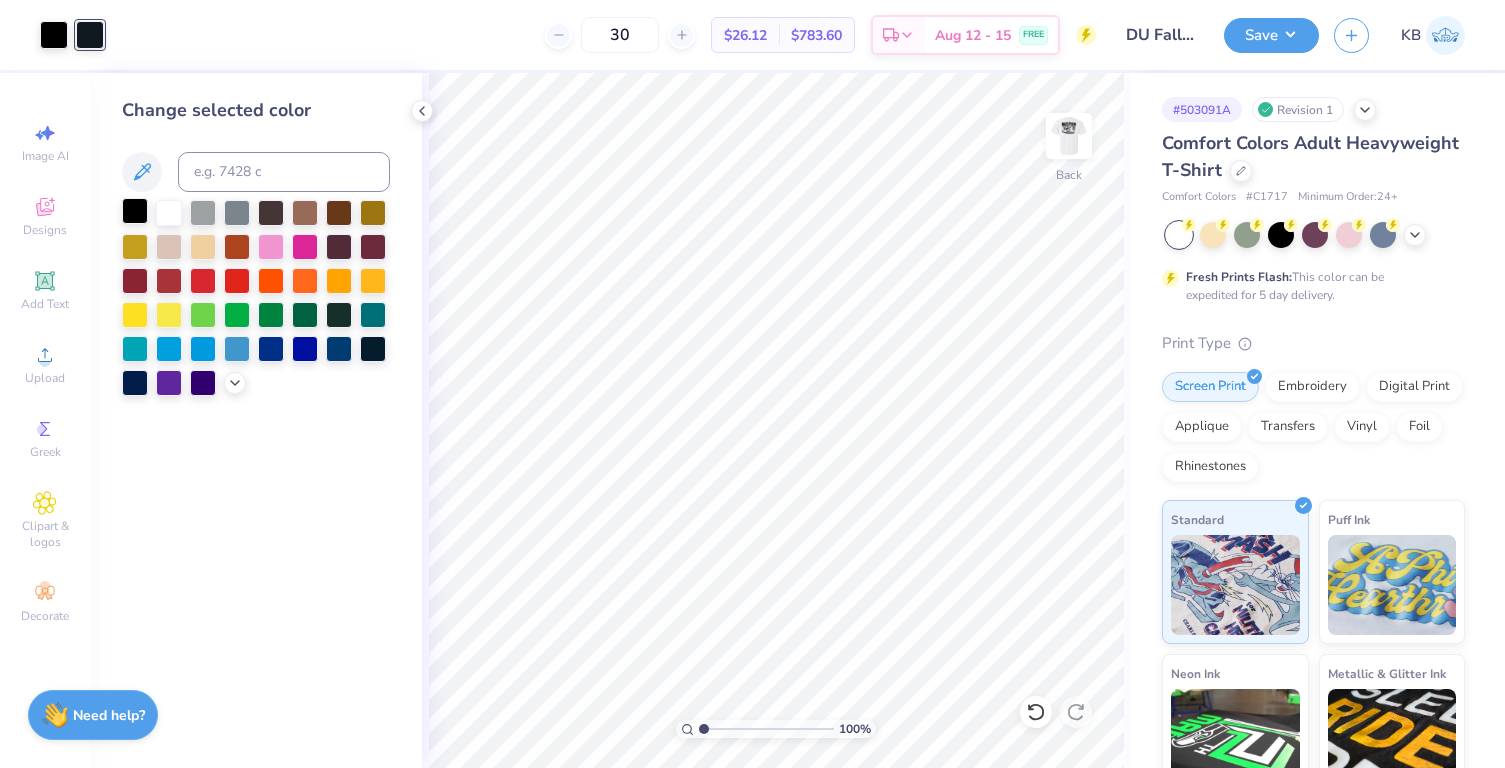 click at bounding box center [135, 211] 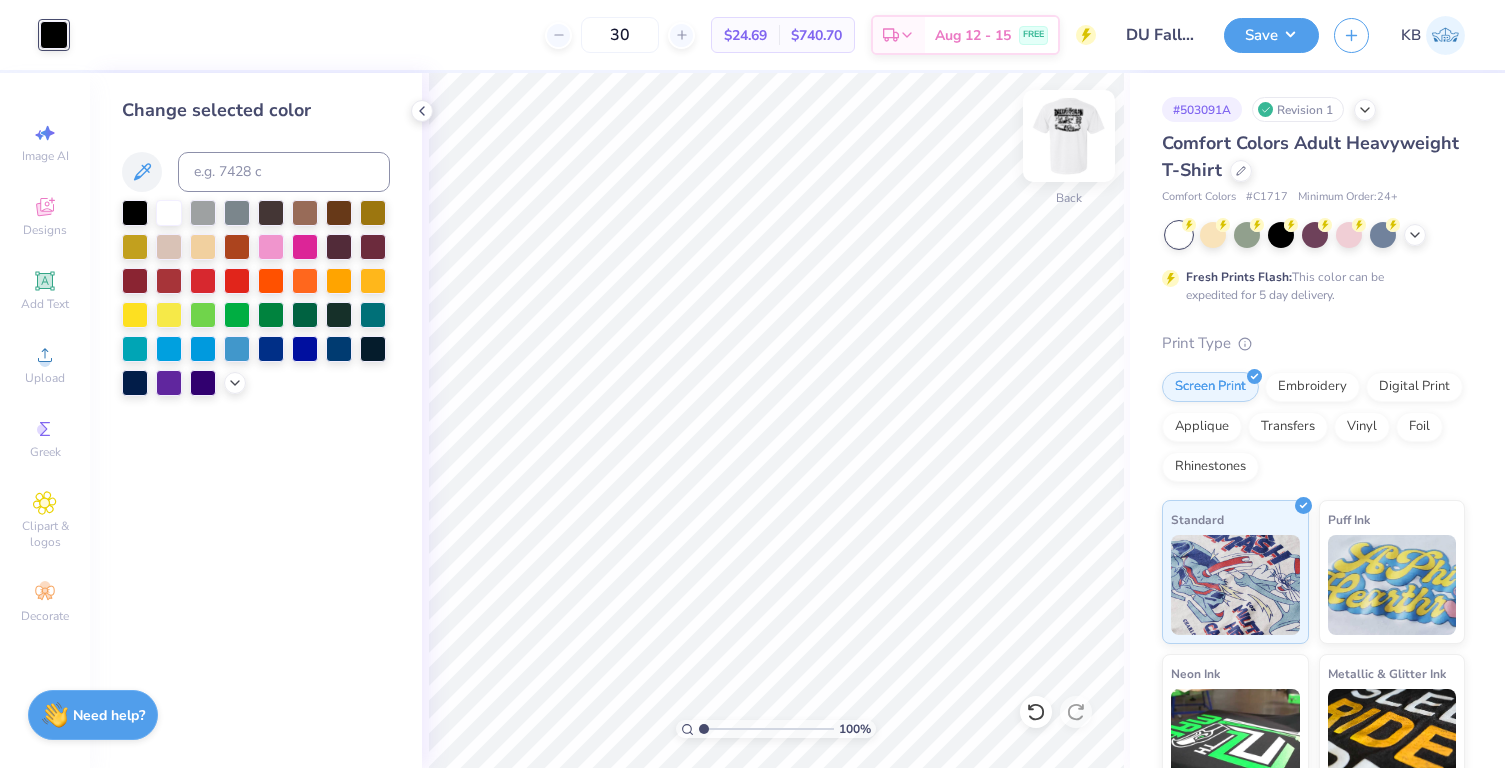 click at bounding box center [1069, 136] 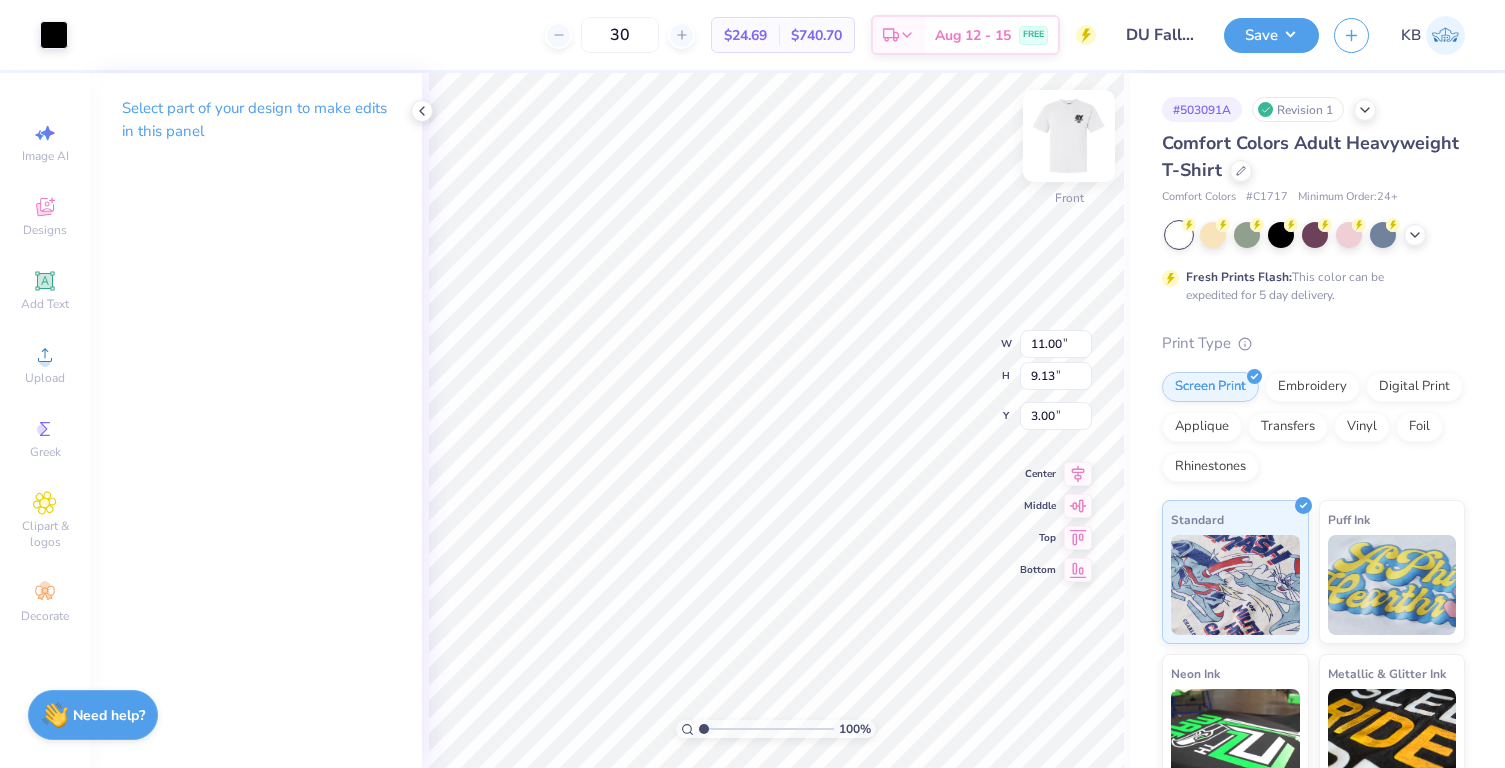 type on "12.41" 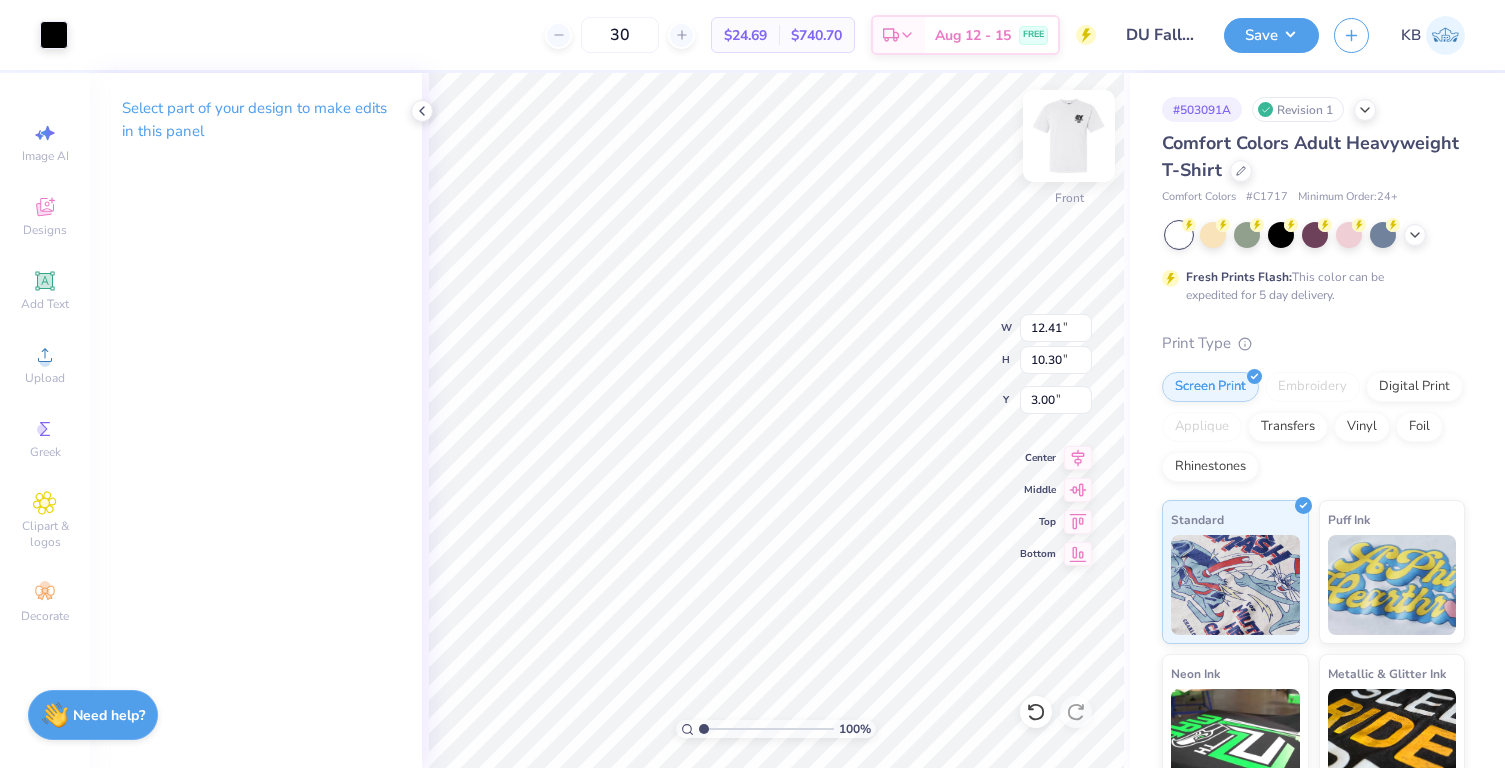 type on "12.99" 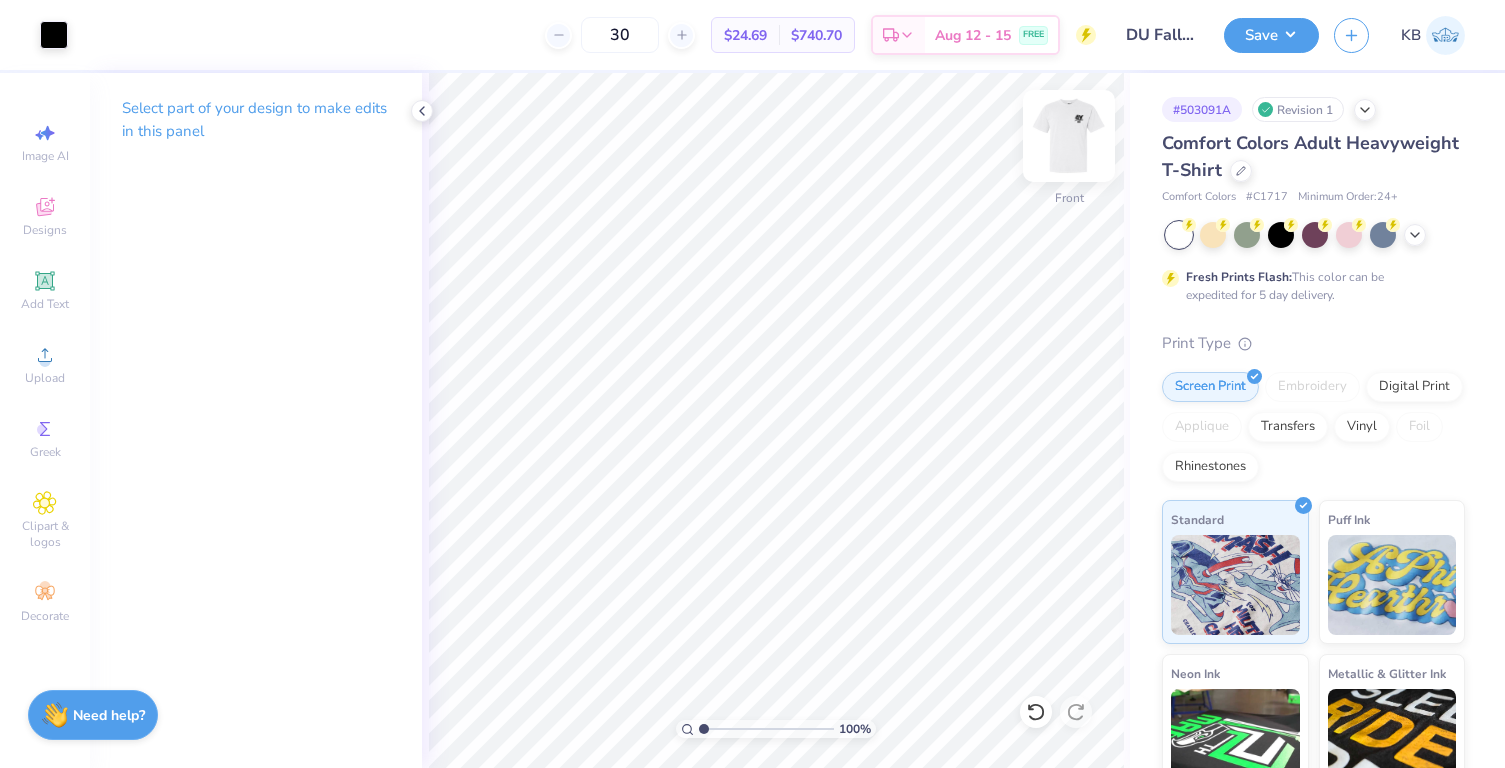 click at bounding box center (1069, 136) 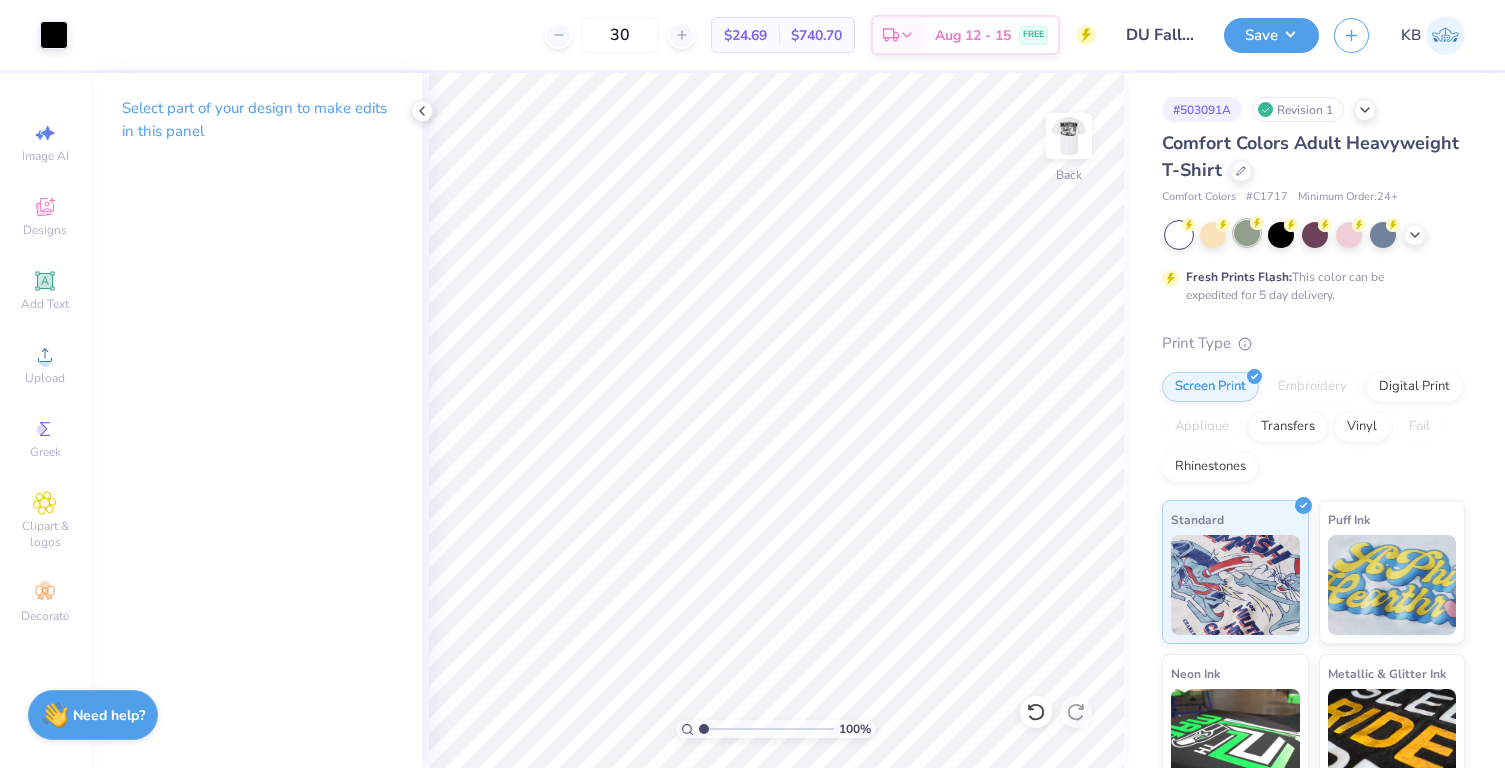 click at bounding box center (1247, 233) 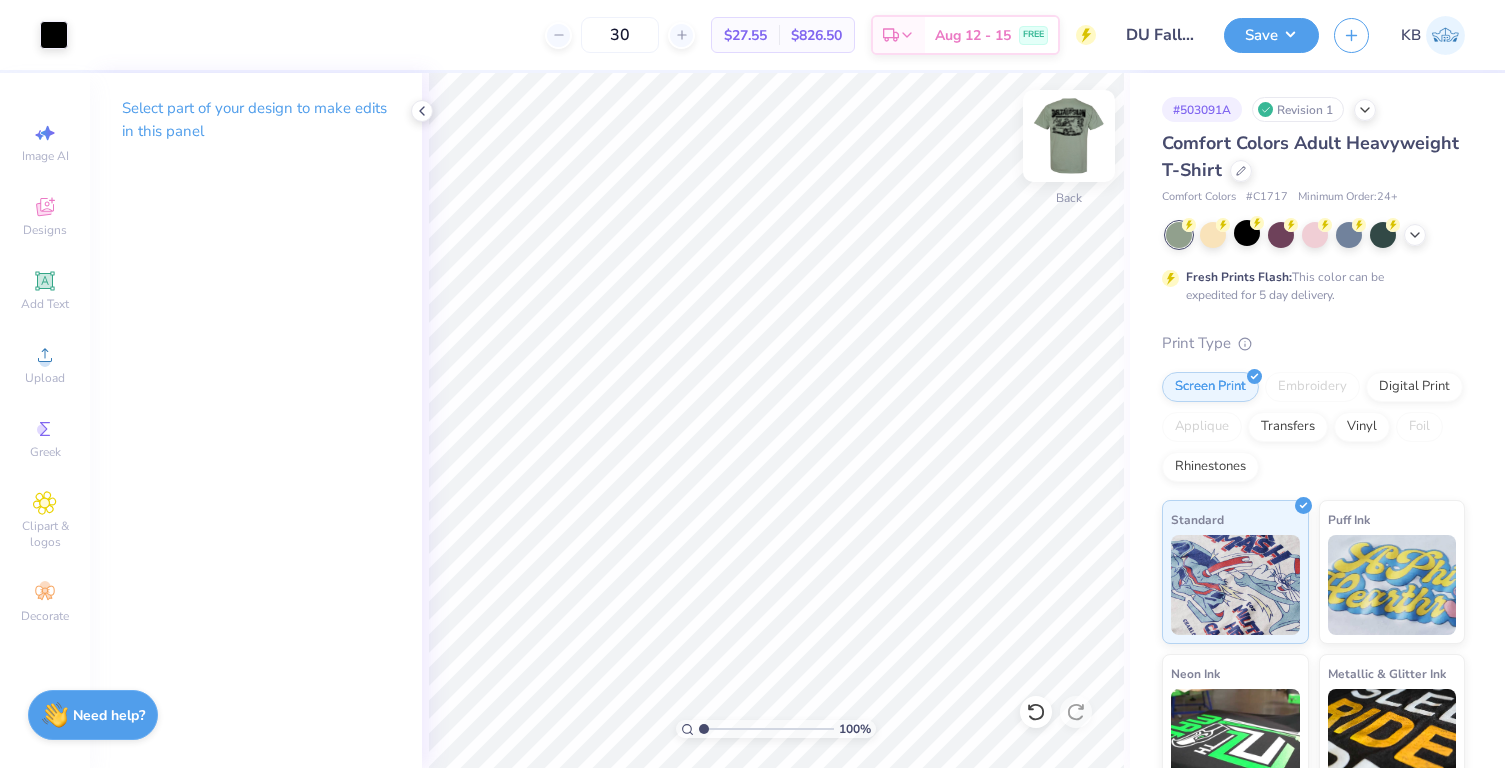 click at bounding box center (1069, 136) 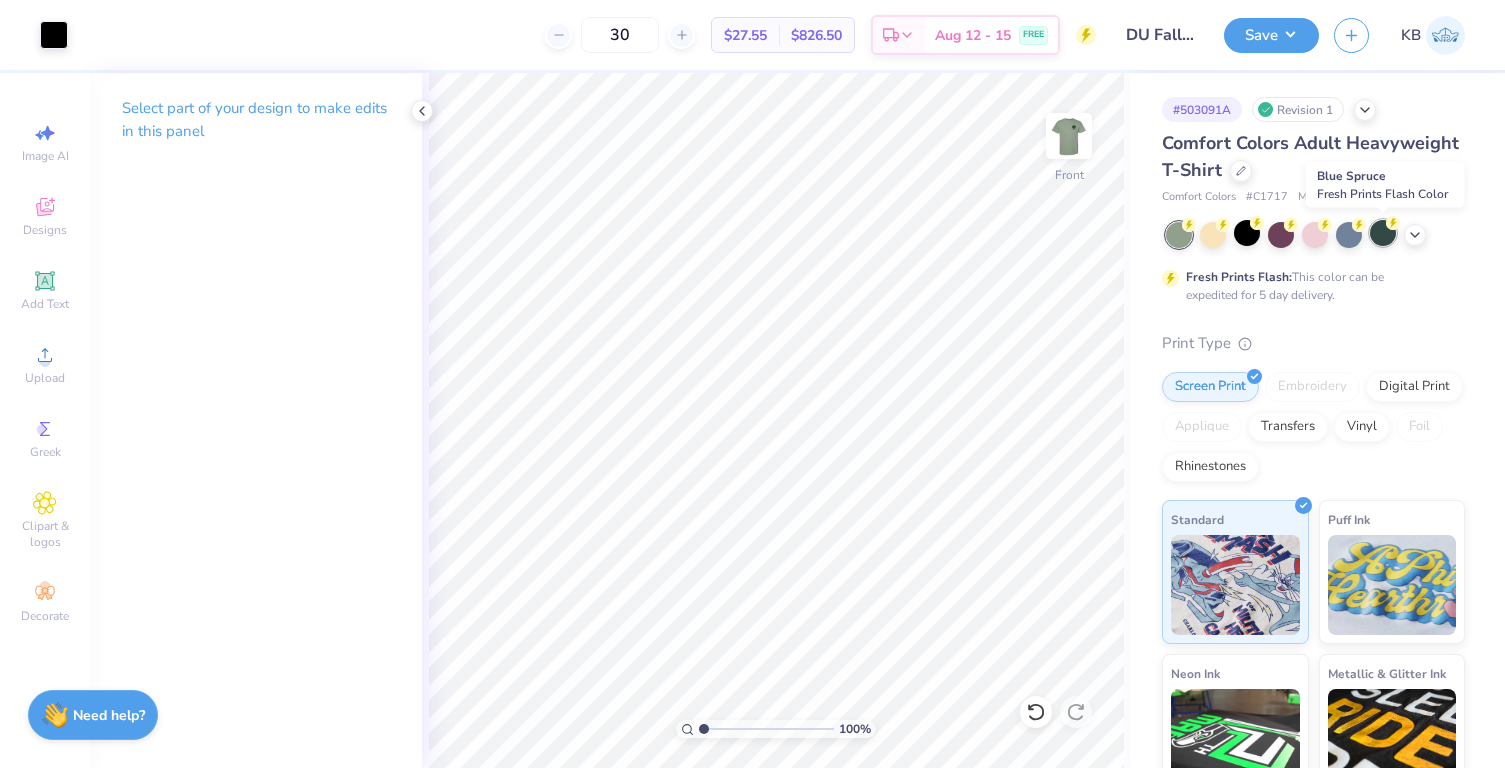 click at bounding box center (1383, 233) 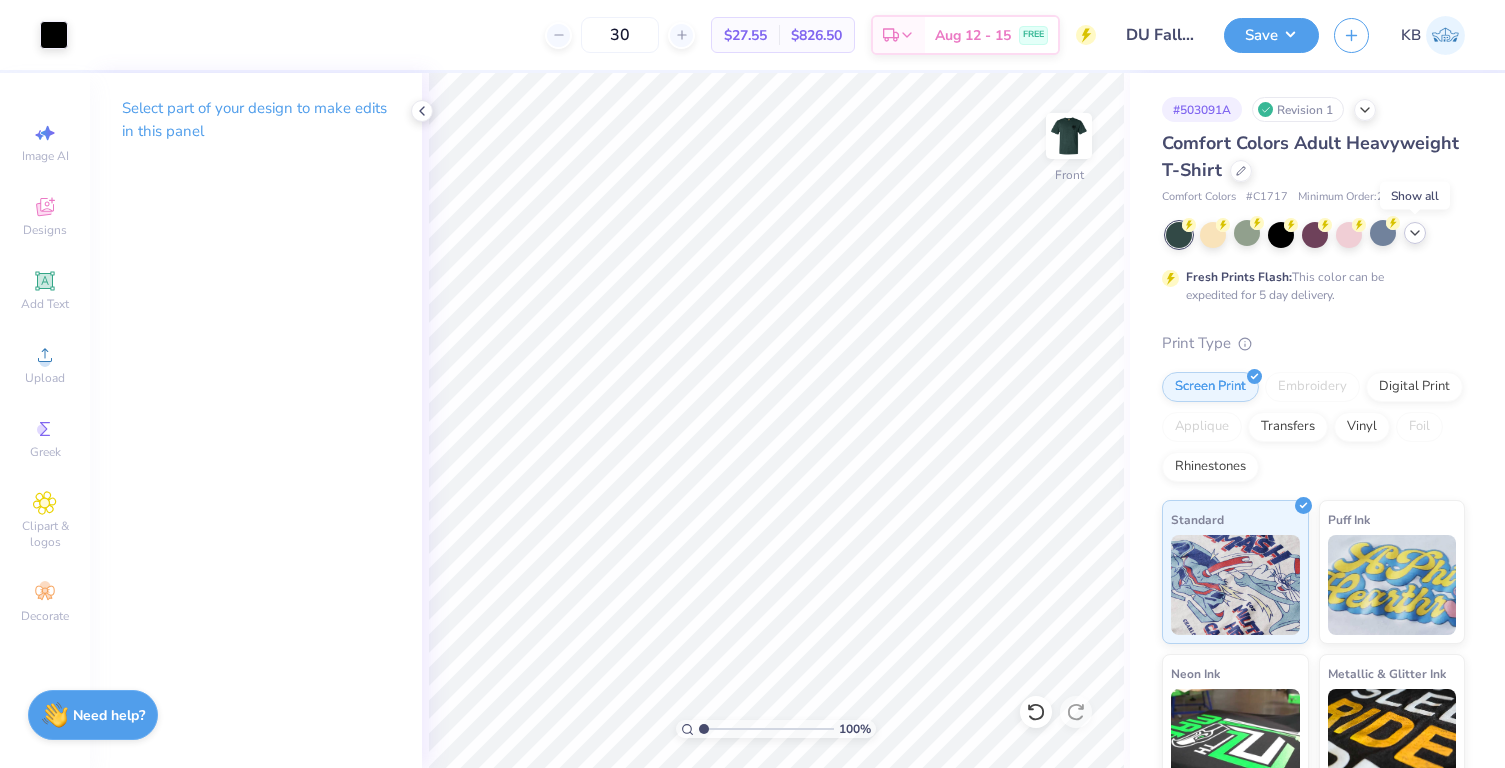 click 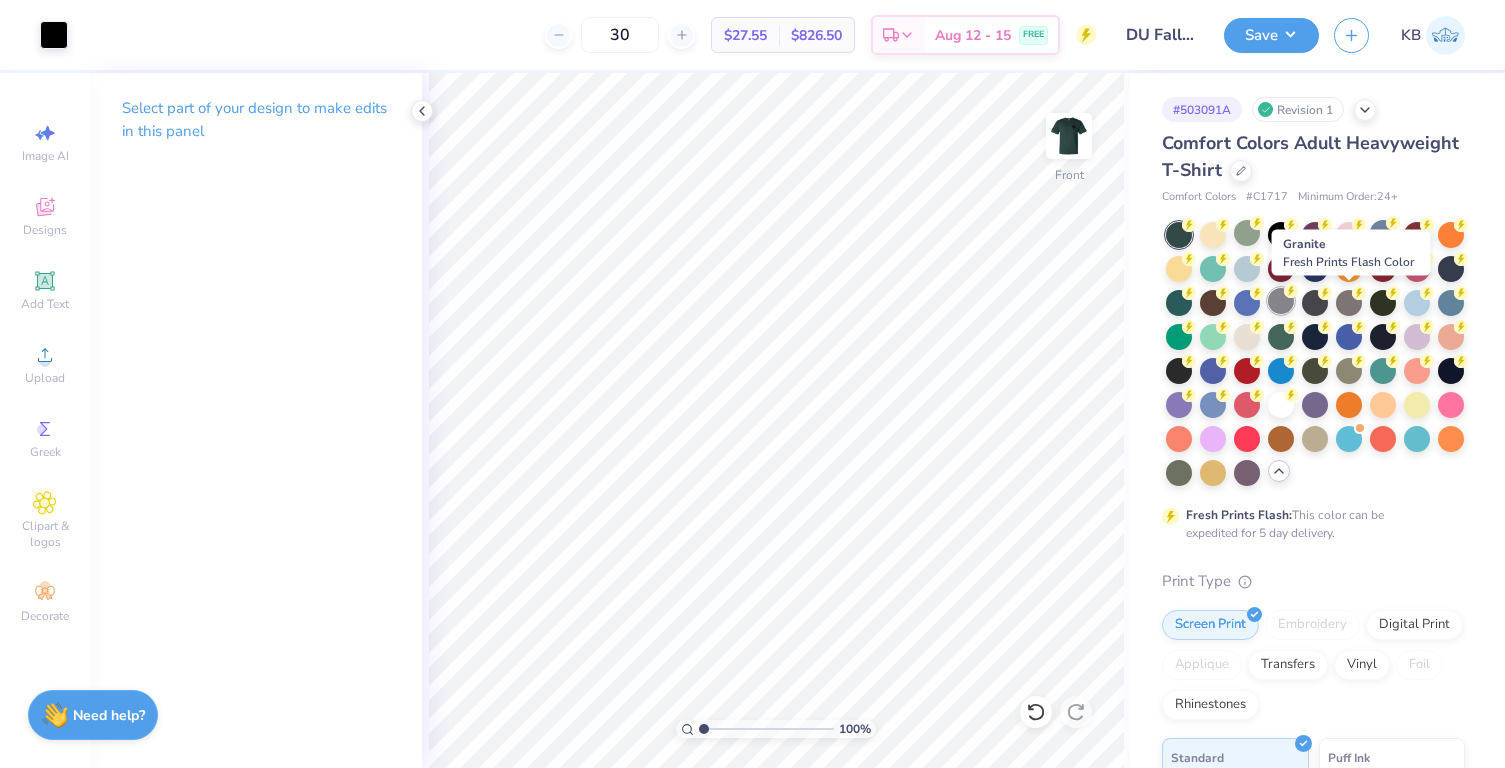 click at bounding box center [1281, 301] 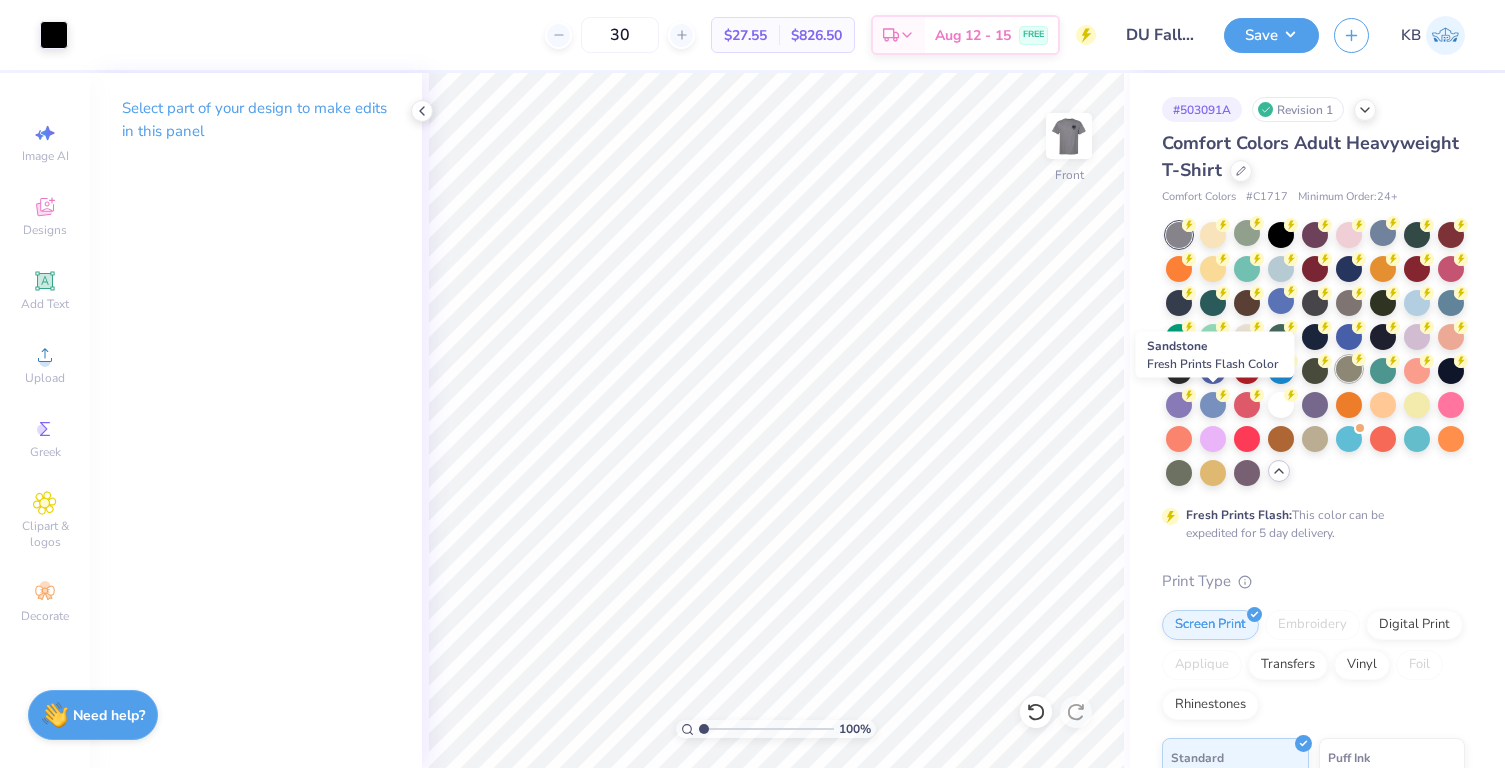 click at bounding box center (1349, 369) 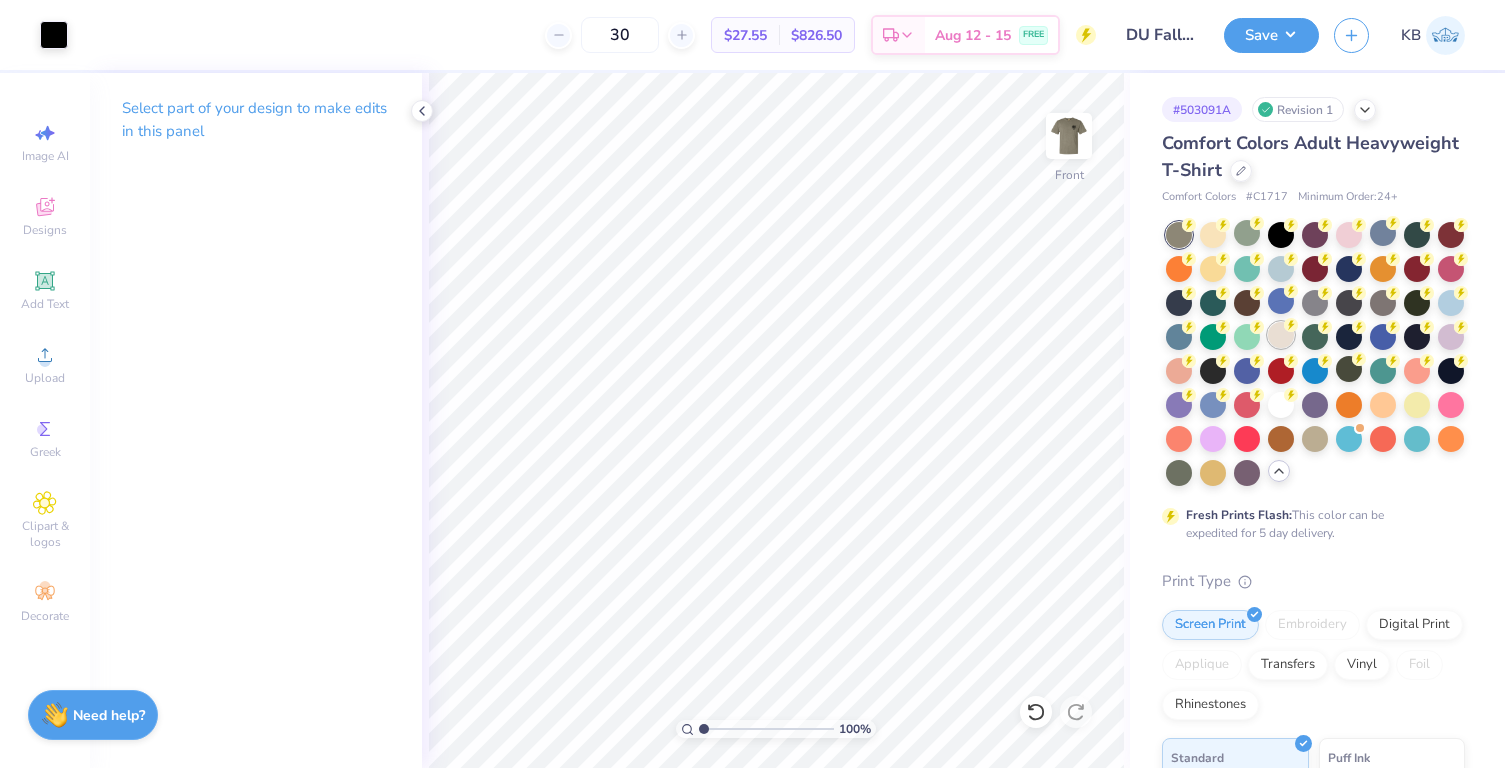 click at bounding box center (1281, 335) 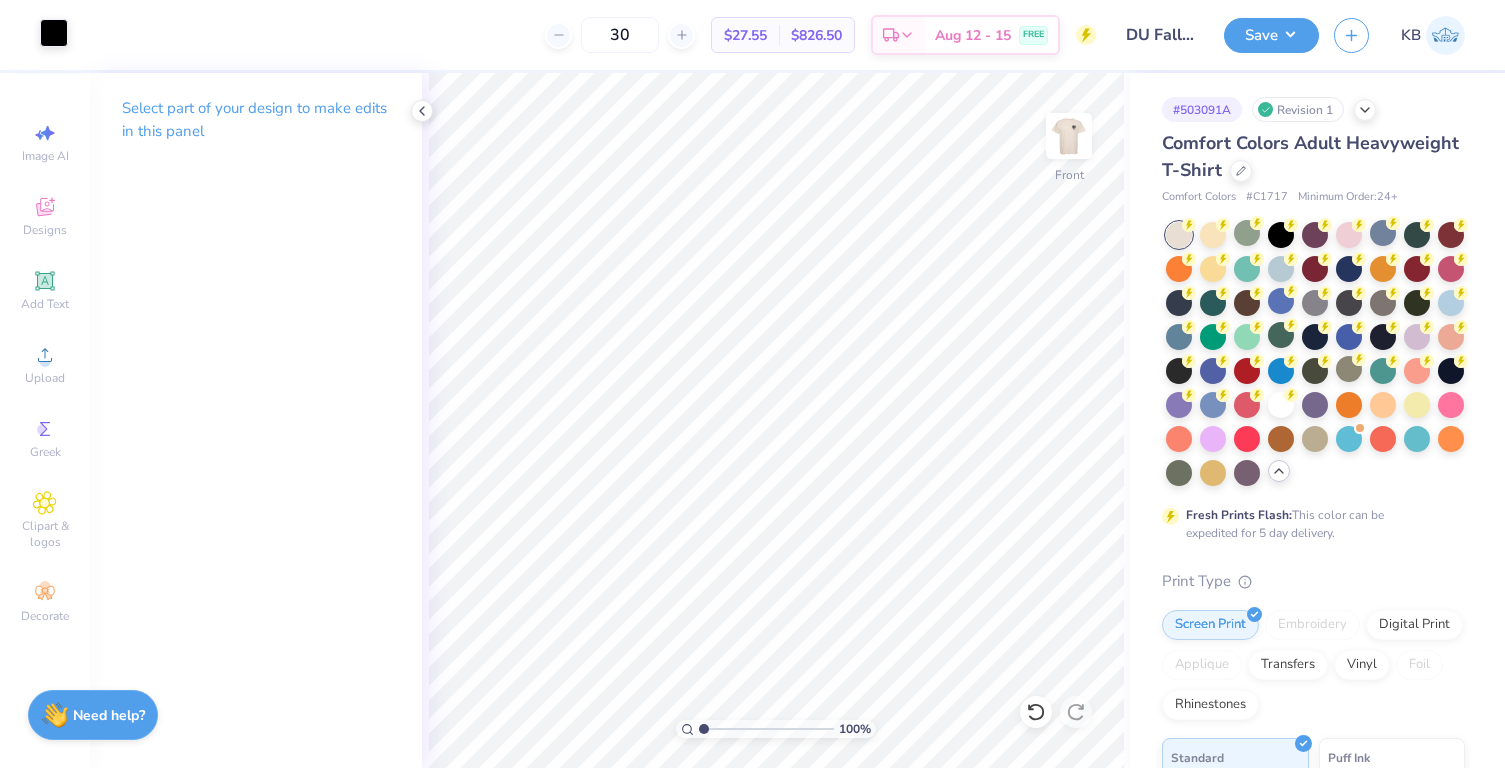 click at bounding box center [54, 33] 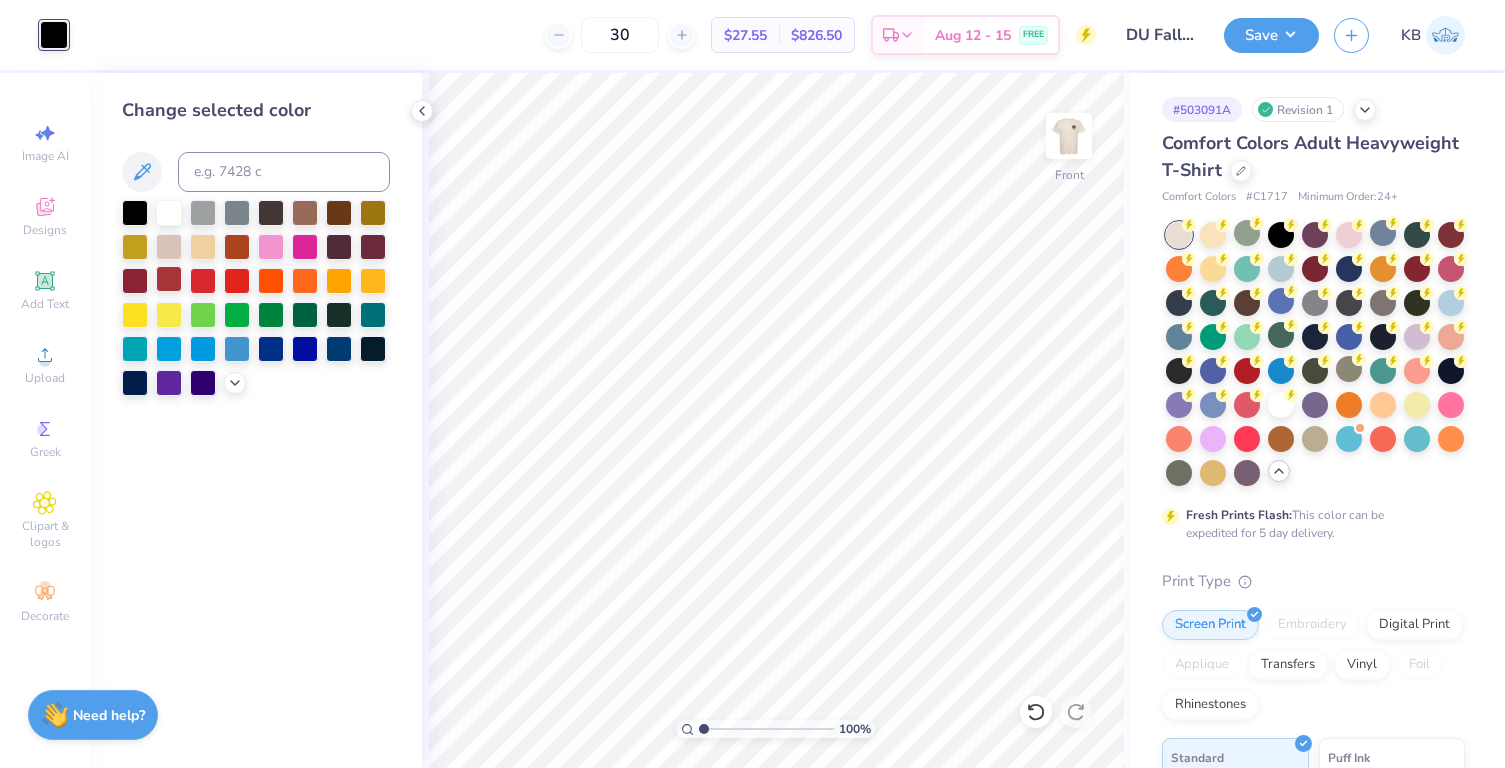 click at bounding box center [169, 279] 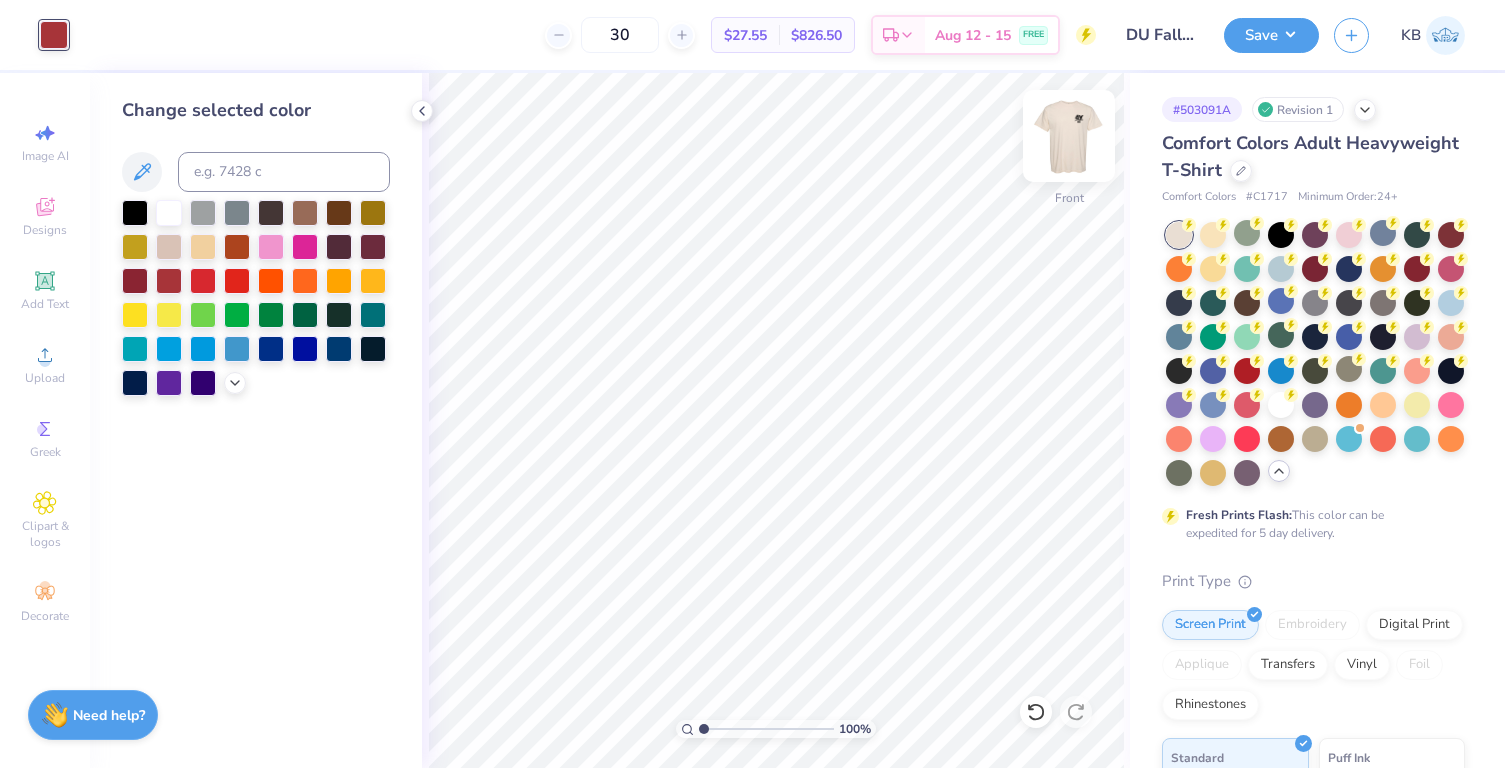 click at bounding box center (1069, 136) 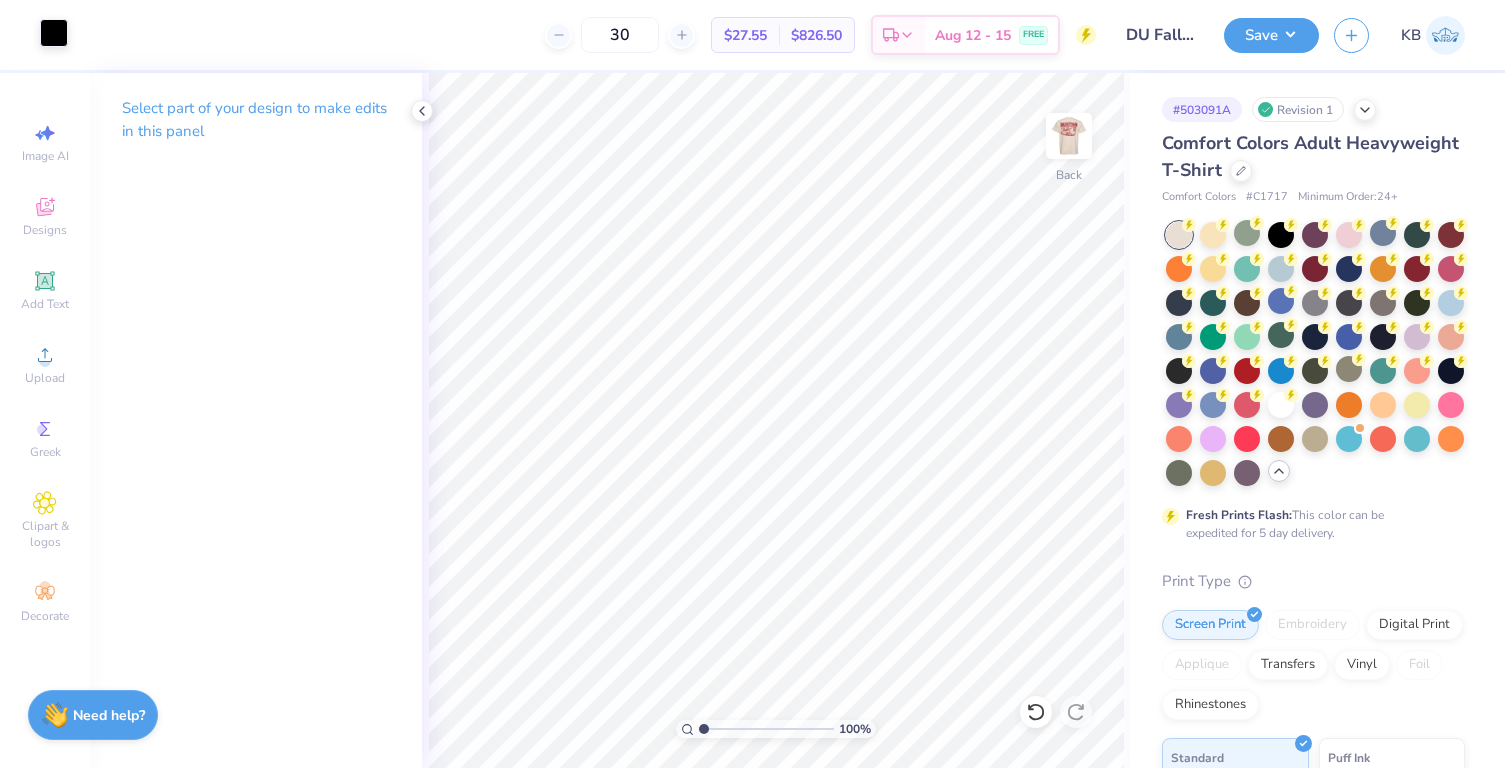 click at bounding box center (54, 33) 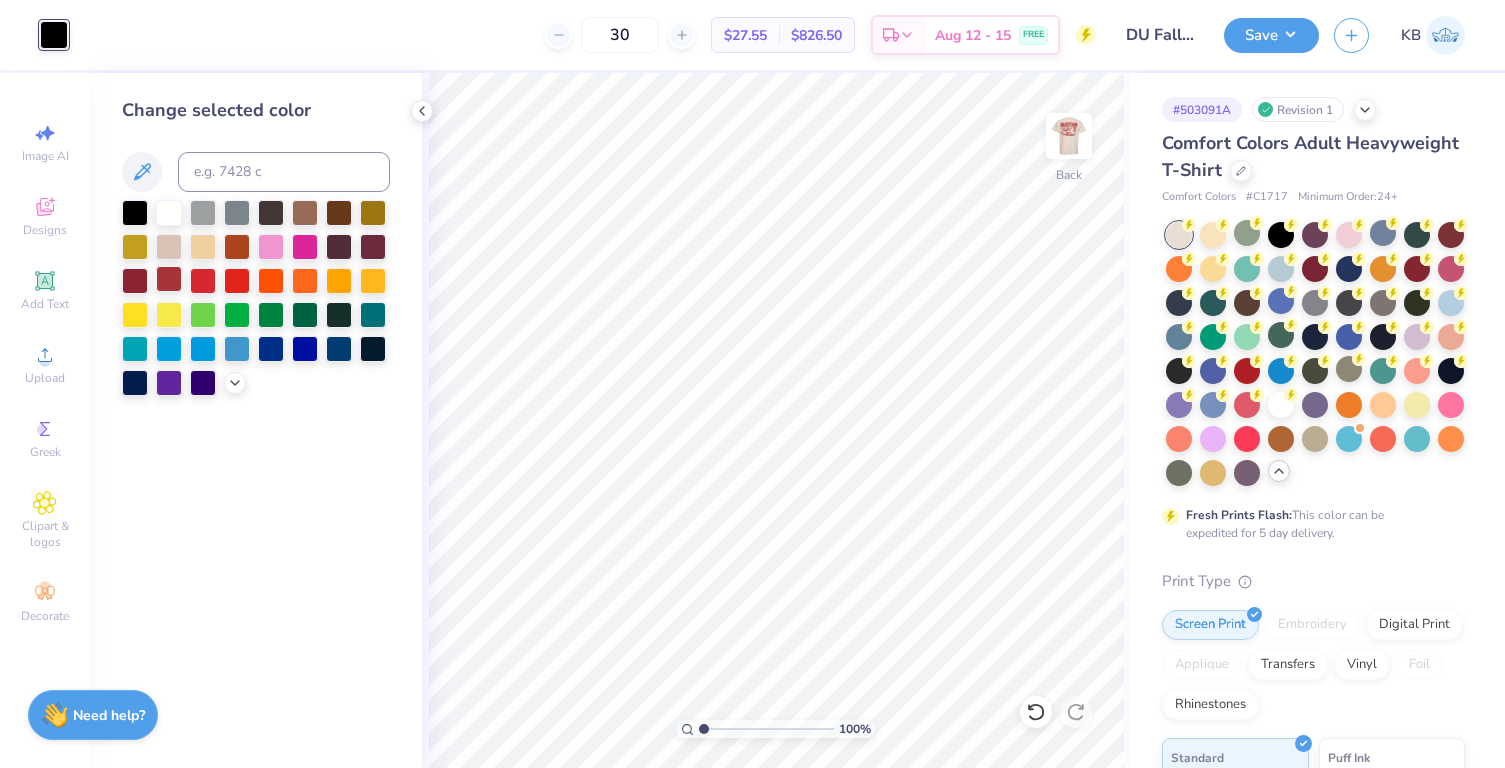 click at bounding box center [169, 279] 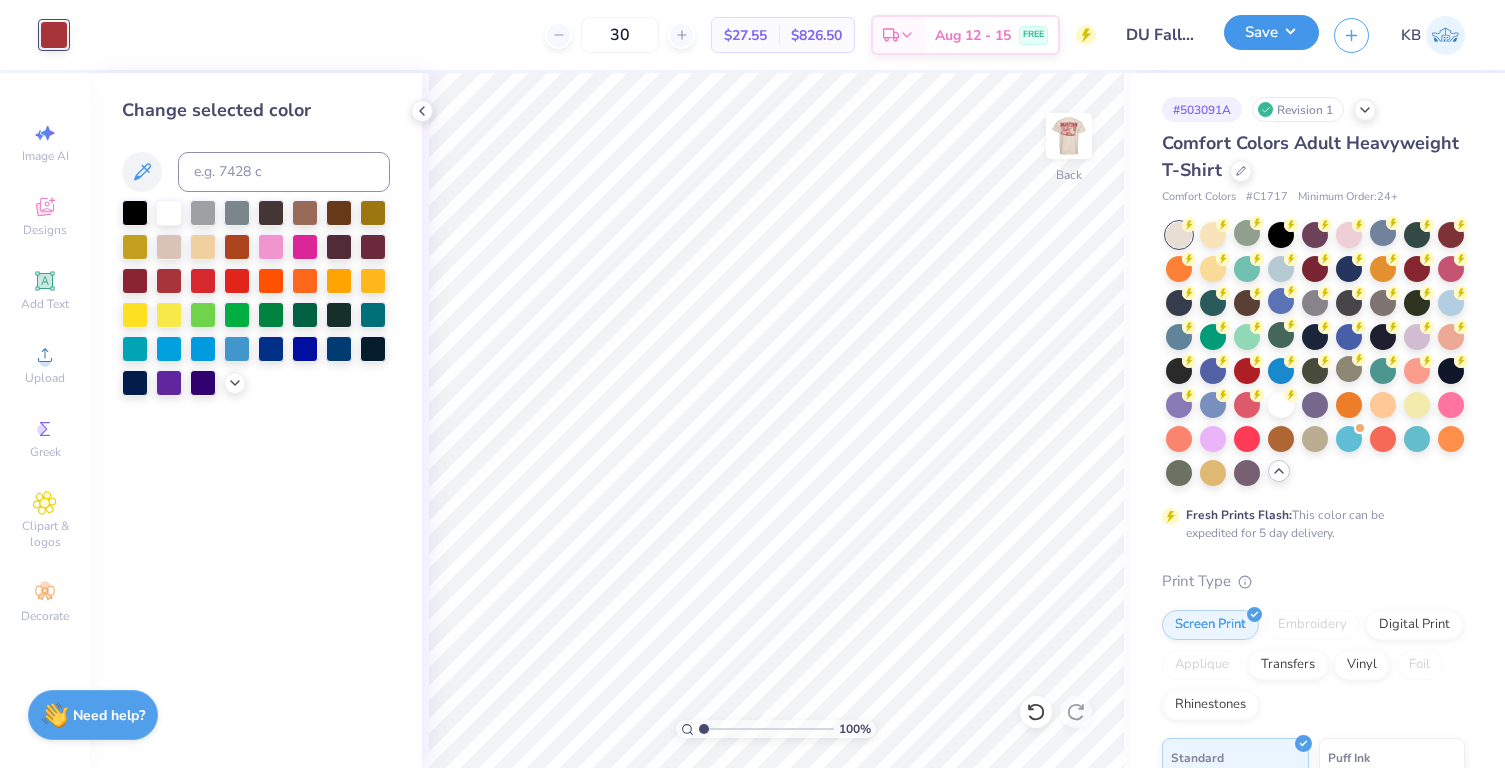 click on "Save" at bounding box center (1271, 32) 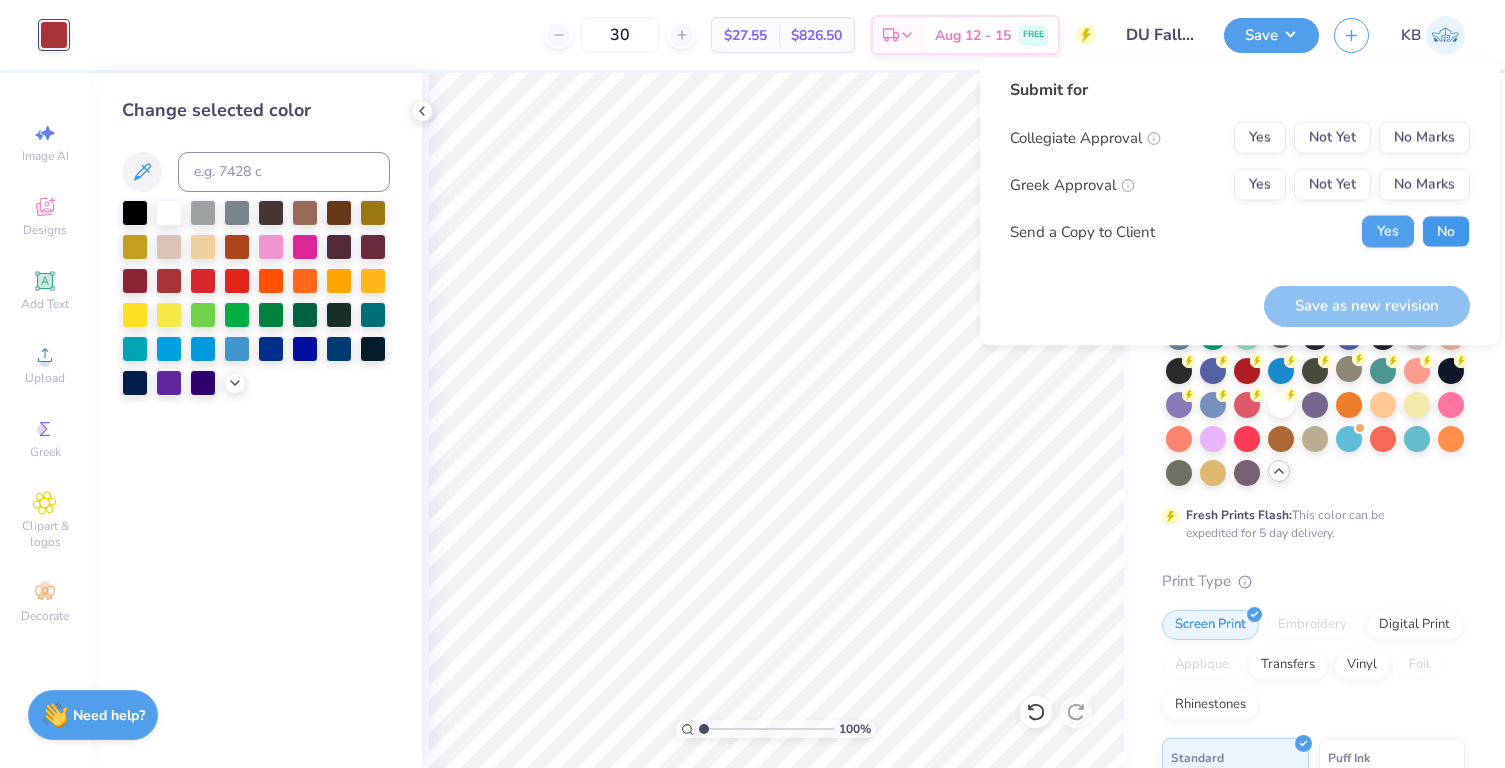 click on "No" at bounding box center (1446, 232) 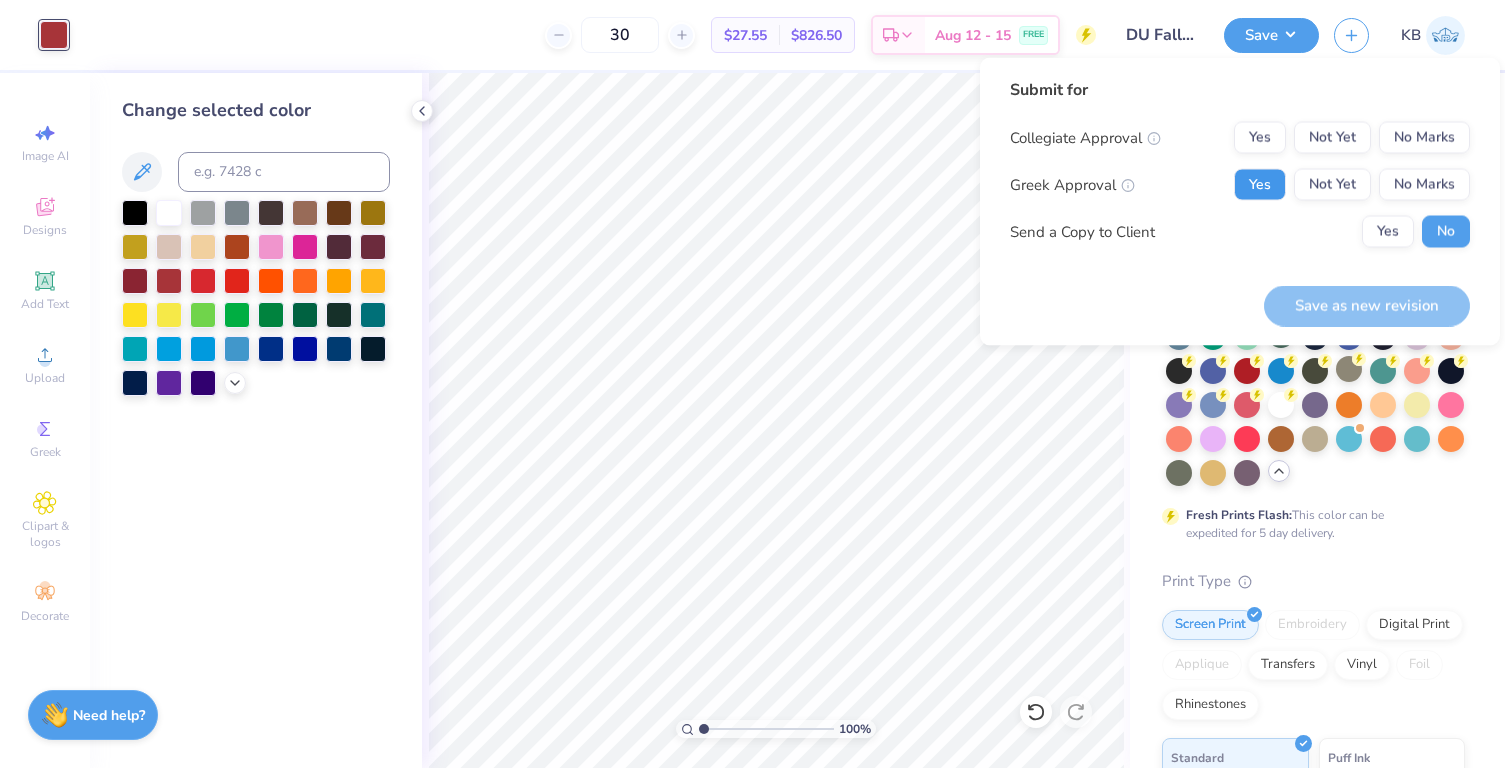 click on "Yes" at bounding box center [1260, 185] 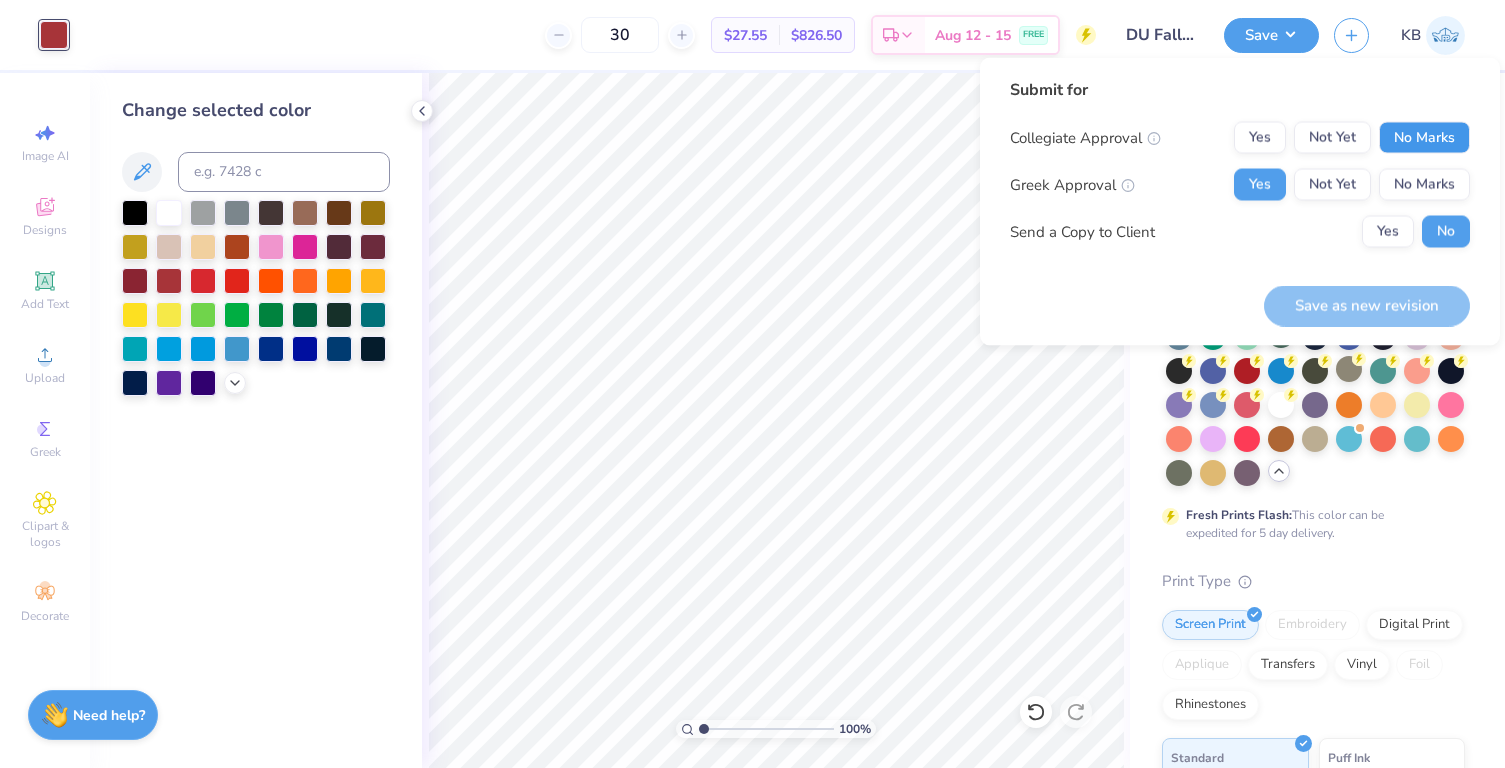 click on "No Marks" at bounding box center (1424, 138) 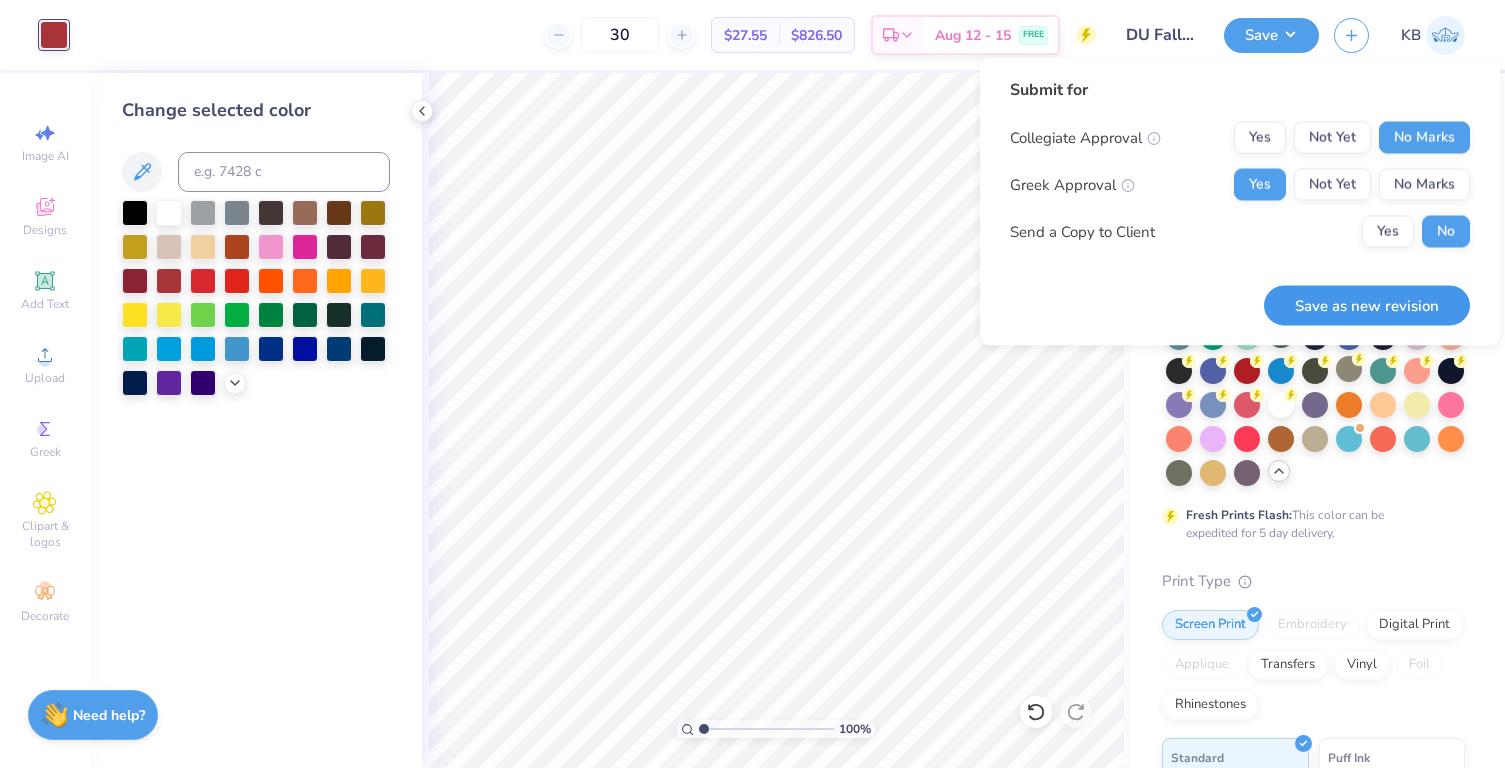click on "Save as new revision" at bounding box center [1367, 305] 